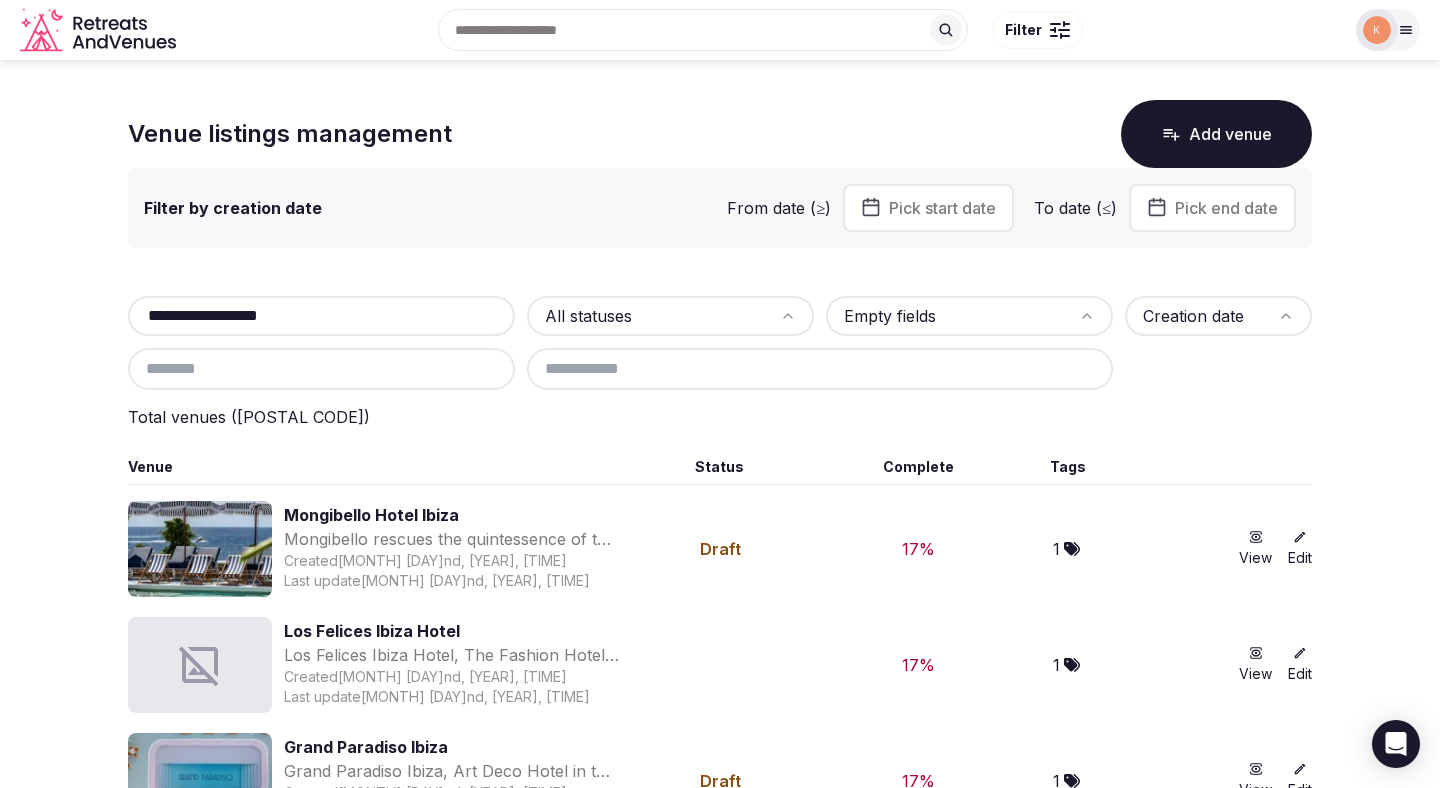 scroll, scrollTop: 0, scrollLeft: 0, axis: both 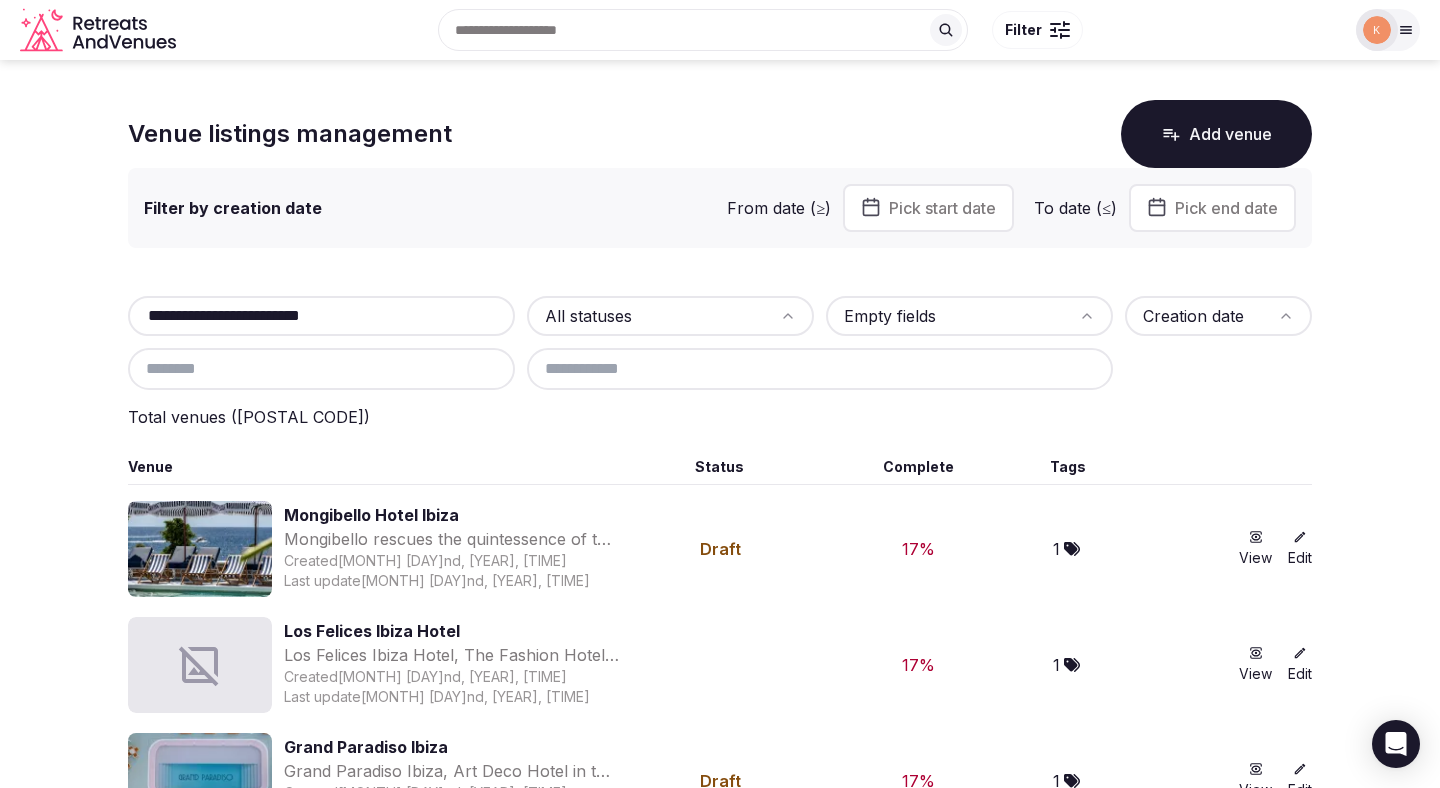type on "**********" 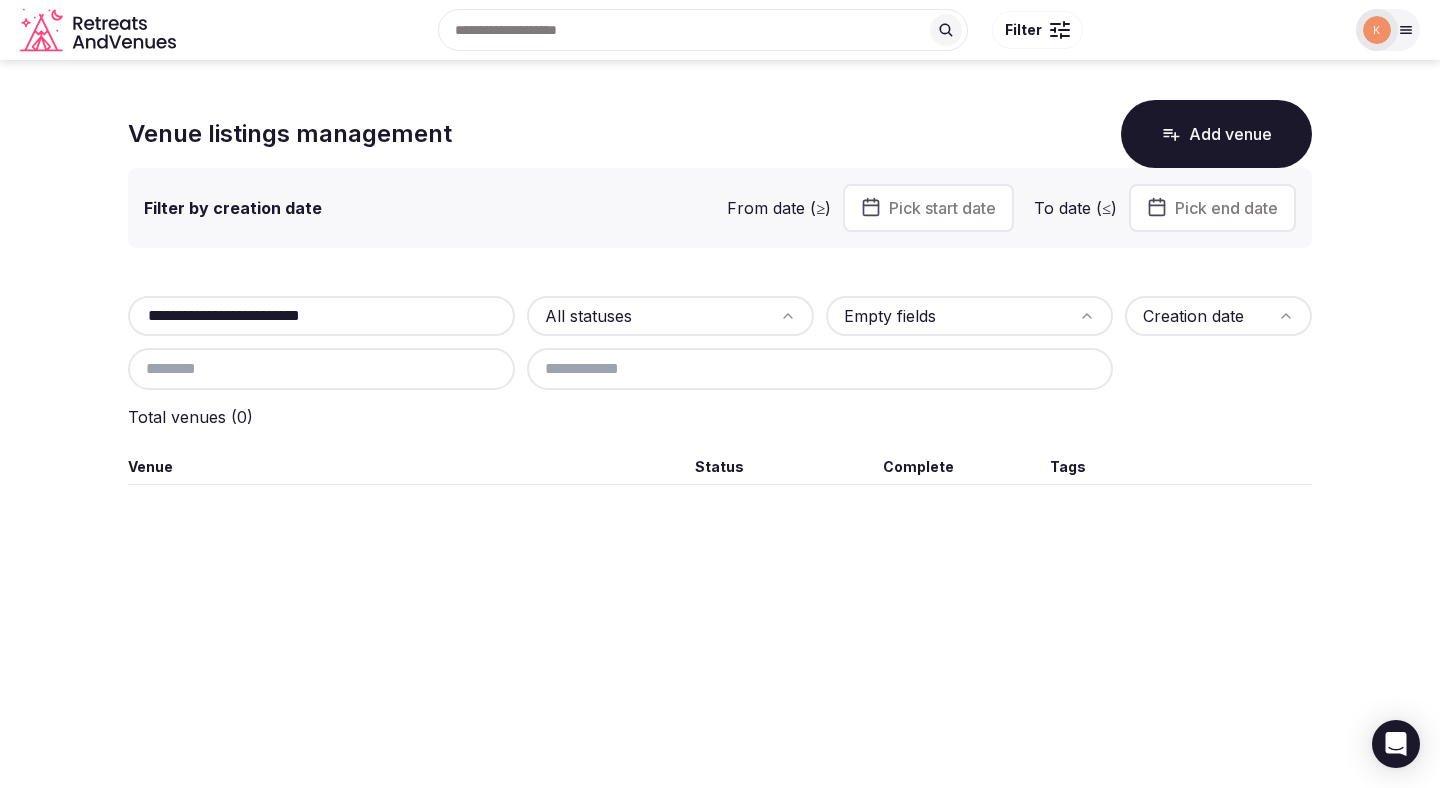 click on "**********" at bounding box center [321, 316] 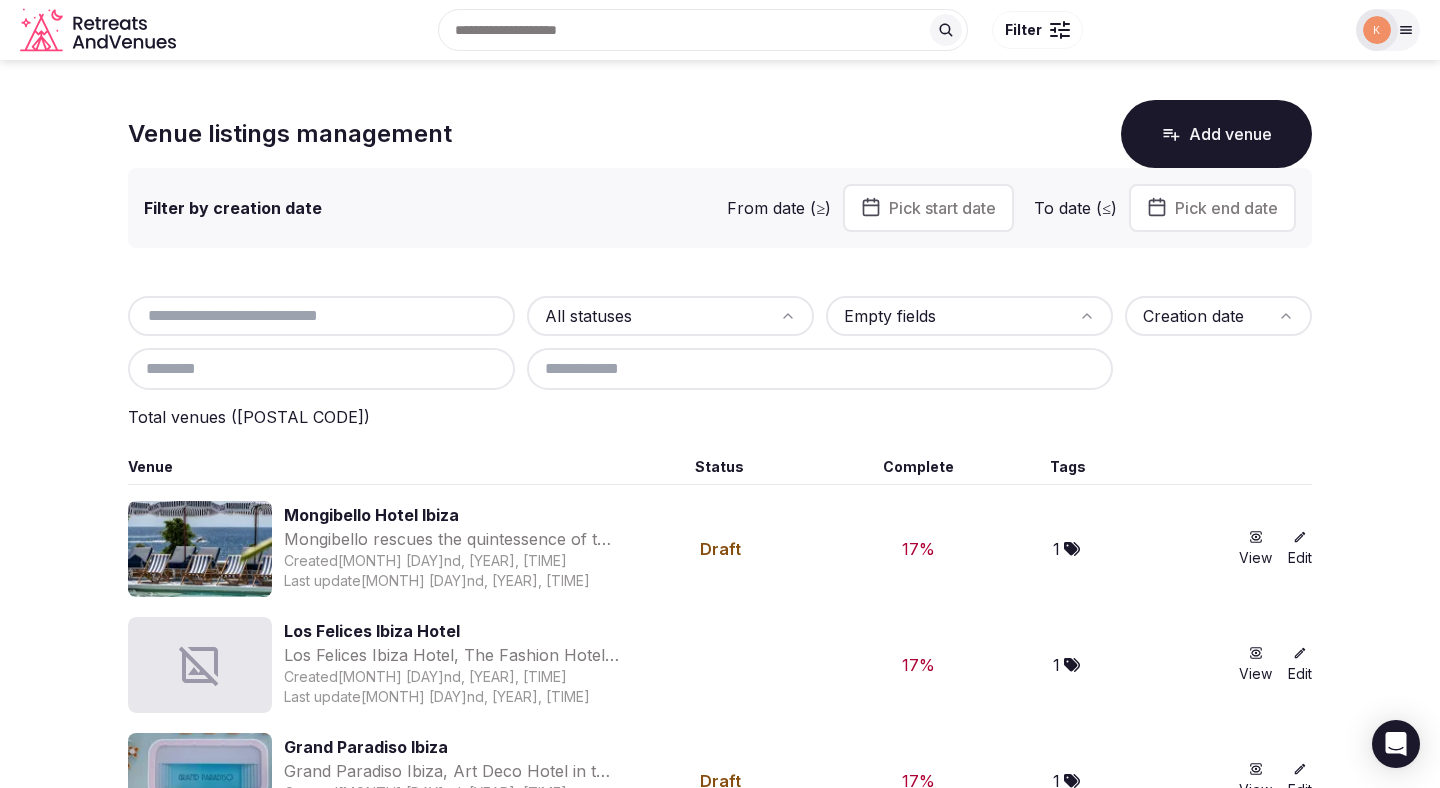 scroll, scrollTop: 2, scrollLeft: 0, axis: vertical 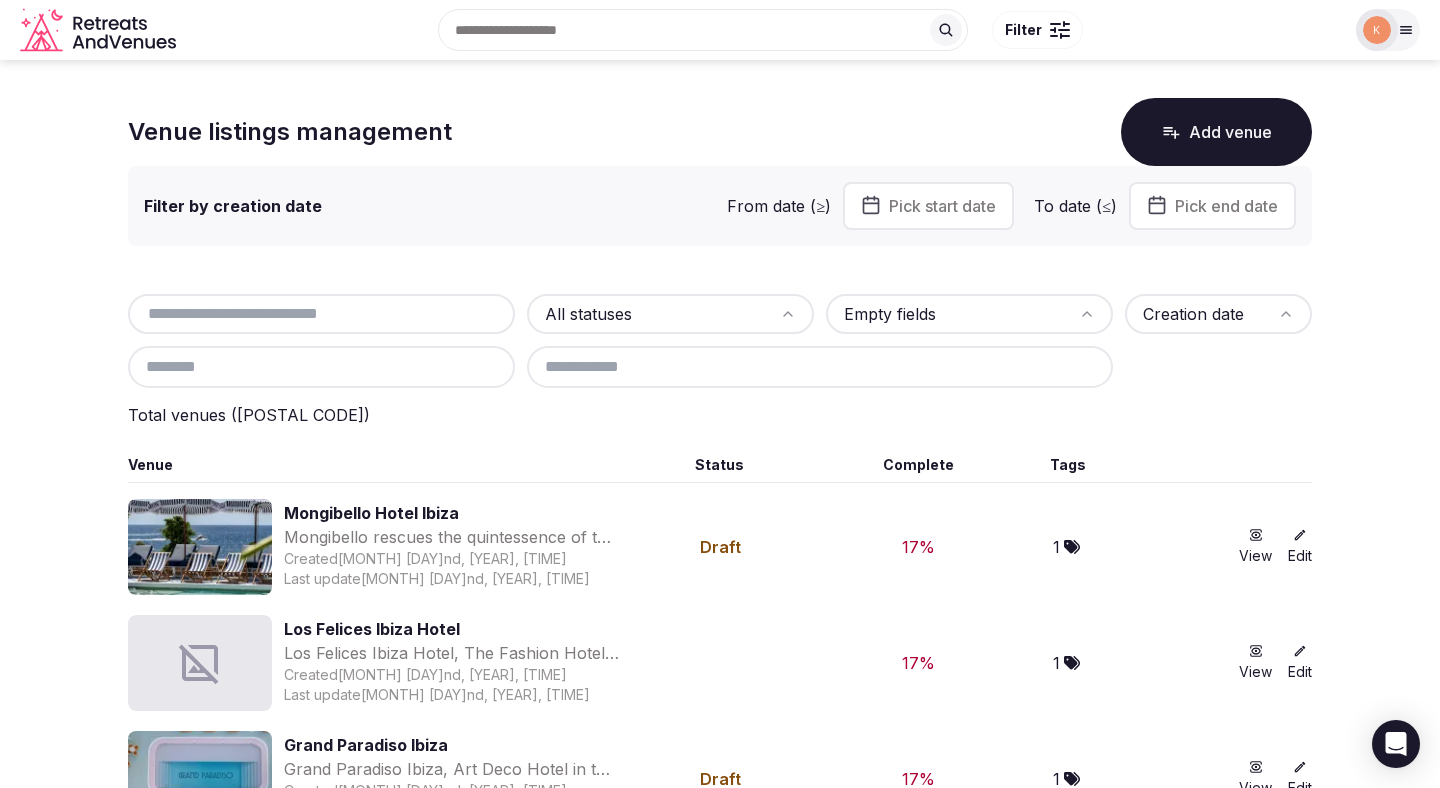 click at bounding box center (321, 314) 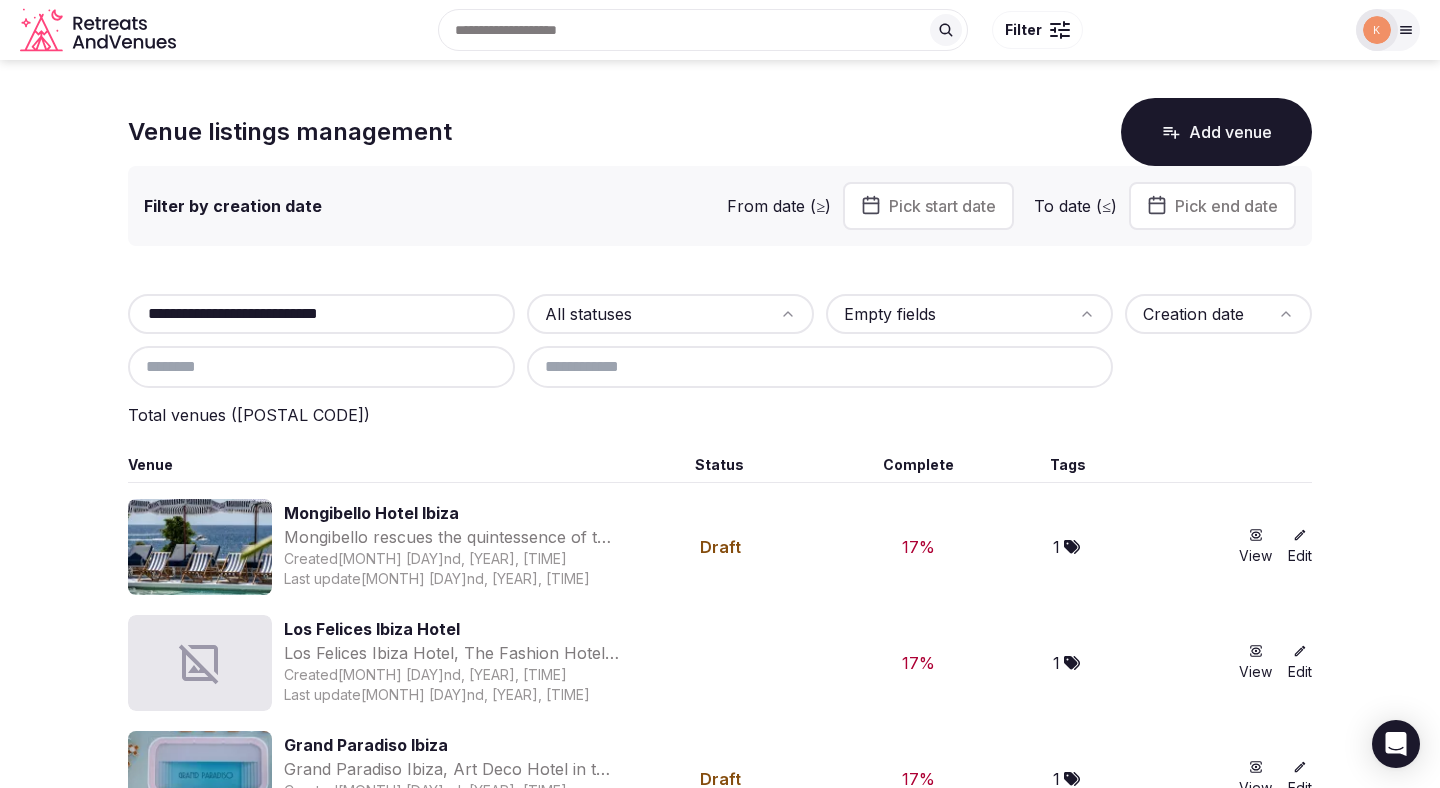 type on "**********" 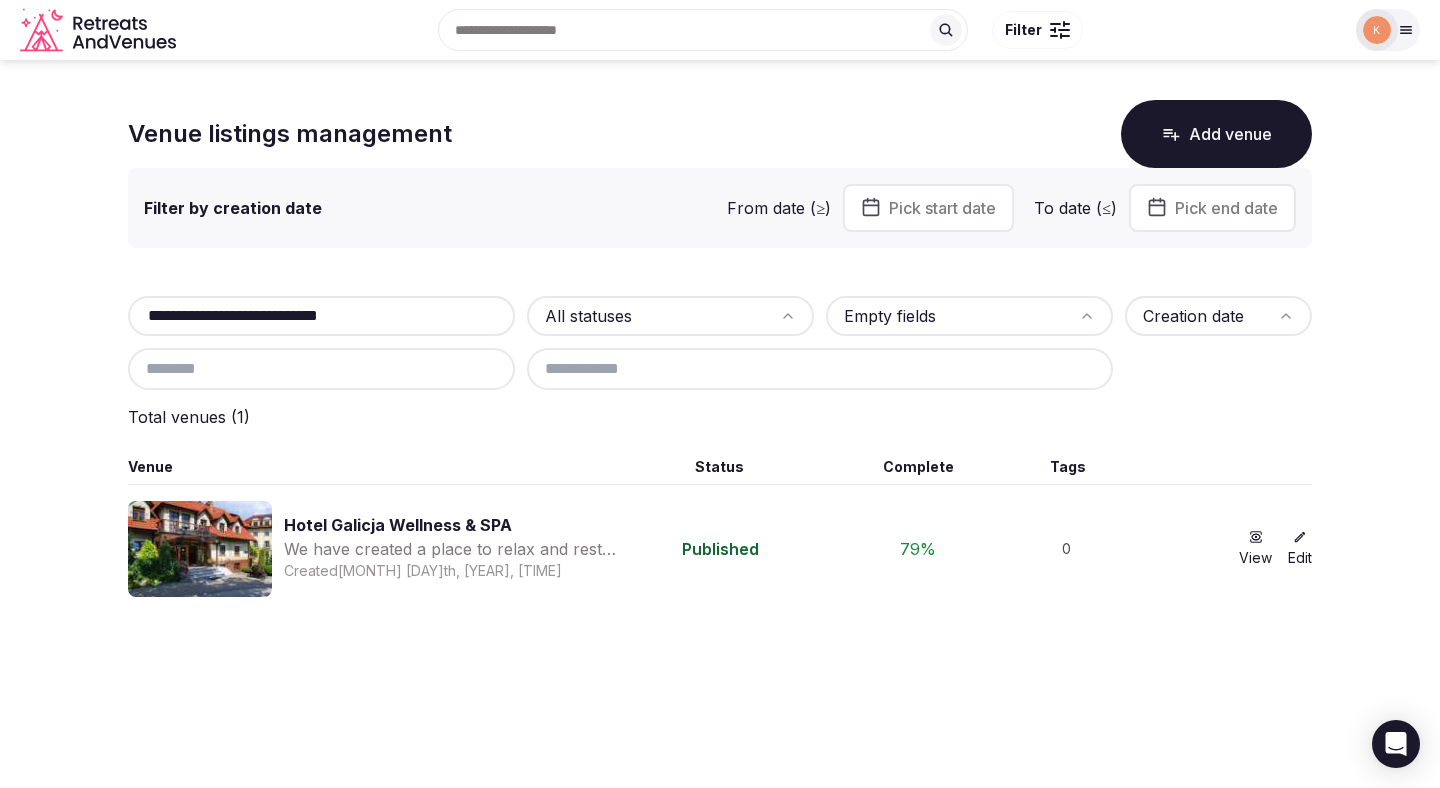 scroll, scrollTop: 0, scrollLeft: 0, axis: both 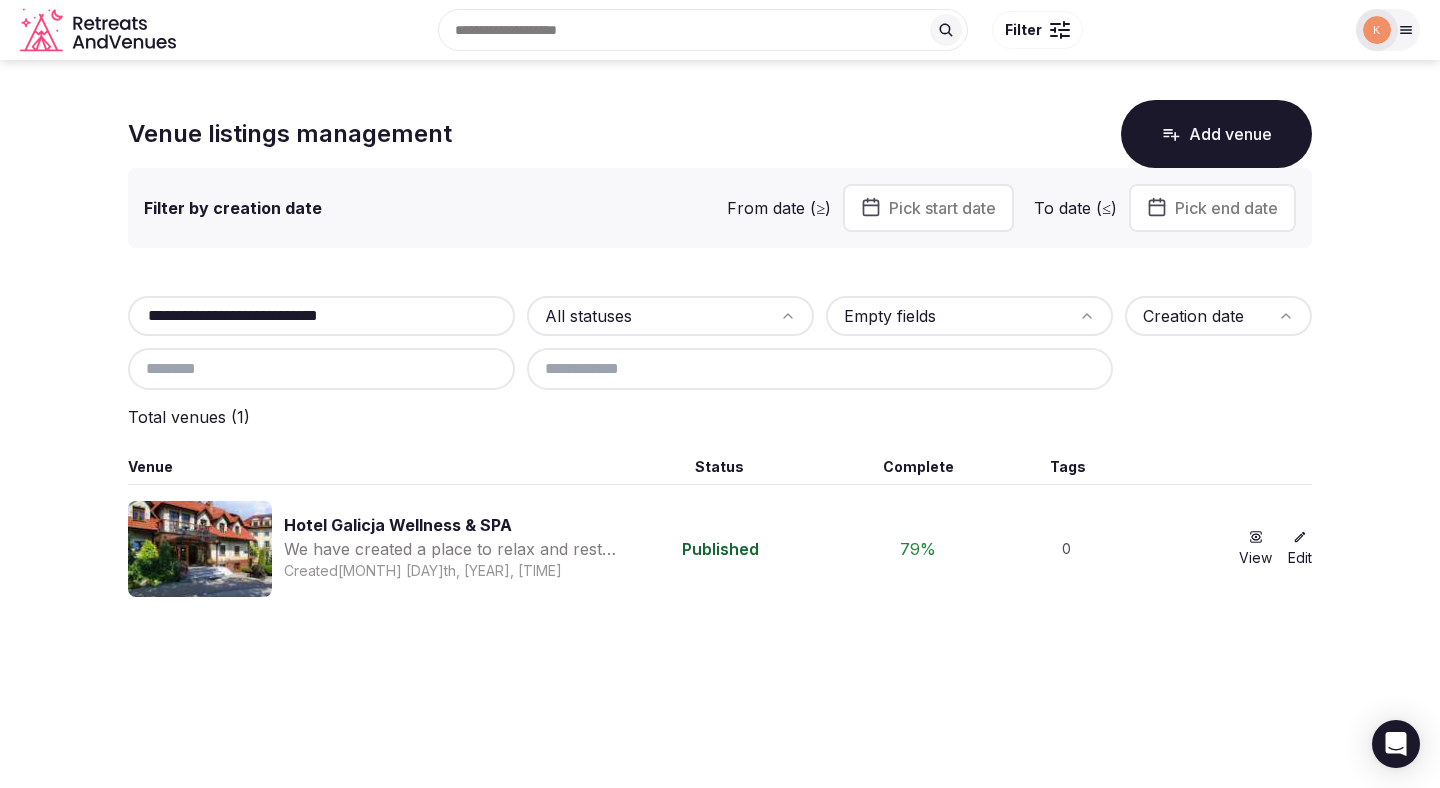 click on "Hotel Galicja Wellness & SPA" at bounding box center (451, 525) 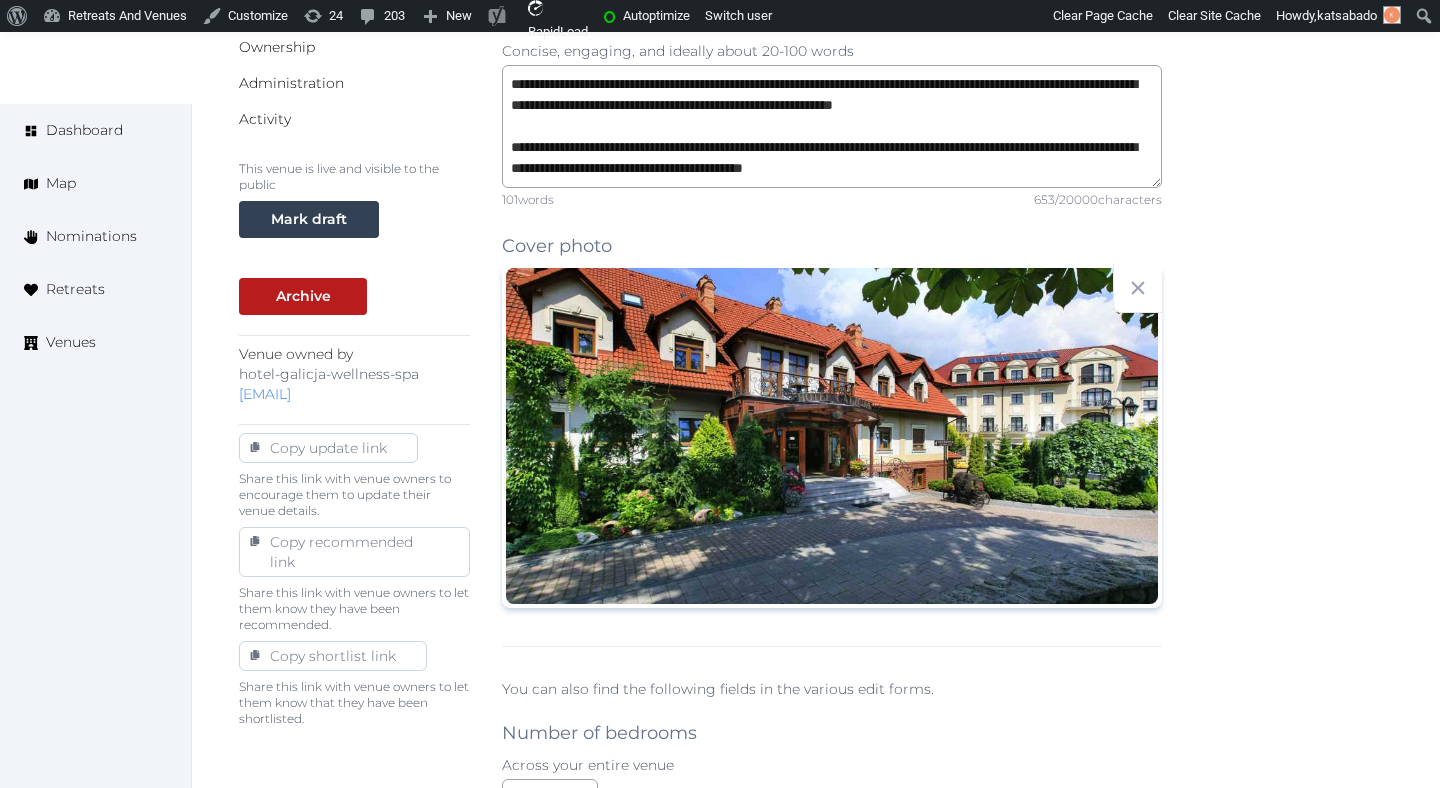 scroll, scrollTop: 673, scrollLeft: 0, axis: vertical 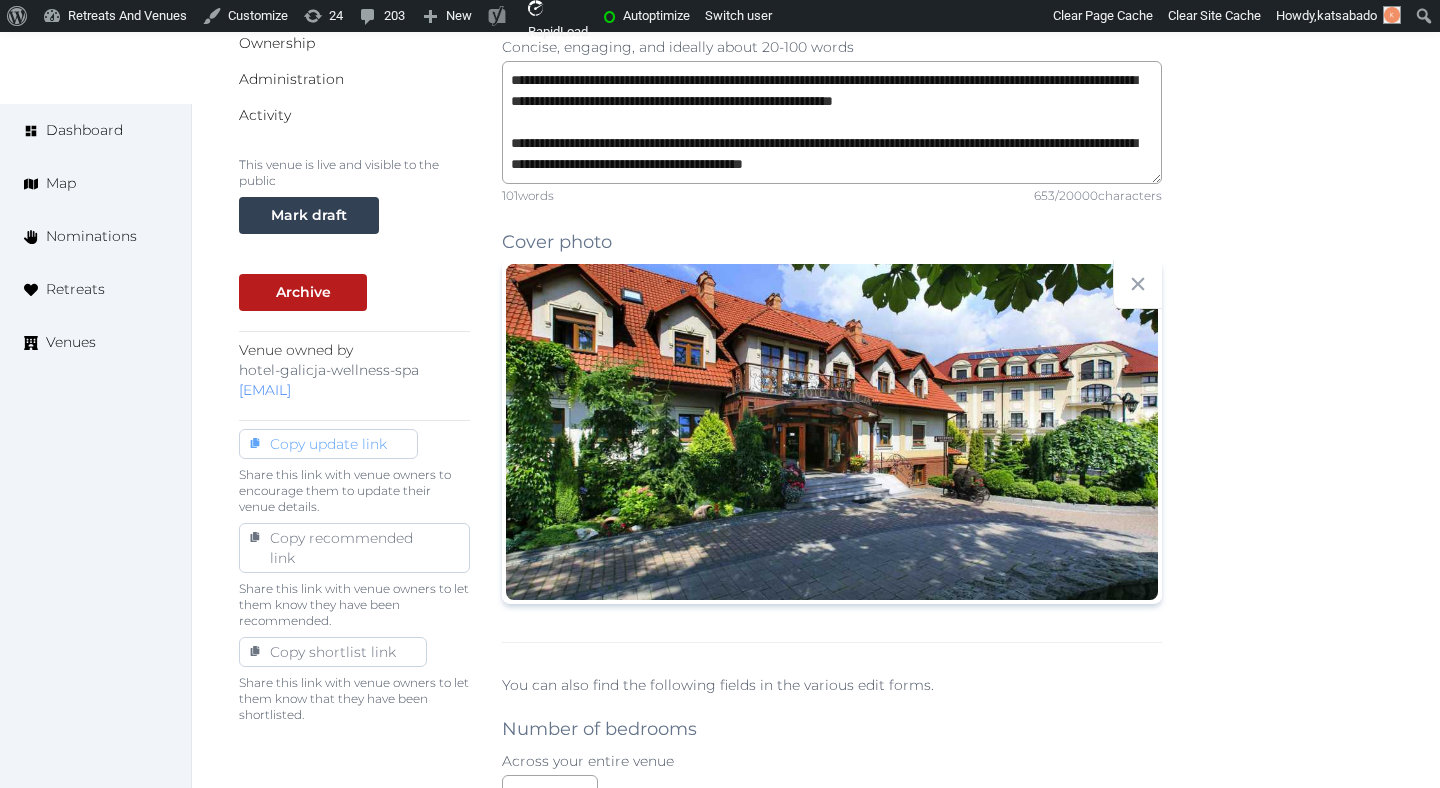 click on "Copy update link" at bounding box center (328, 444) 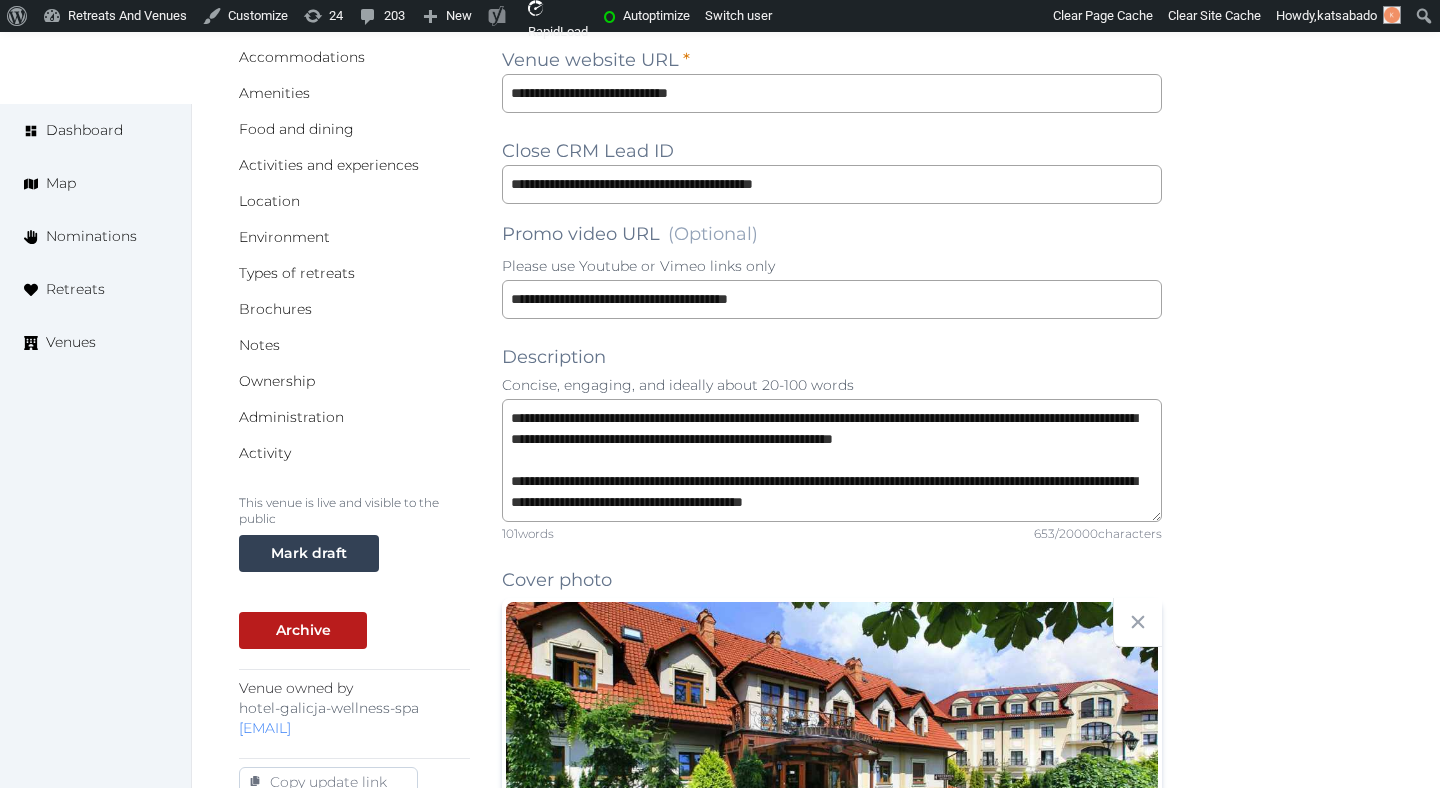 scroll, scrollTop: 0, scrollLeft: 0, axis: both 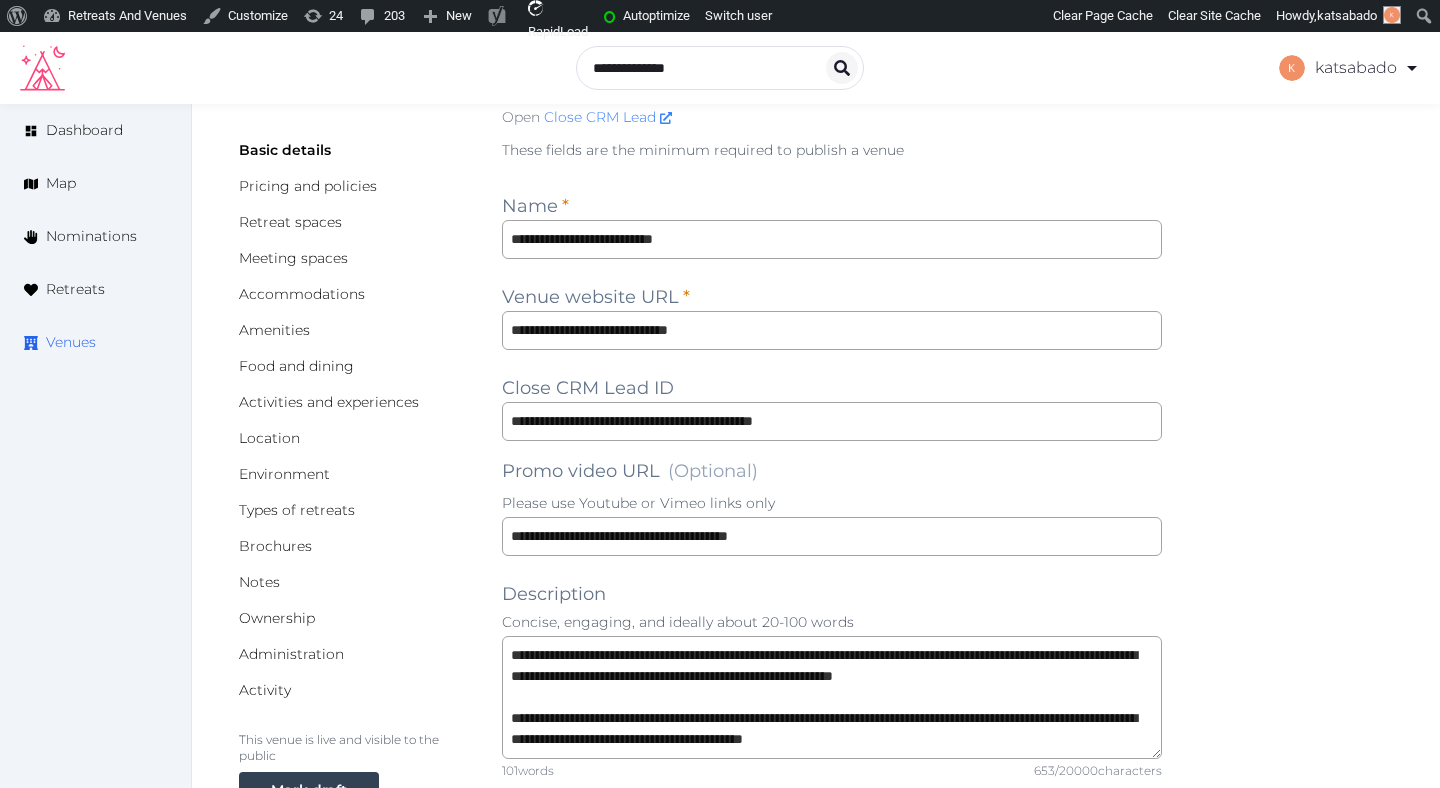 click on "Venues" at bounding box center (71, 342) 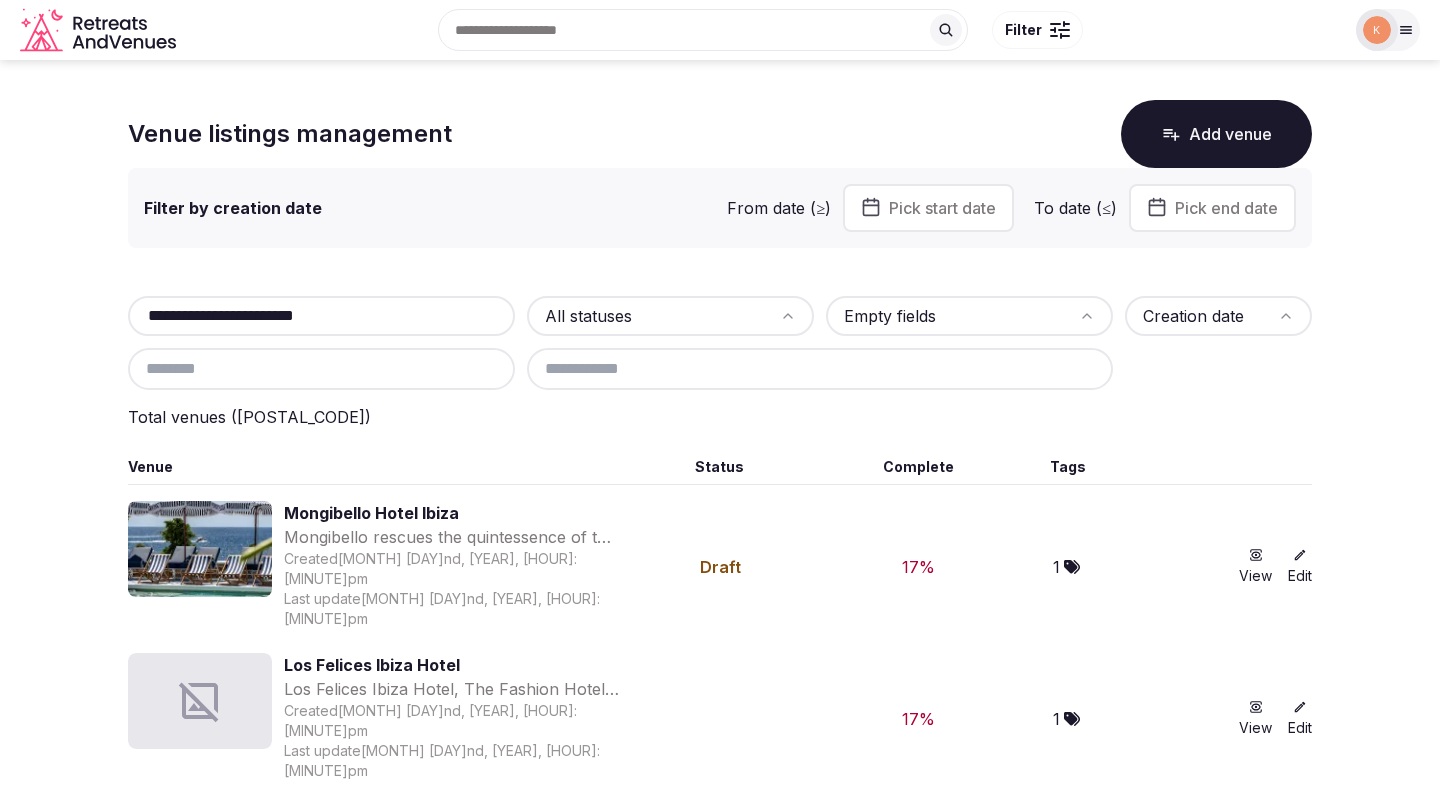 scroll, scrollTop: 0, scrollLeft: 0, axis: both 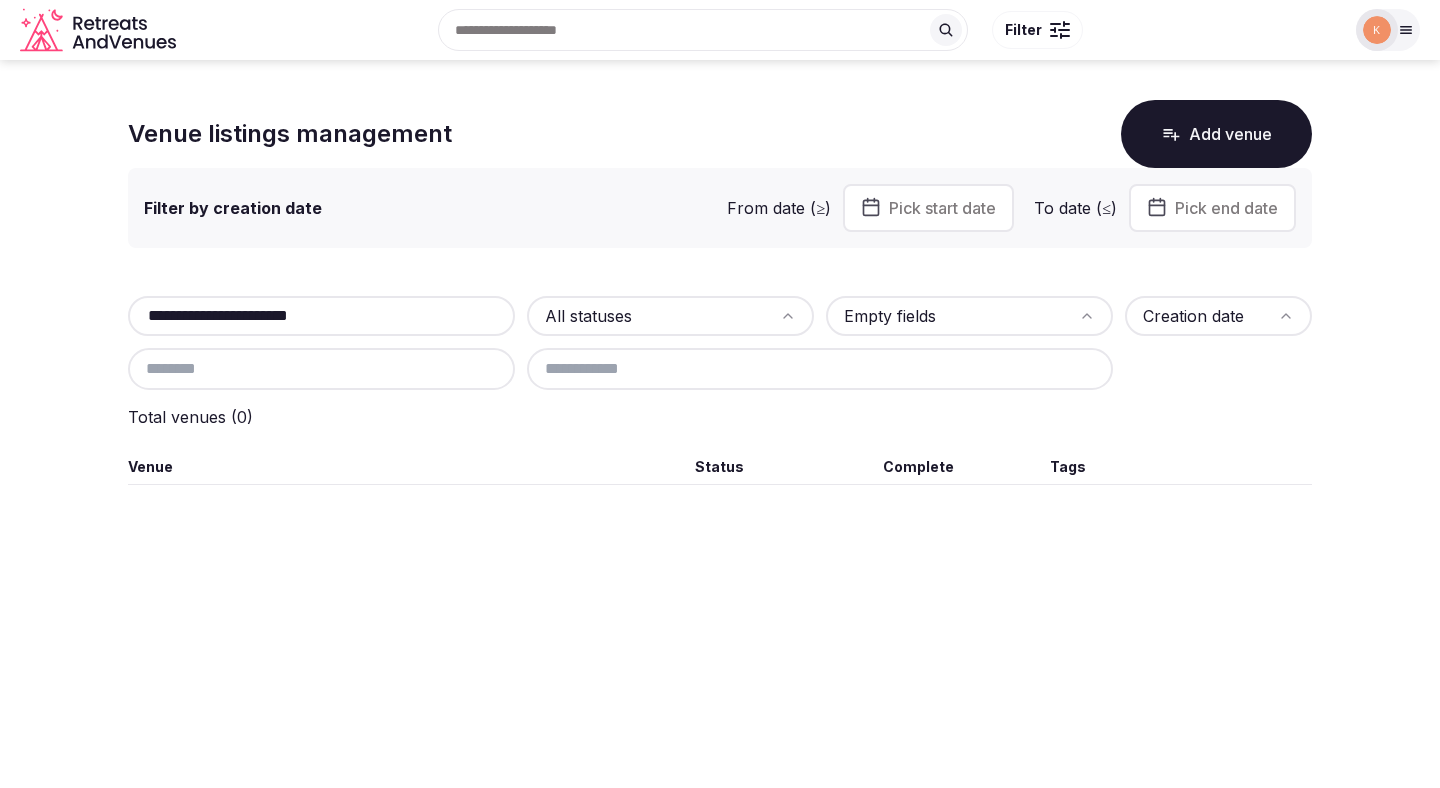 type on "**********" 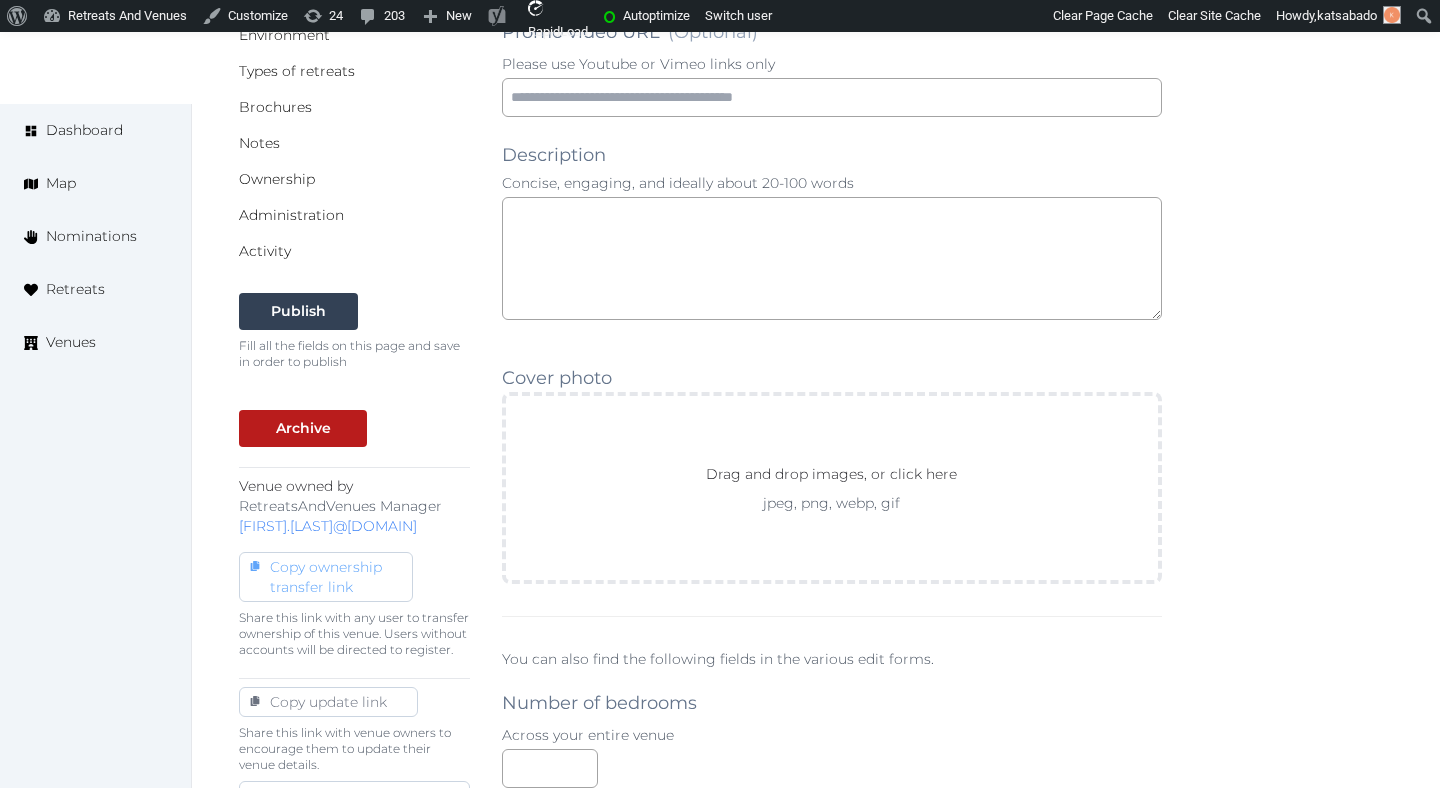 scroll, scrollTop: 533, scrollLeft: 0, axis: vertical 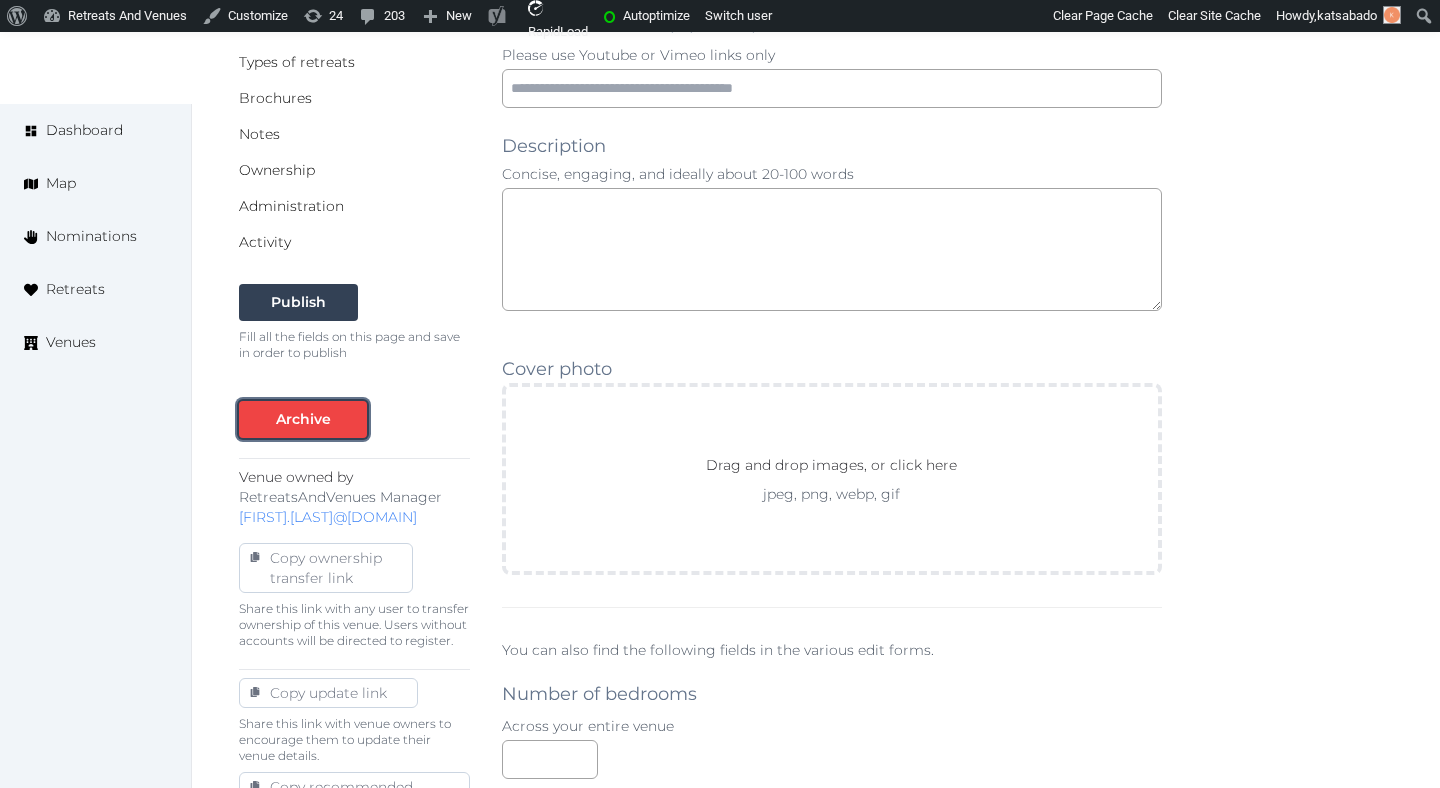 click on "Archive" at bounding box center [303, 419] 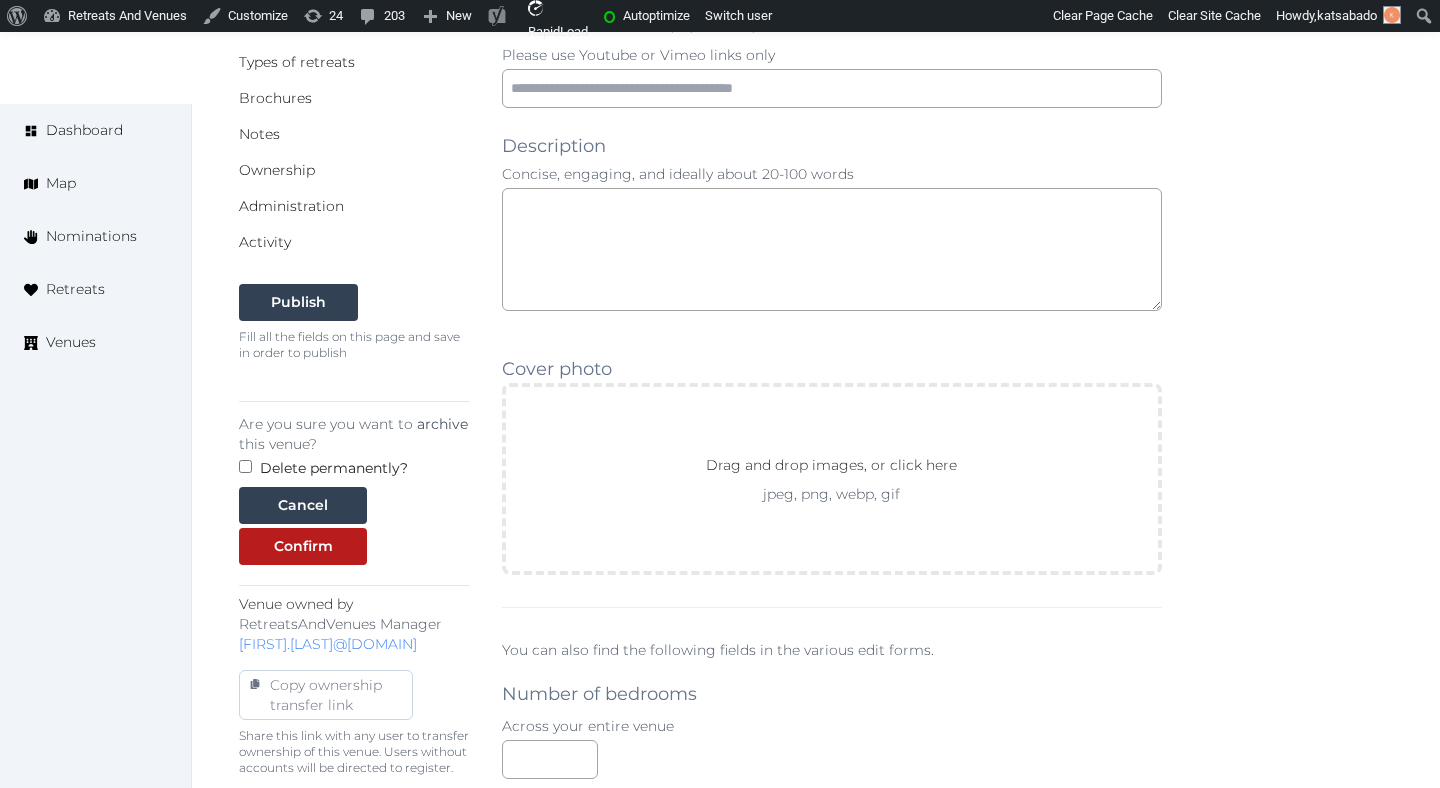 click on "Delete permanently?" at bounding box center (334, 468) 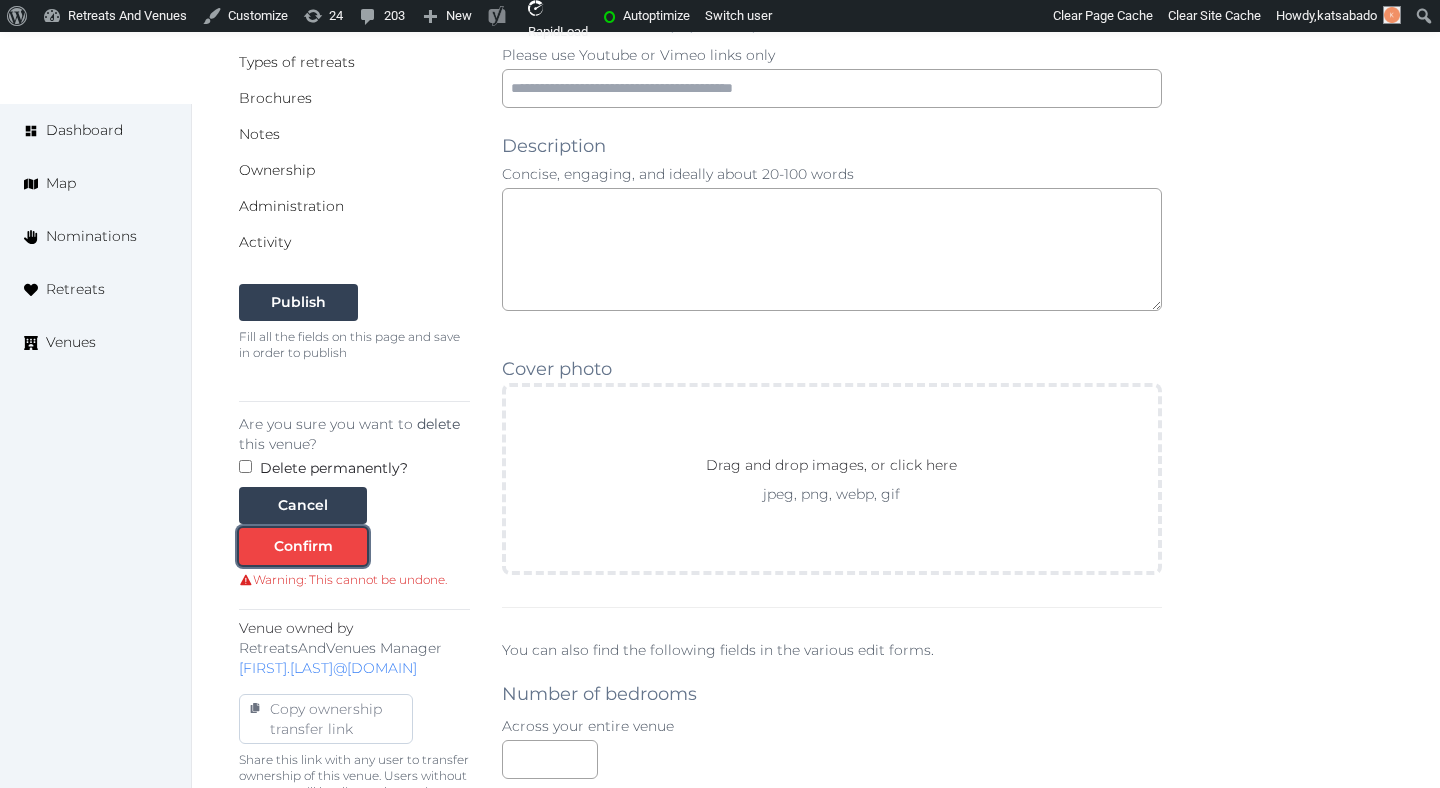 click on "Confirm" at bounding box center [303, 546] 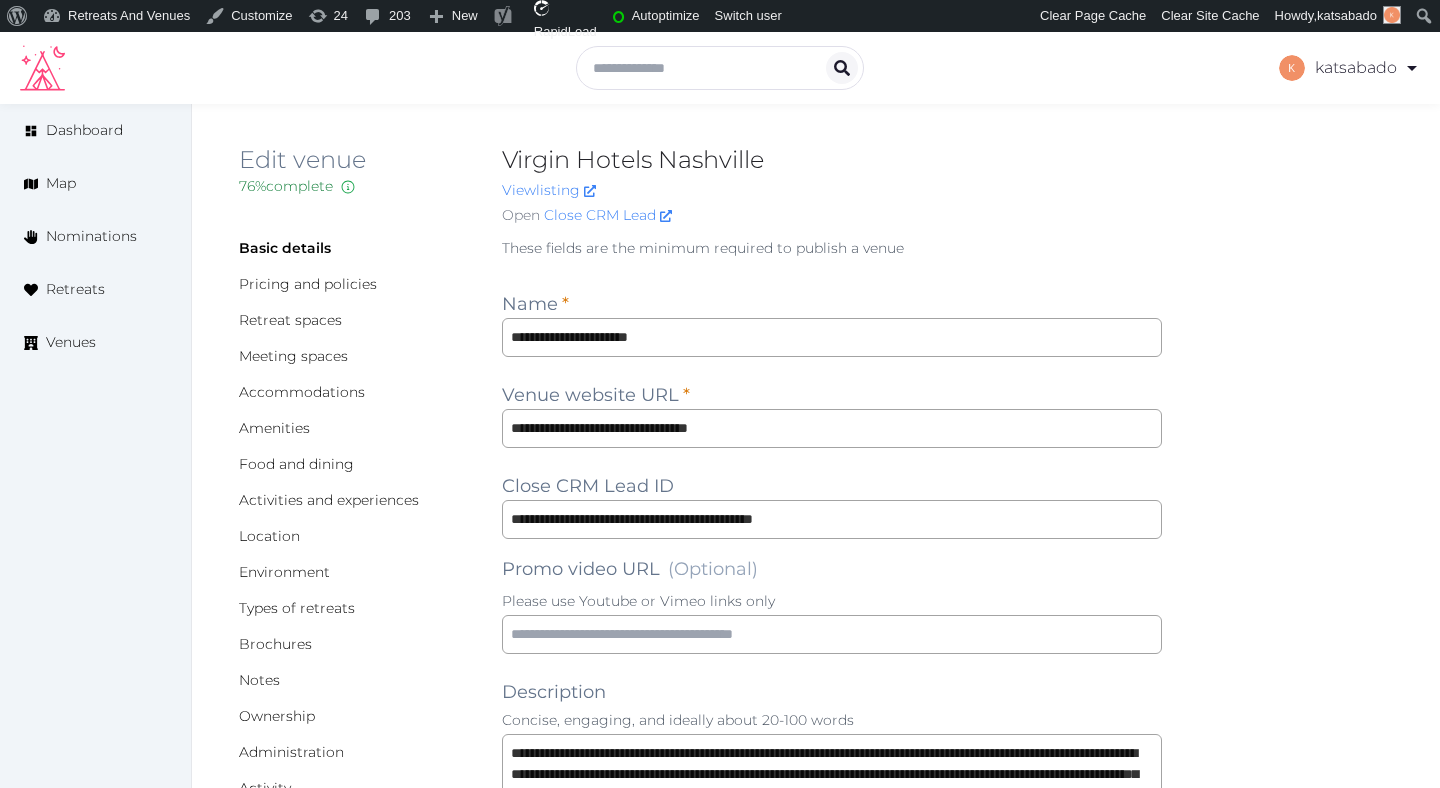 scroll, scrollTop: 0, scrollLeft: 0, axis: both 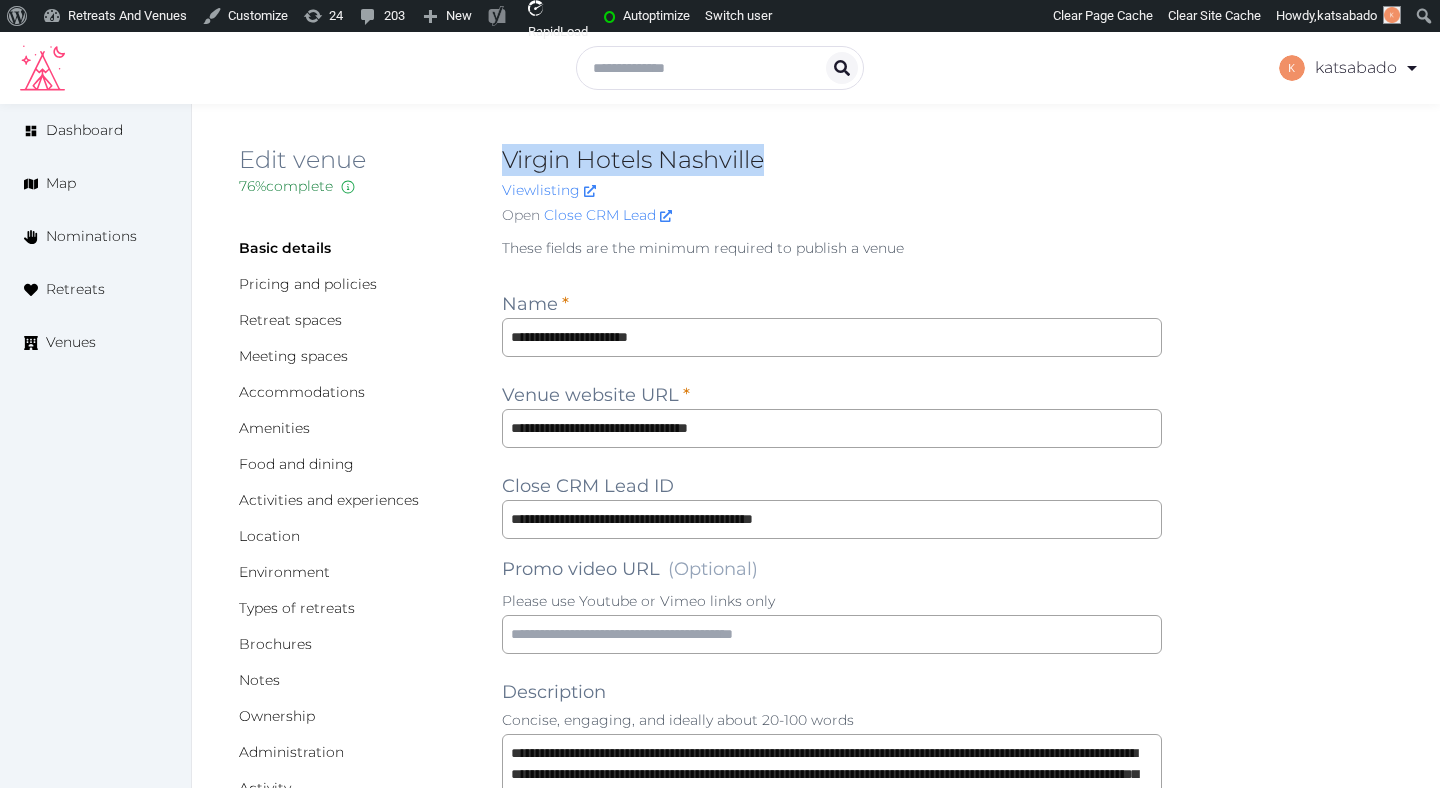 drag, startPoint x: 777, startPoint y: 168, endPoint x: 495, endPoint y: 166, distance: 282.00708 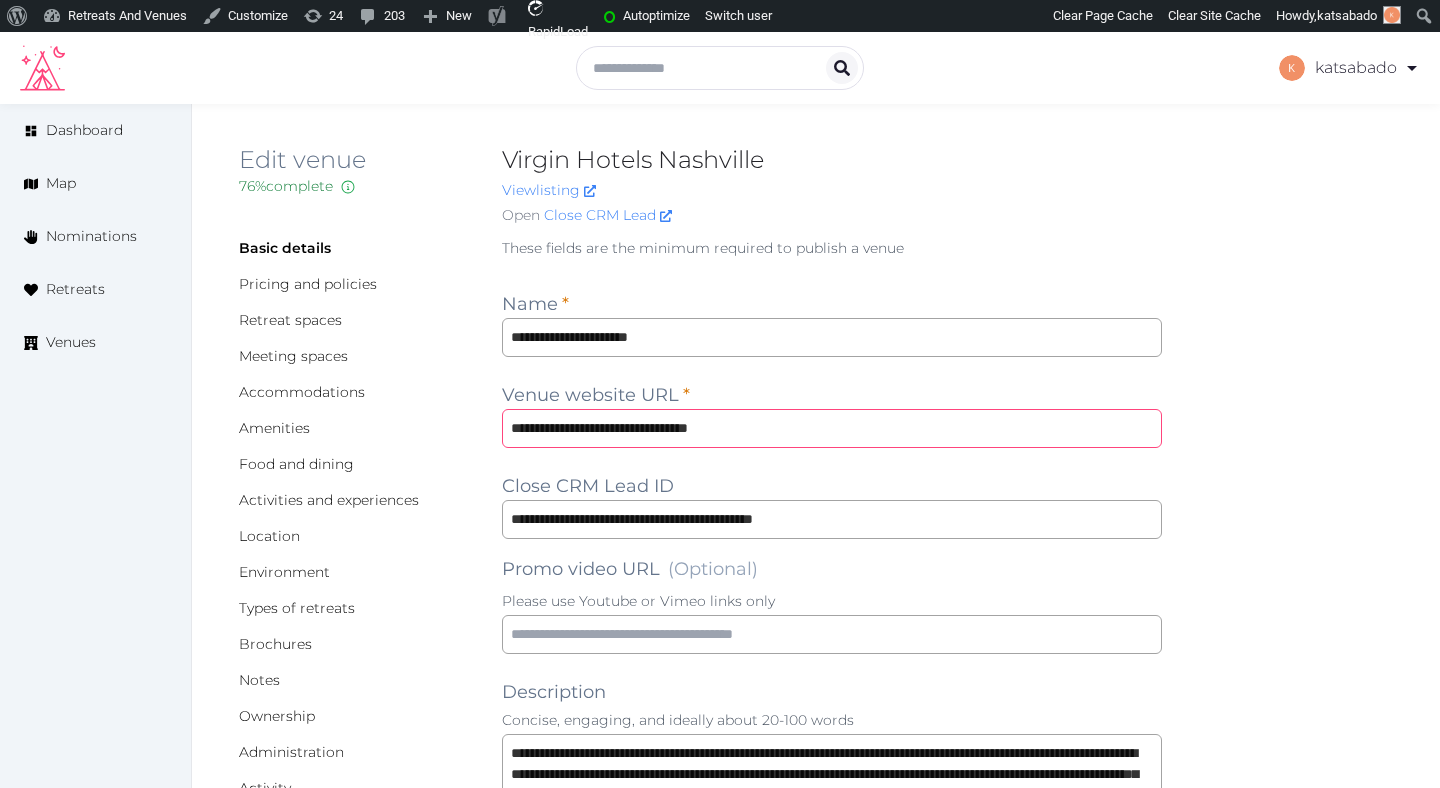 click on "**********" at bounding box center (832, 428) 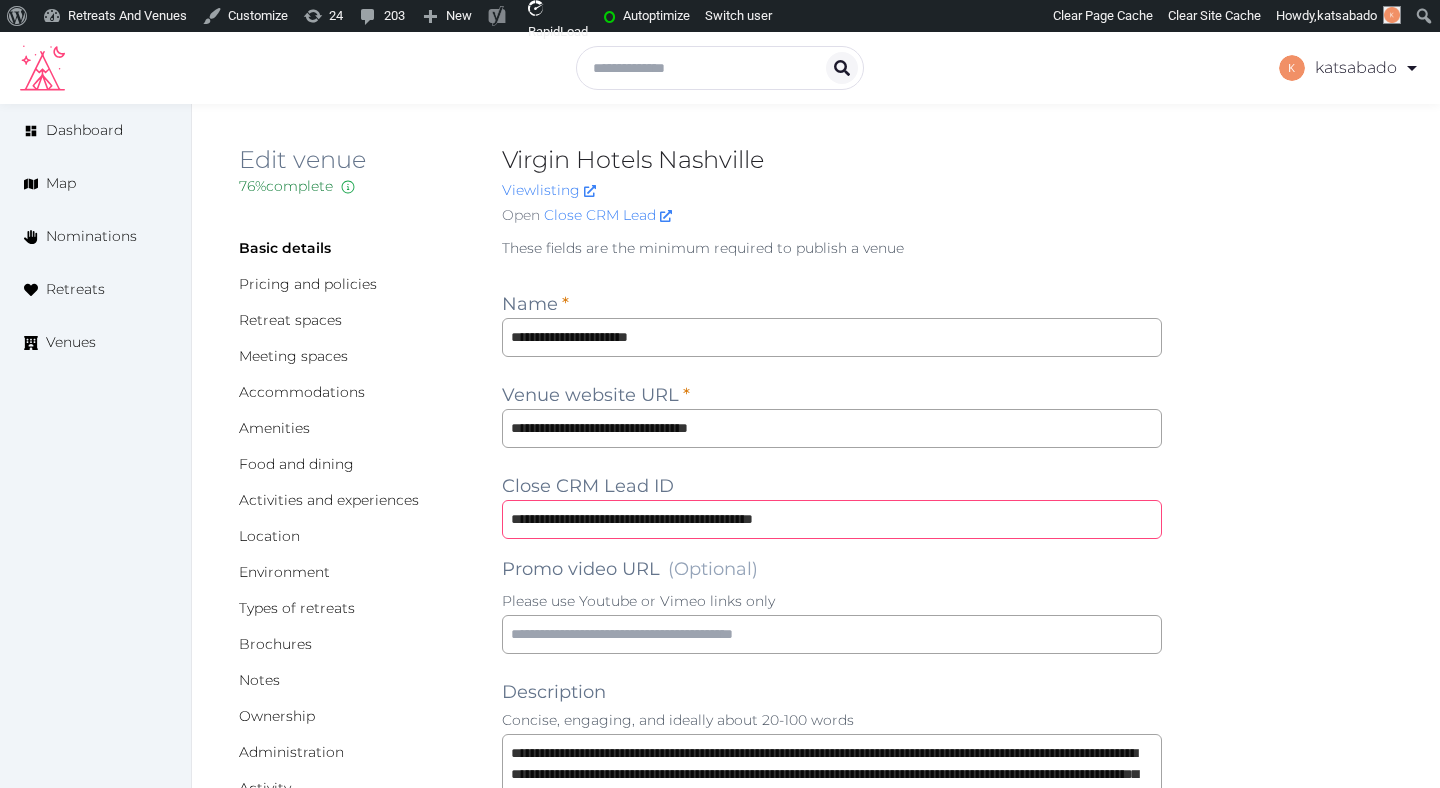 click on "**********" at bounding box center (832, 519) 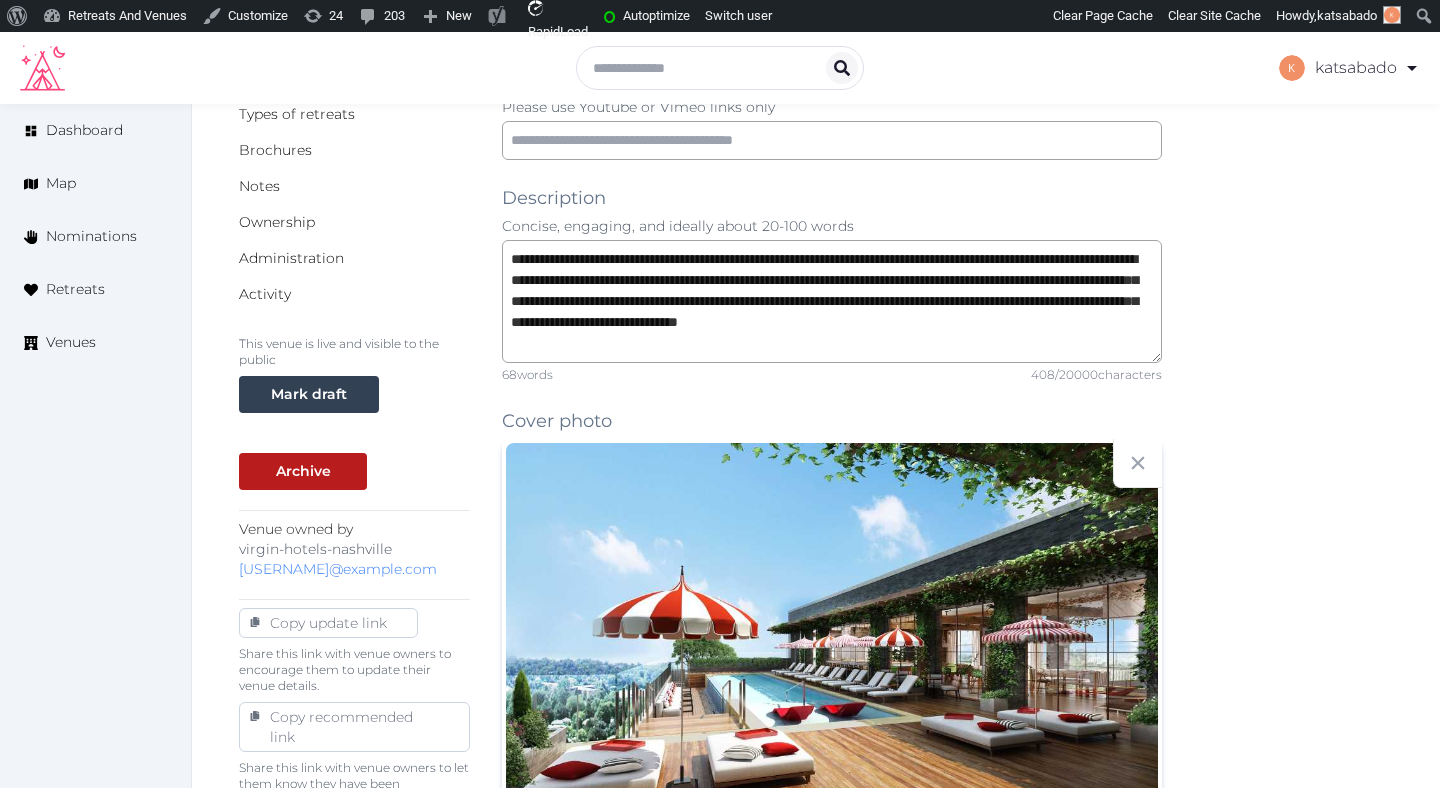 scroll, scrollTop: 574, scrollLeft: 0, axis: vertical 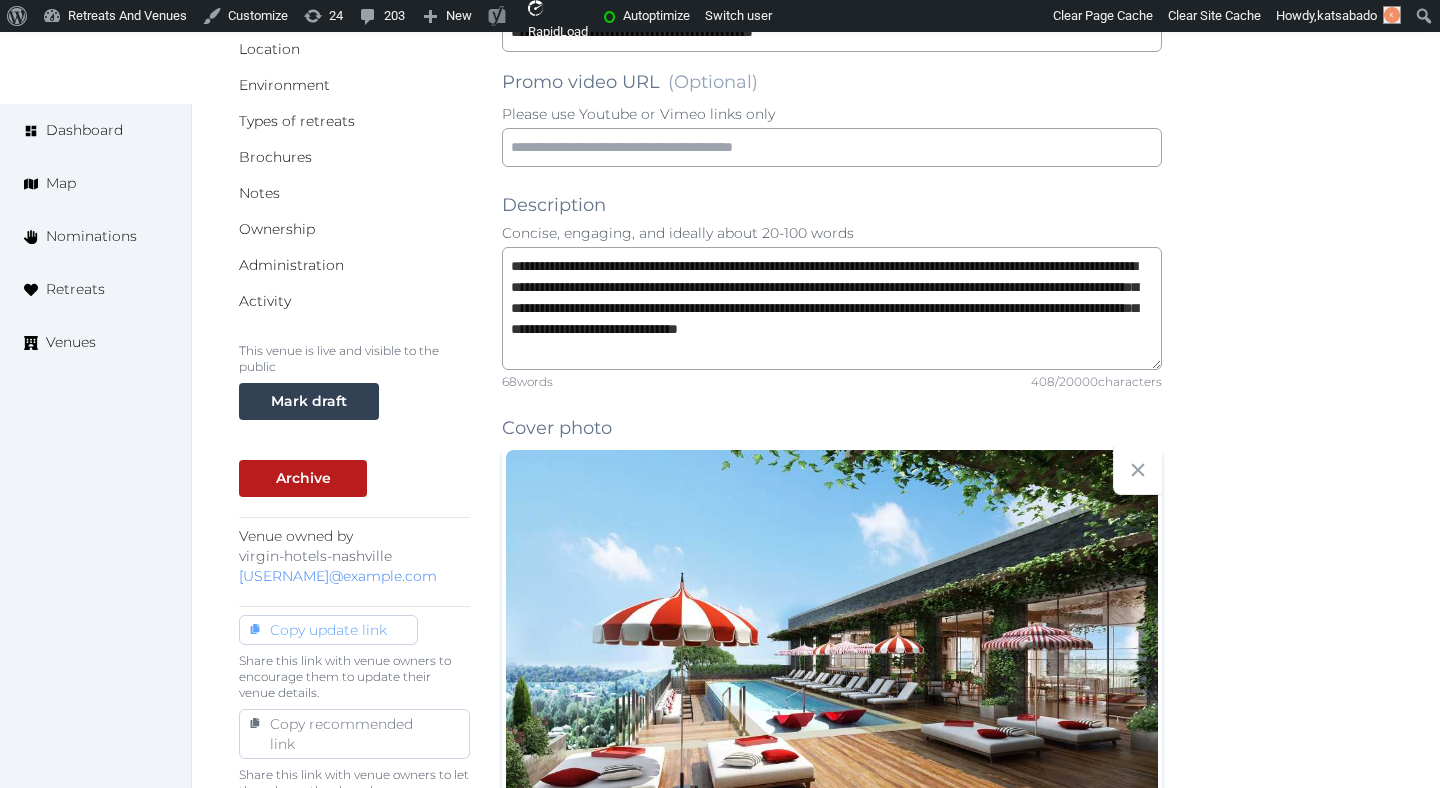 click on "Copy update link" at bounding box center (328, 630) 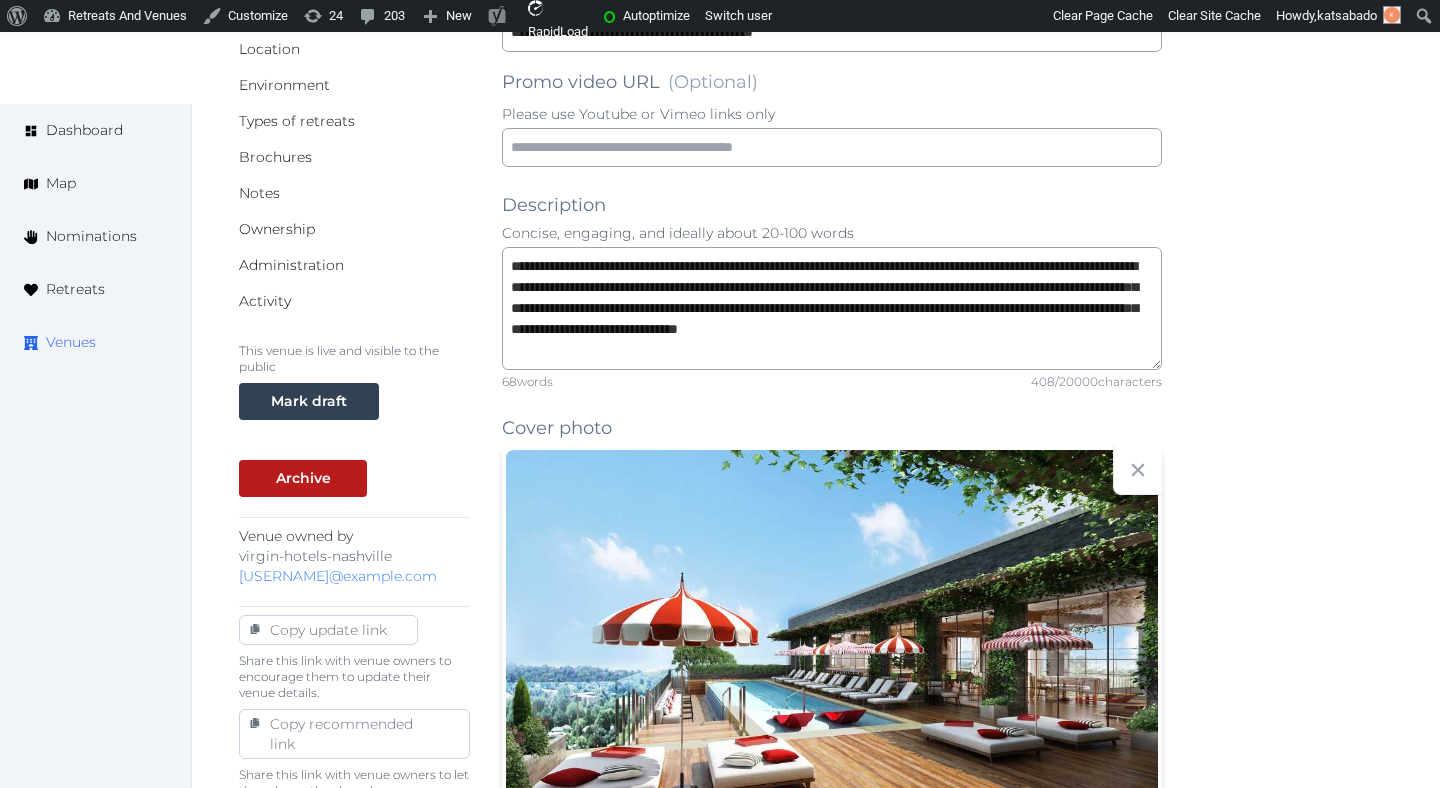 click on "Venues" at bounding box center (71, 342) 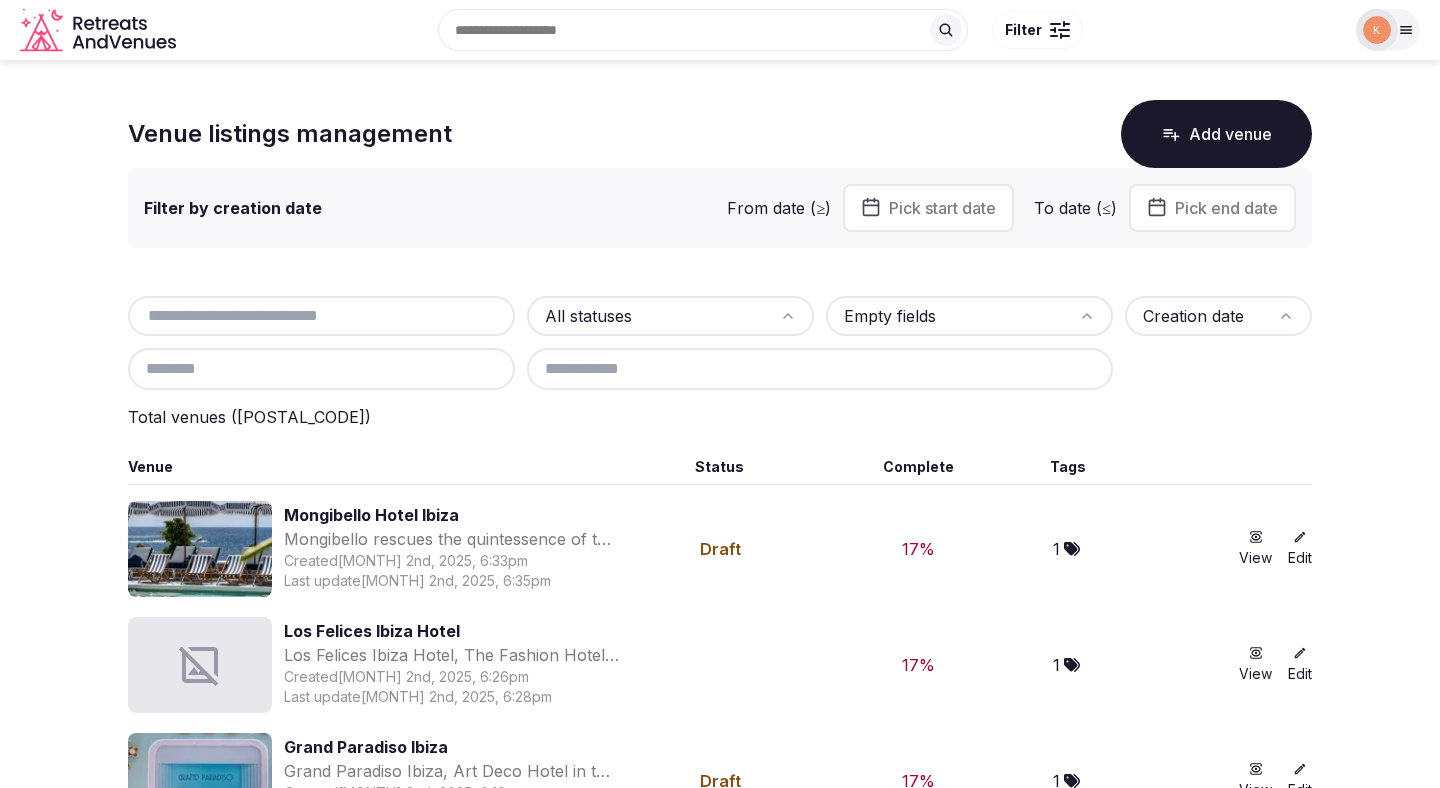 scroll, scrollTop: 0, scrollLeft: 0, axis: both 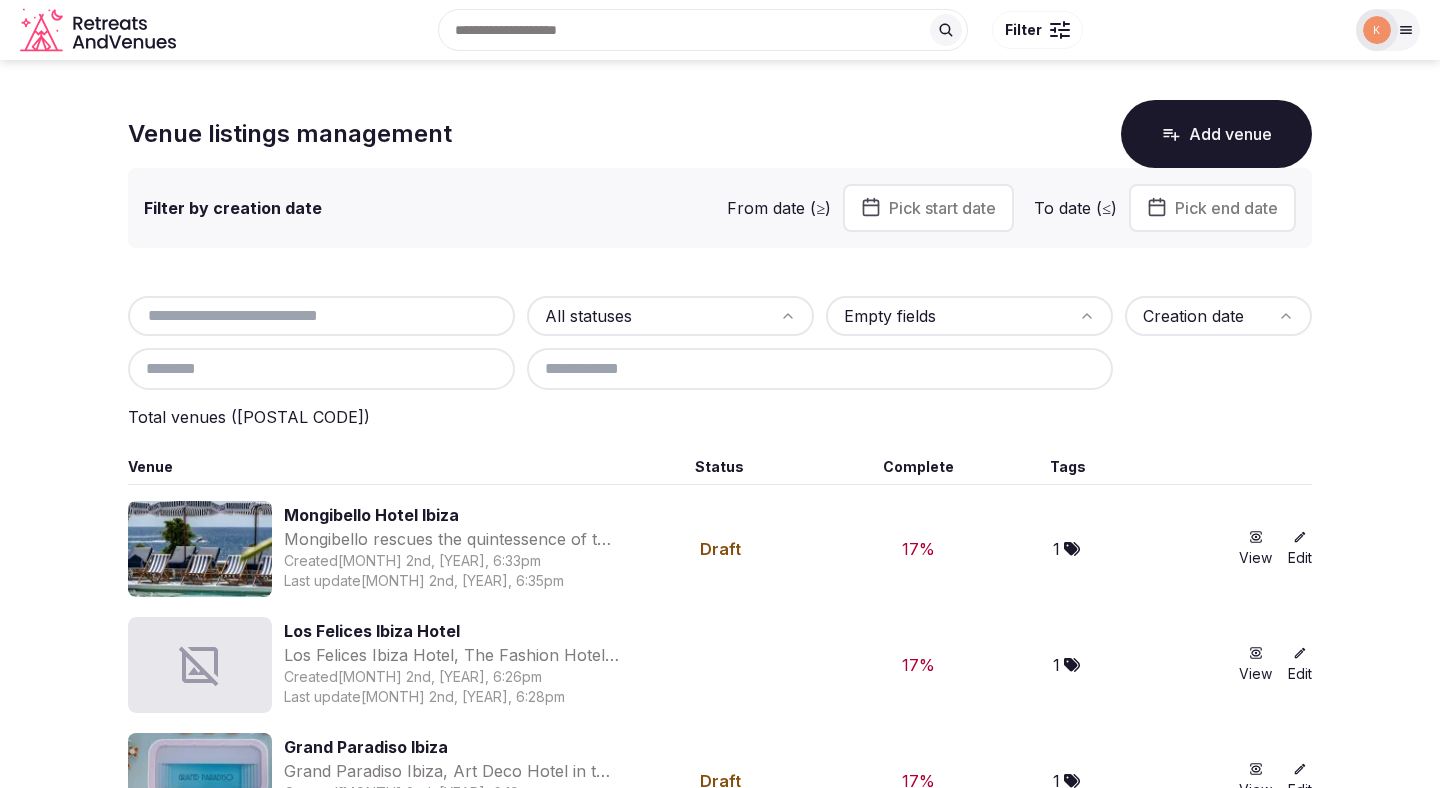 click at bounding box center [321, 316] 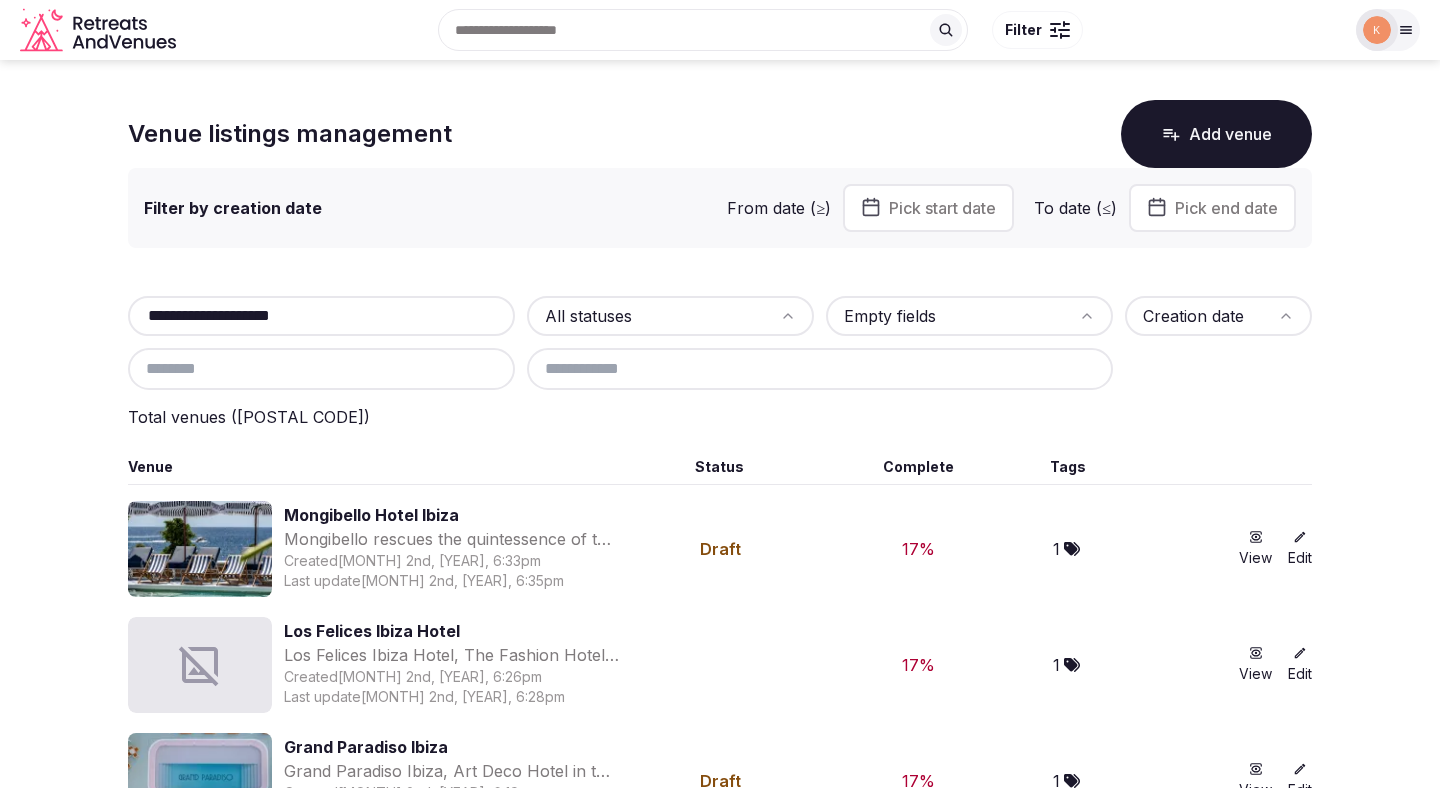 type on "**********" 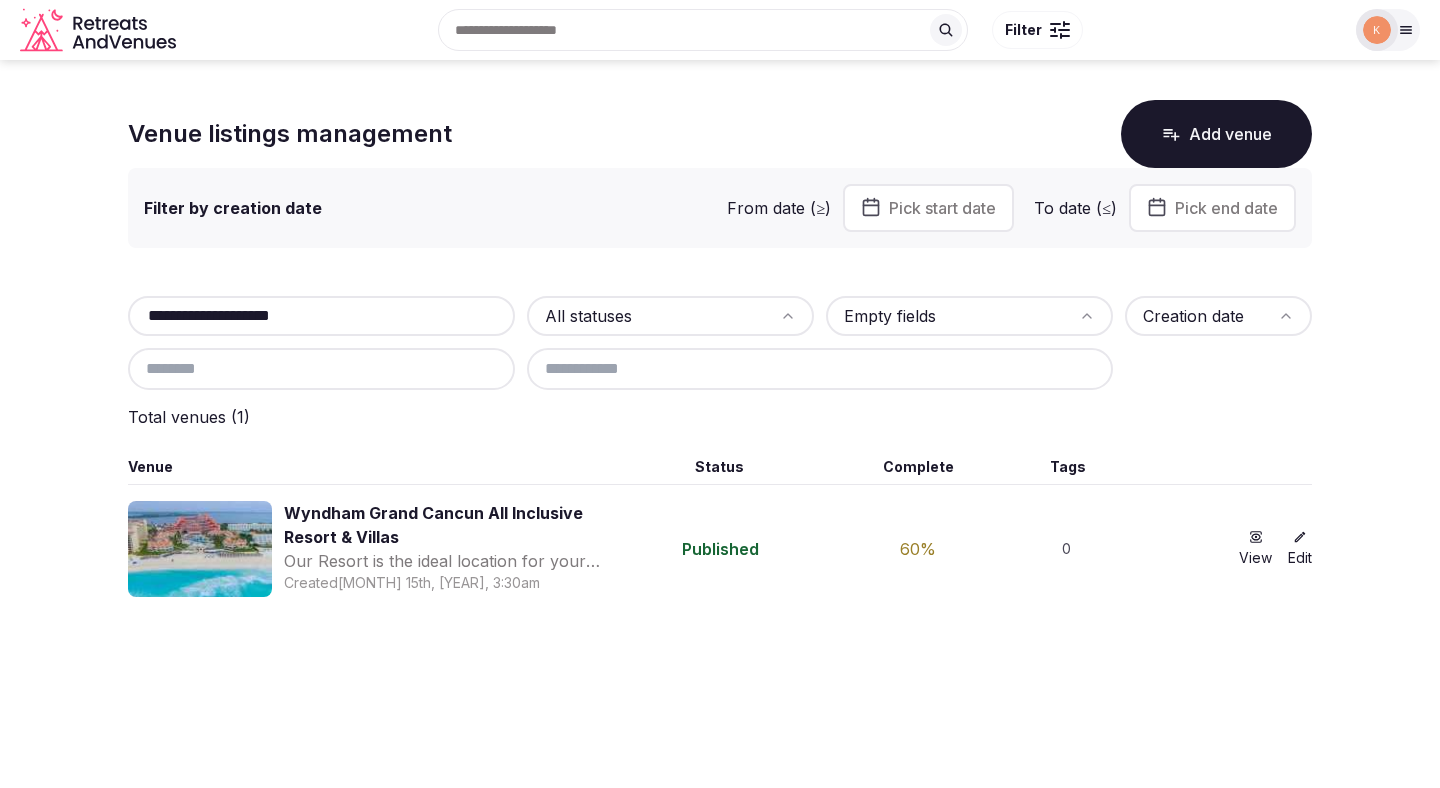 click on "Wyndham Grand Cancun All Inclusive Resort & Villas" at bounding box center [451, 525] 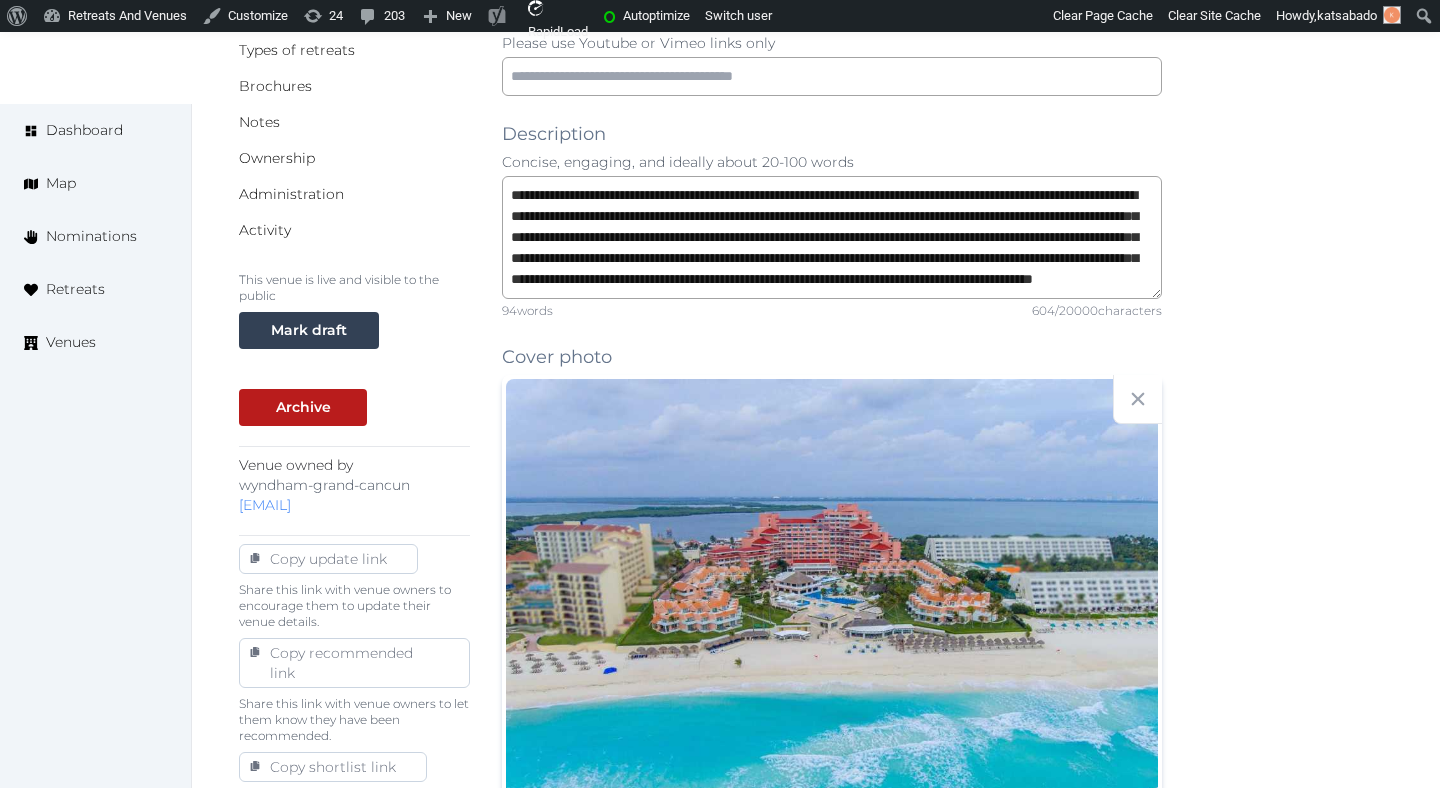 scroll, scrollTop: 625, scrollLeft: 0, axis: vertical 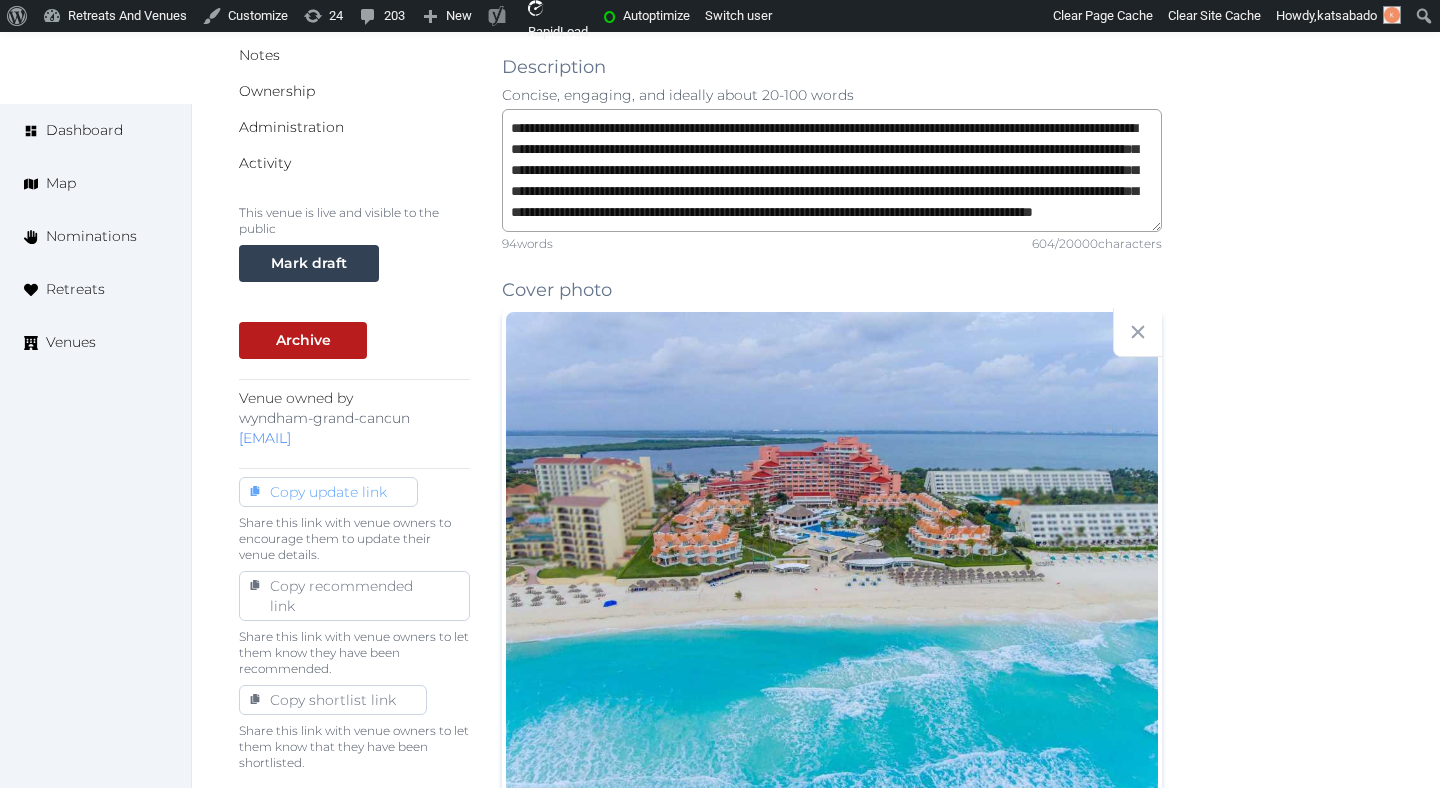 click on "Copy update link" at bounding box center (328, 492) 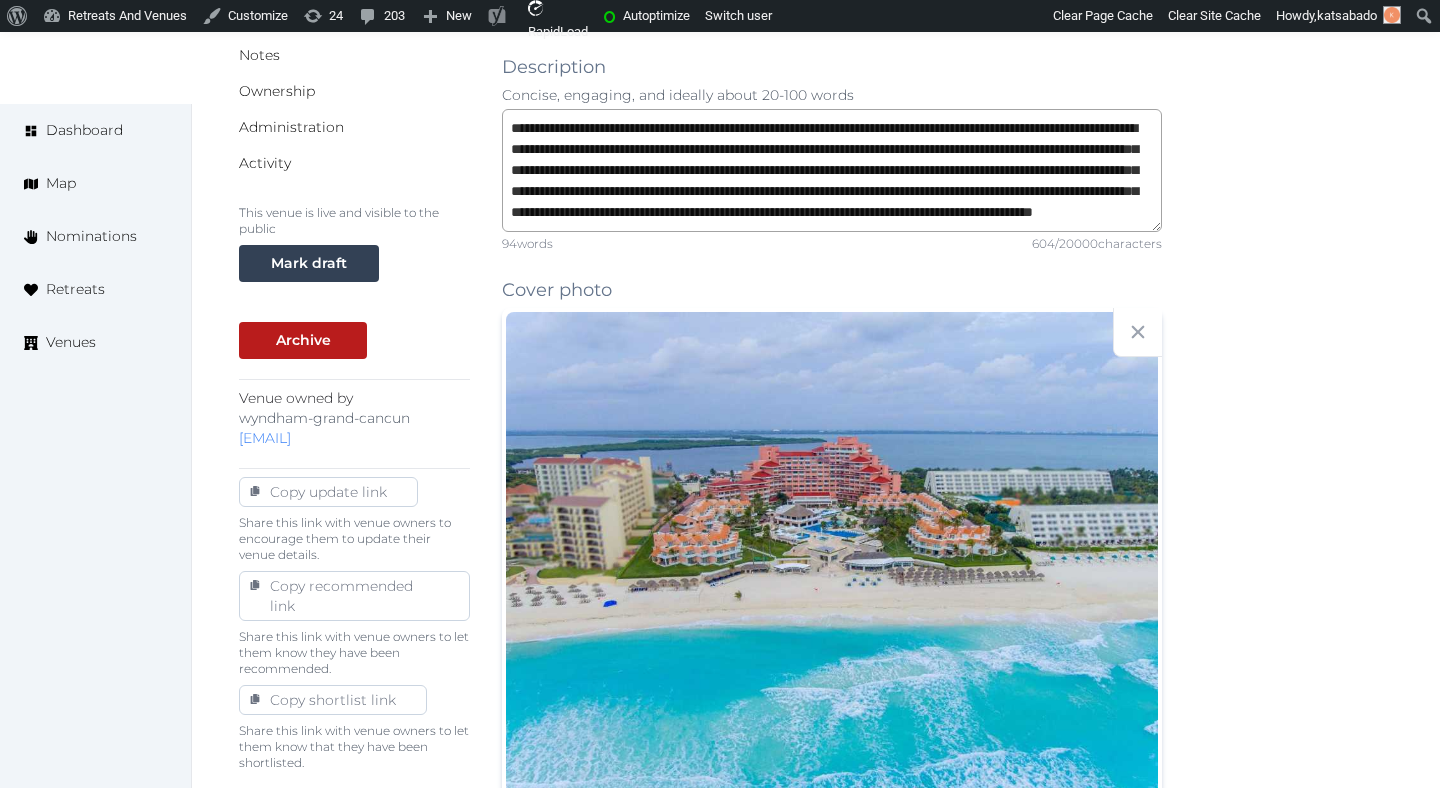 scroll, scrollTop: 619, scrollLeft: 0, axis: vertical 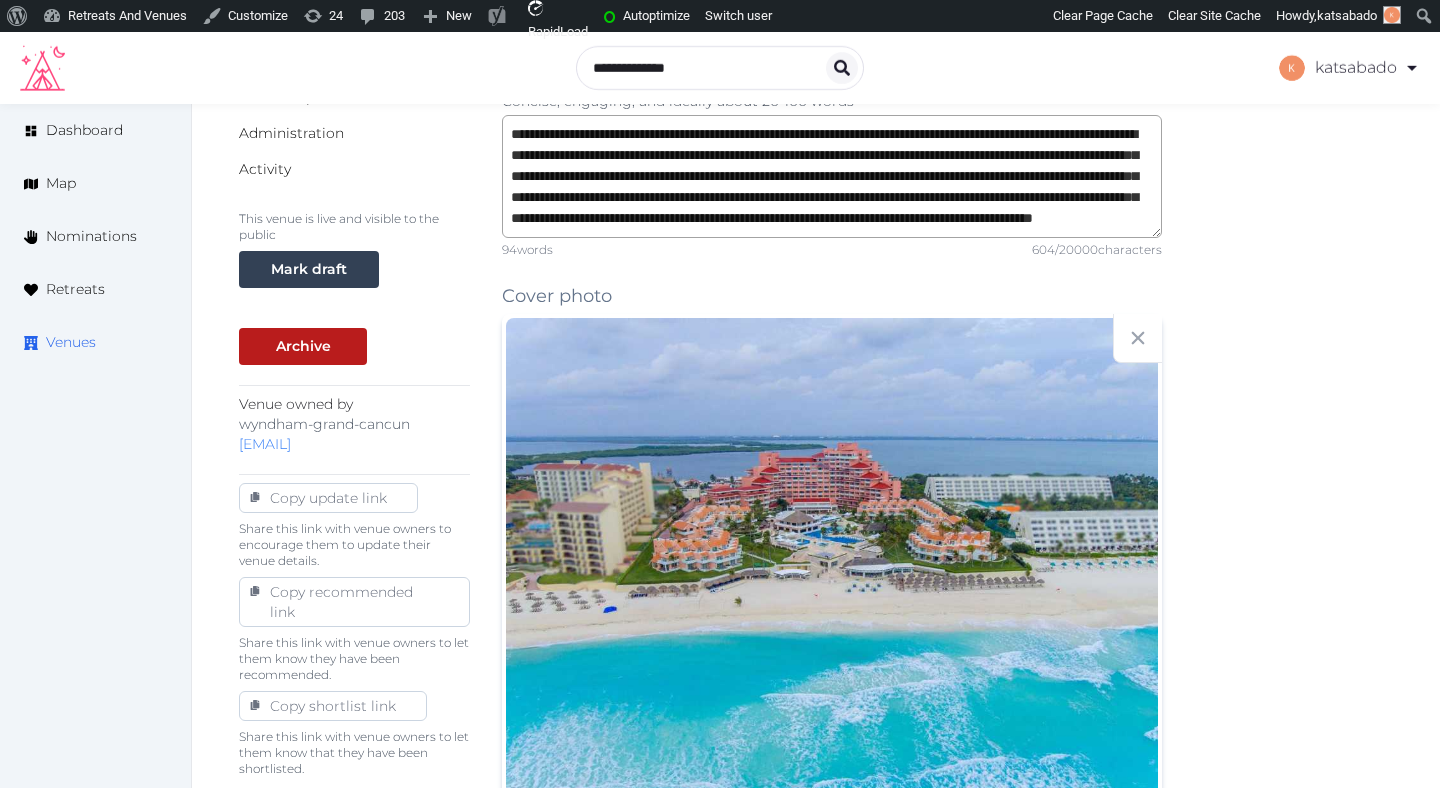 click on "Venues" at bounding box center [95, 342] 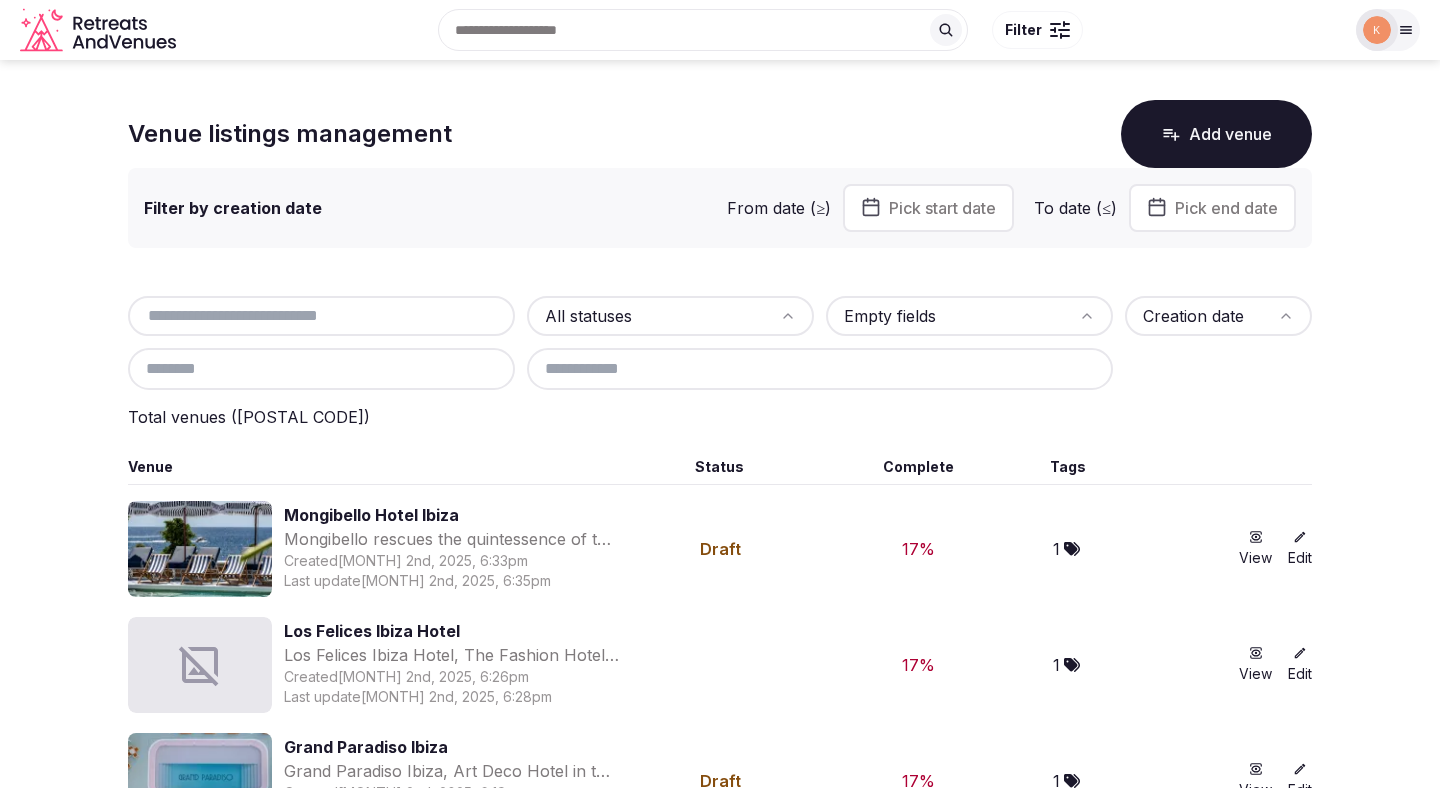 scroll, scrollTop: 0, scrollLeft: 0, axis: both 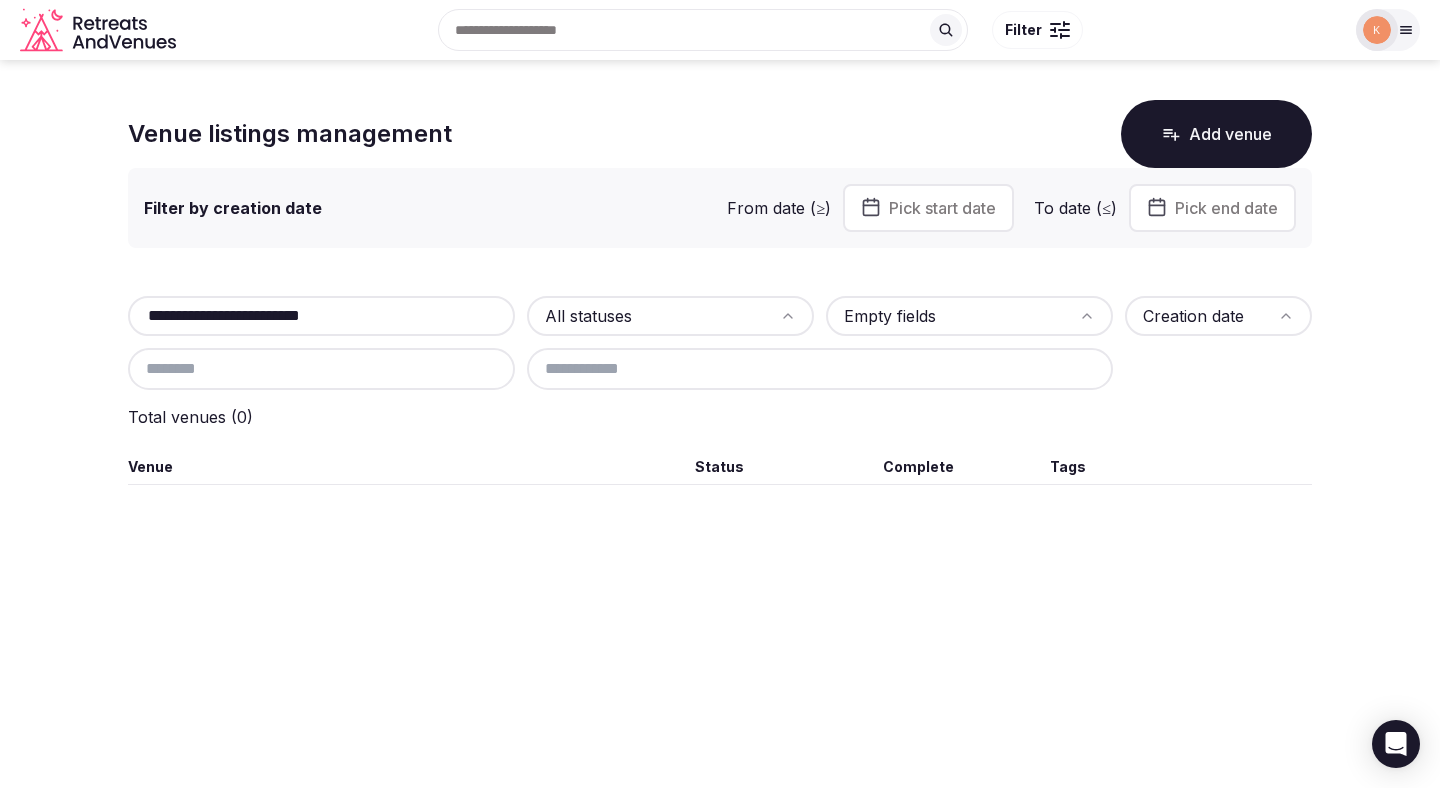 click on "**********" at bounding box center (321, 316) 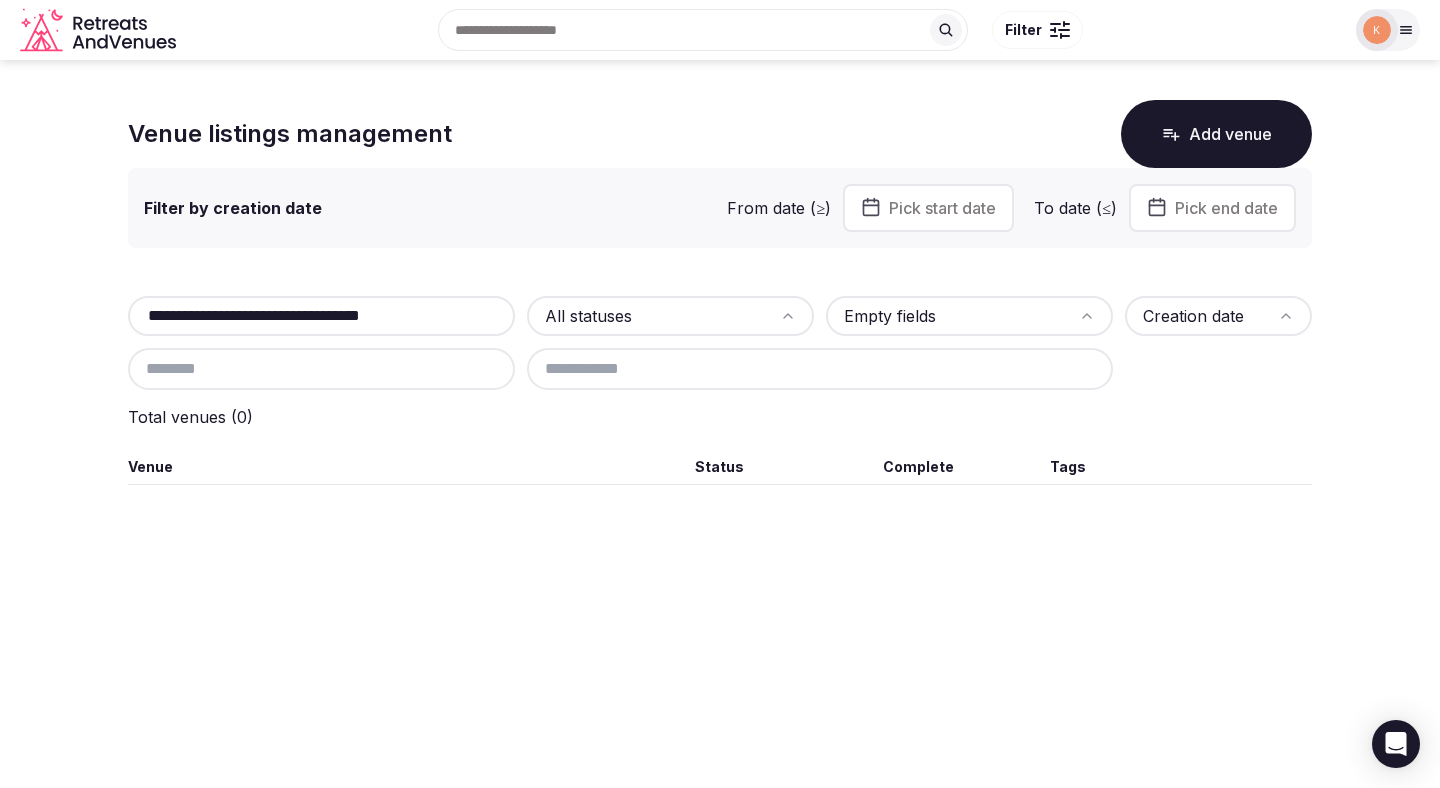 type on "**********" 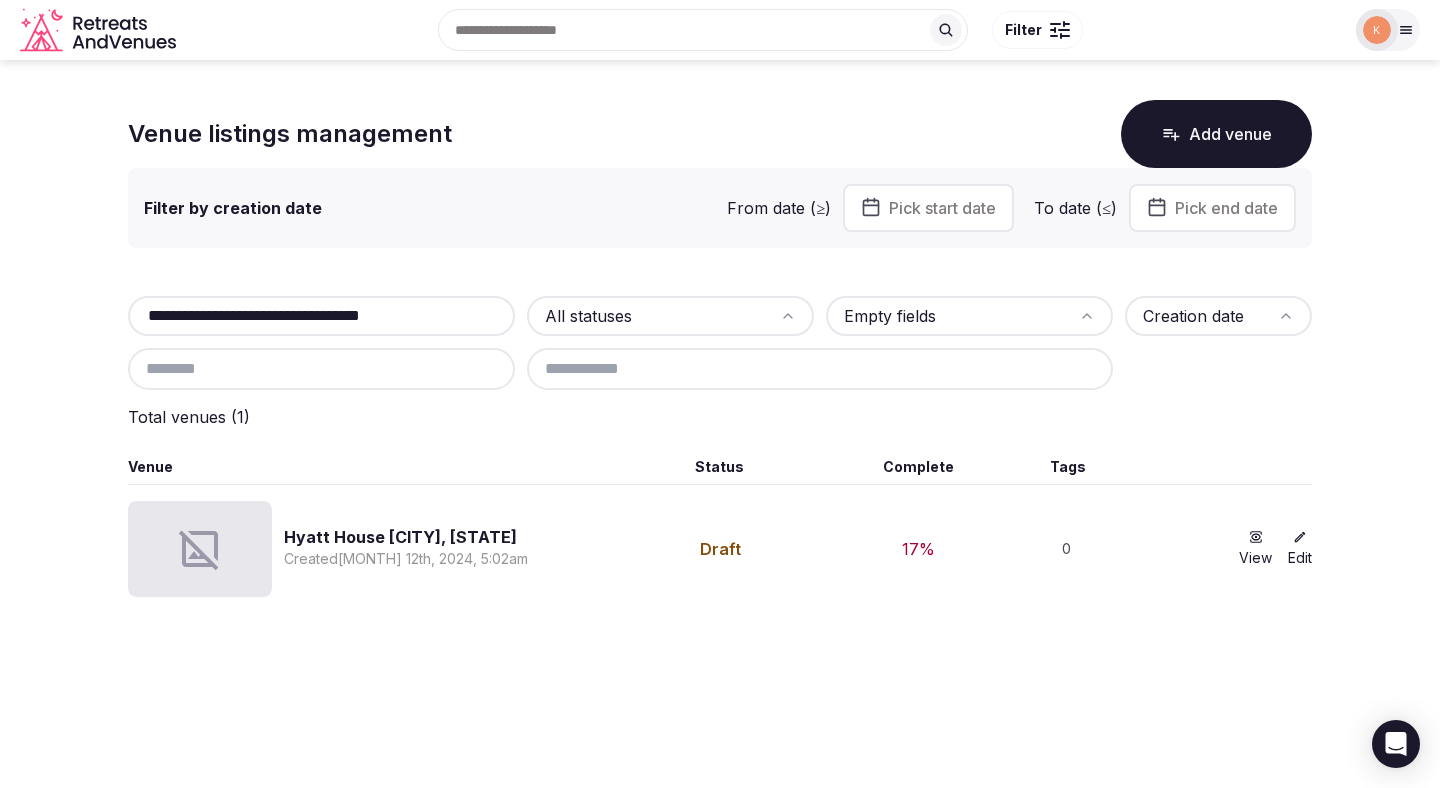 click on "Hyatt House [CITY] [REGION]" at bounding box center [406, 537] 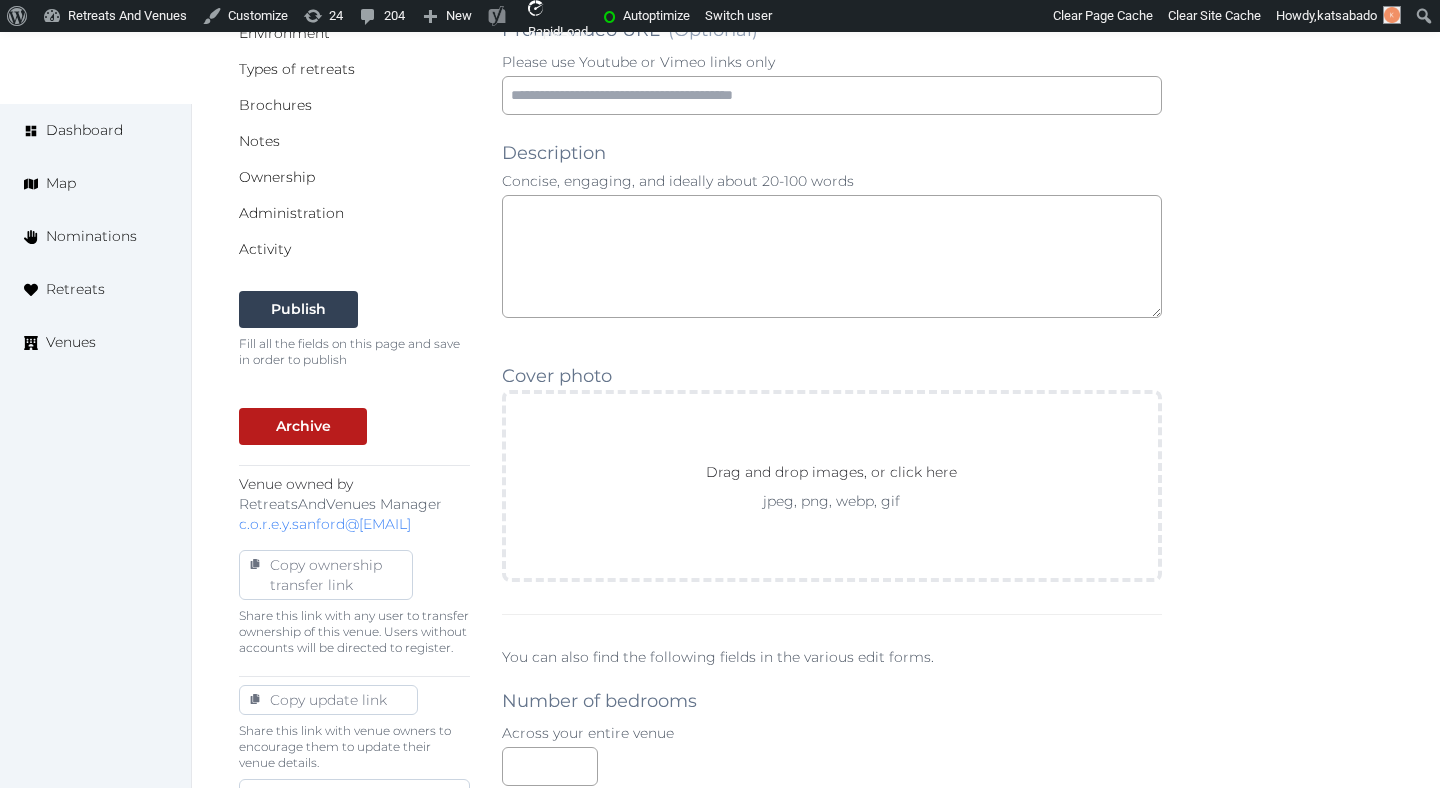 scroll, scrollTop: 562, scrollLeft: 0, axis: vertical 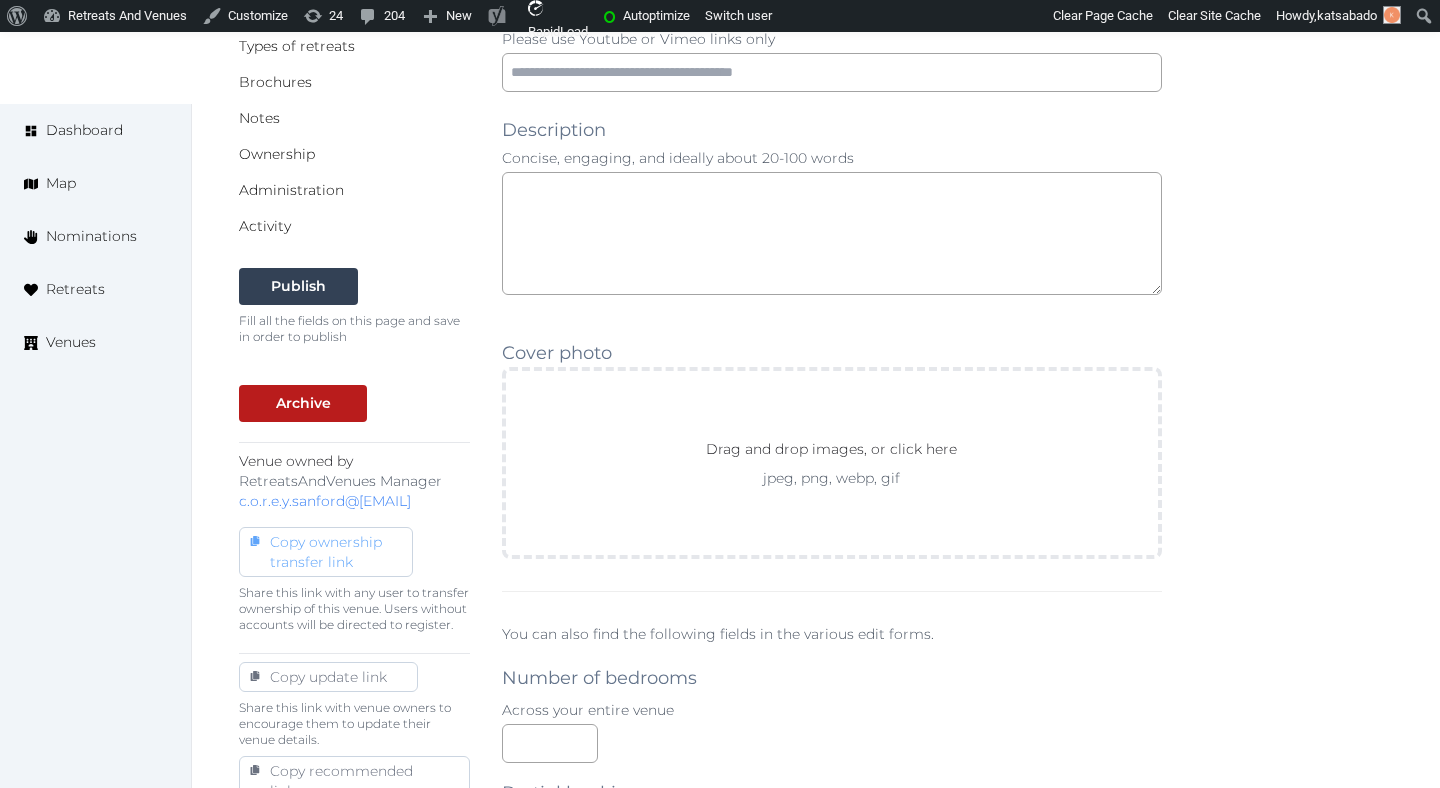 click on "Copy ownership transfer link" at bounding box center [326, 552] 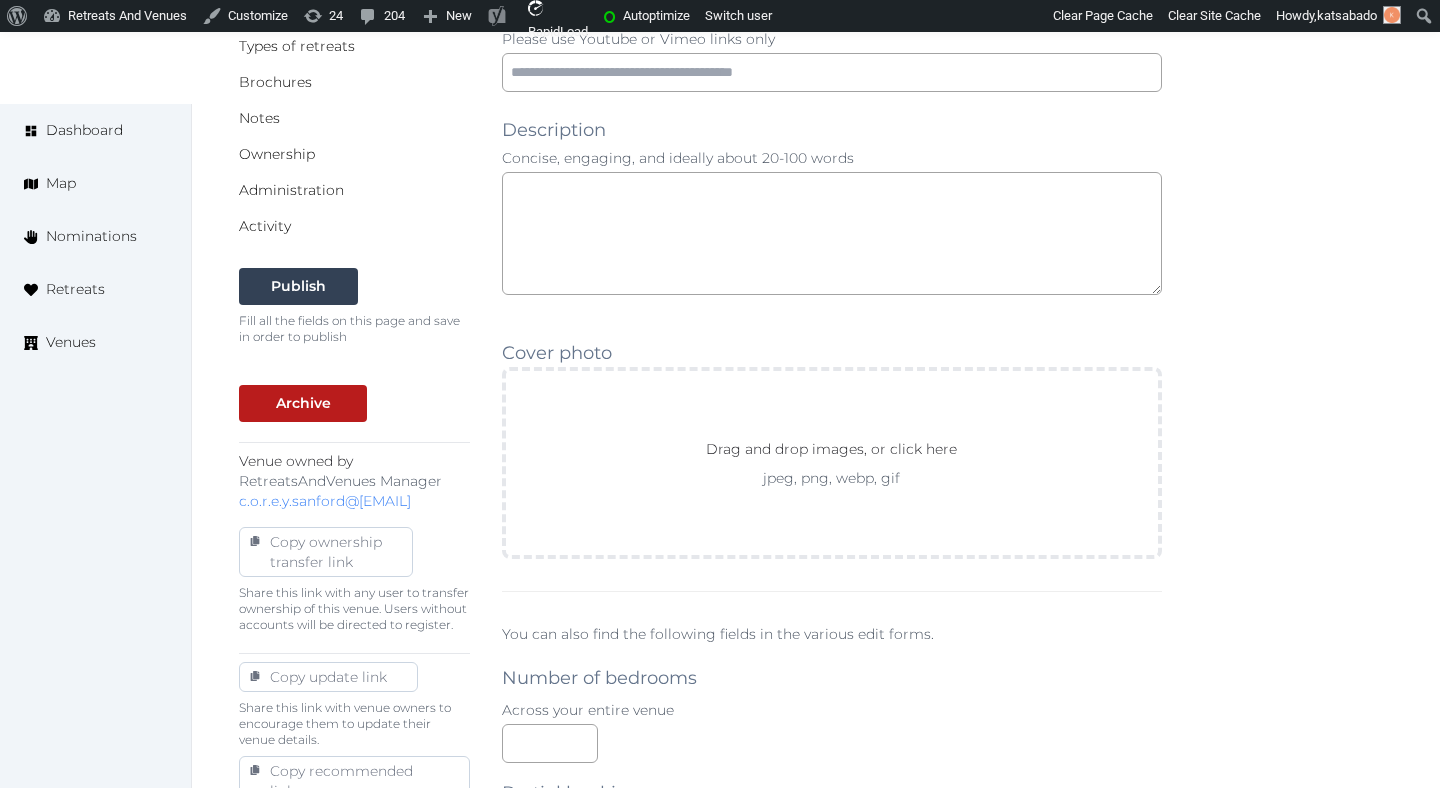 scroll, scrollTop: 0, scrollLeft: 0, axis: both 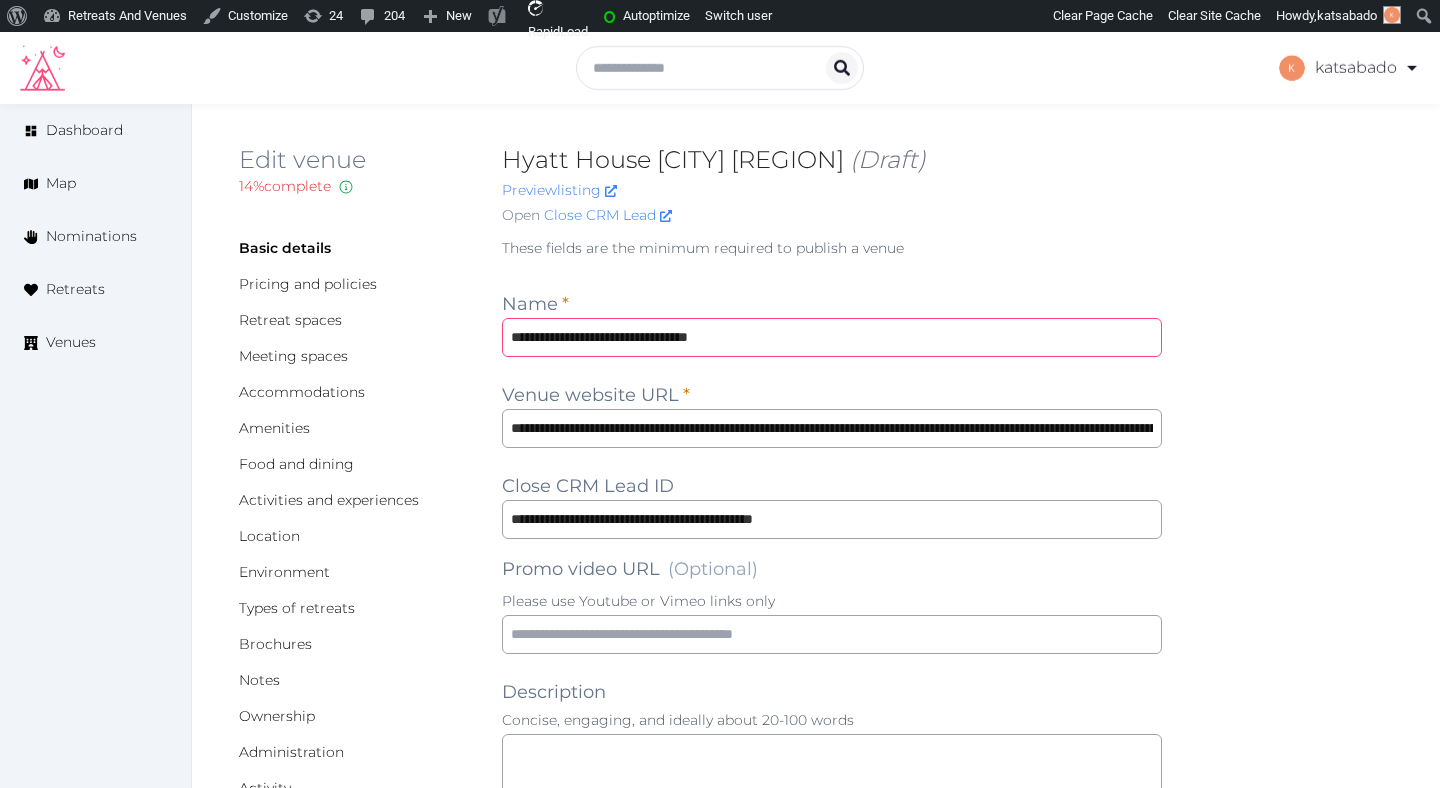 click on "**********" at bounding box center [832, 337] 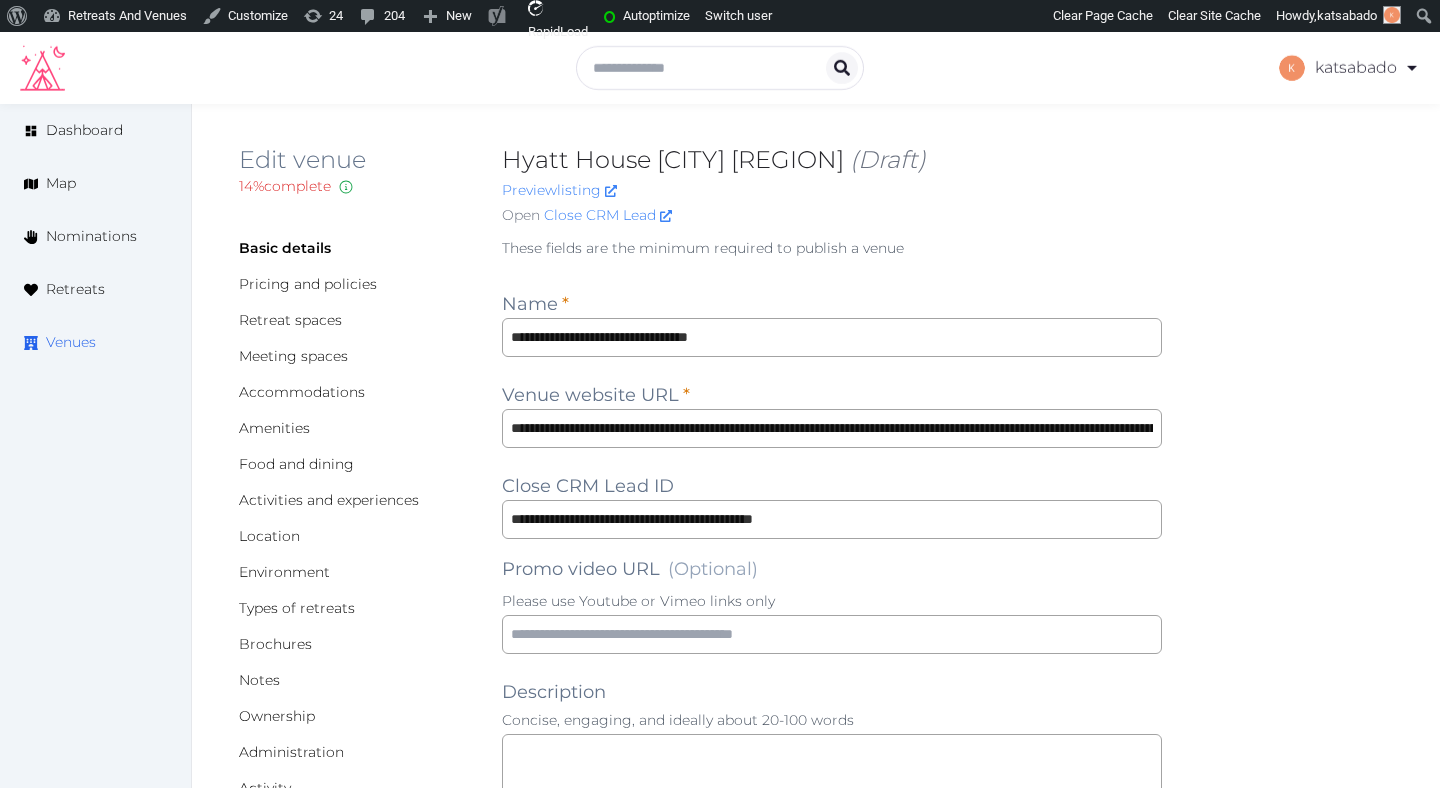 click on "Venues" at bounding box center [71, 342] 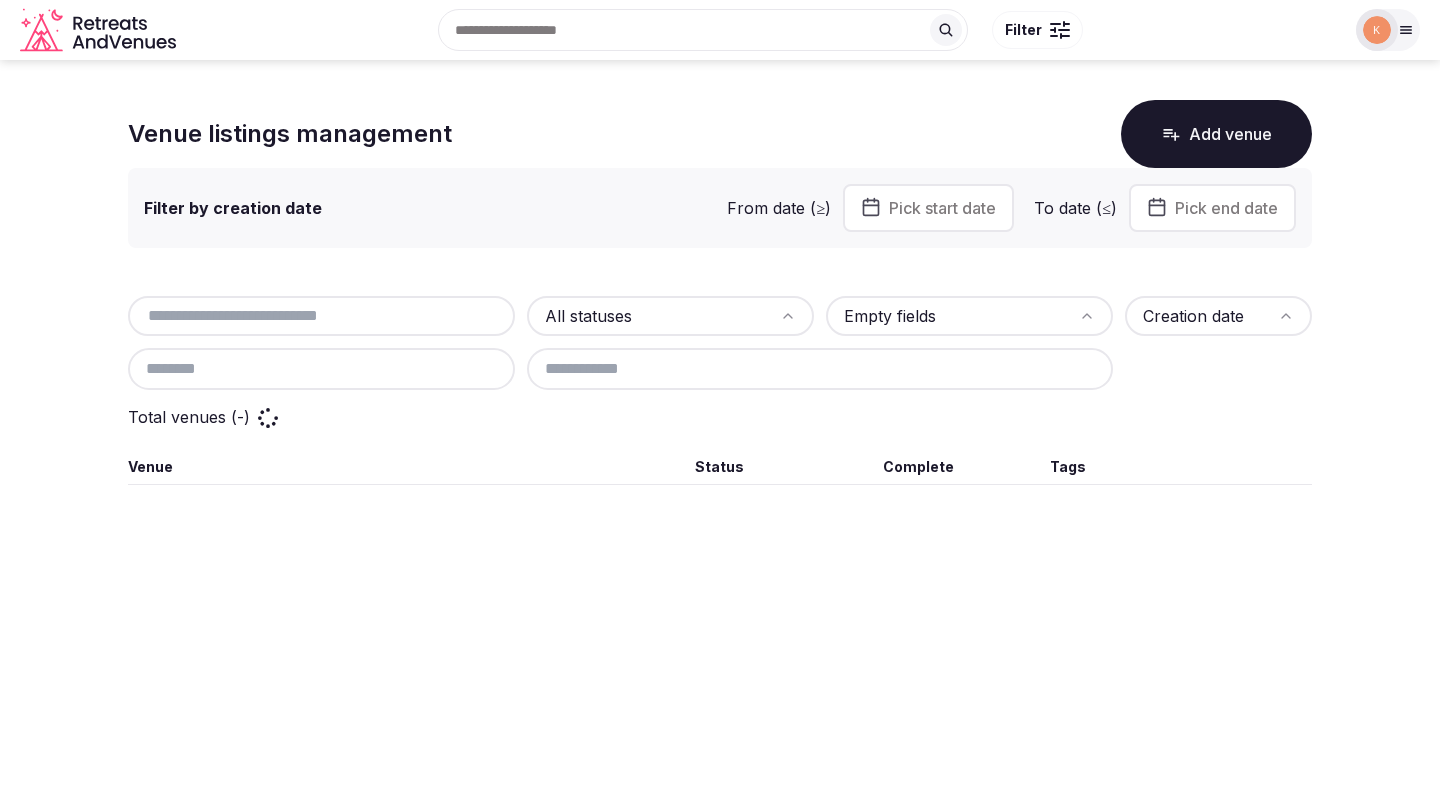 scroll, scrollTop: 0, scrollLeft: 0, axis: both 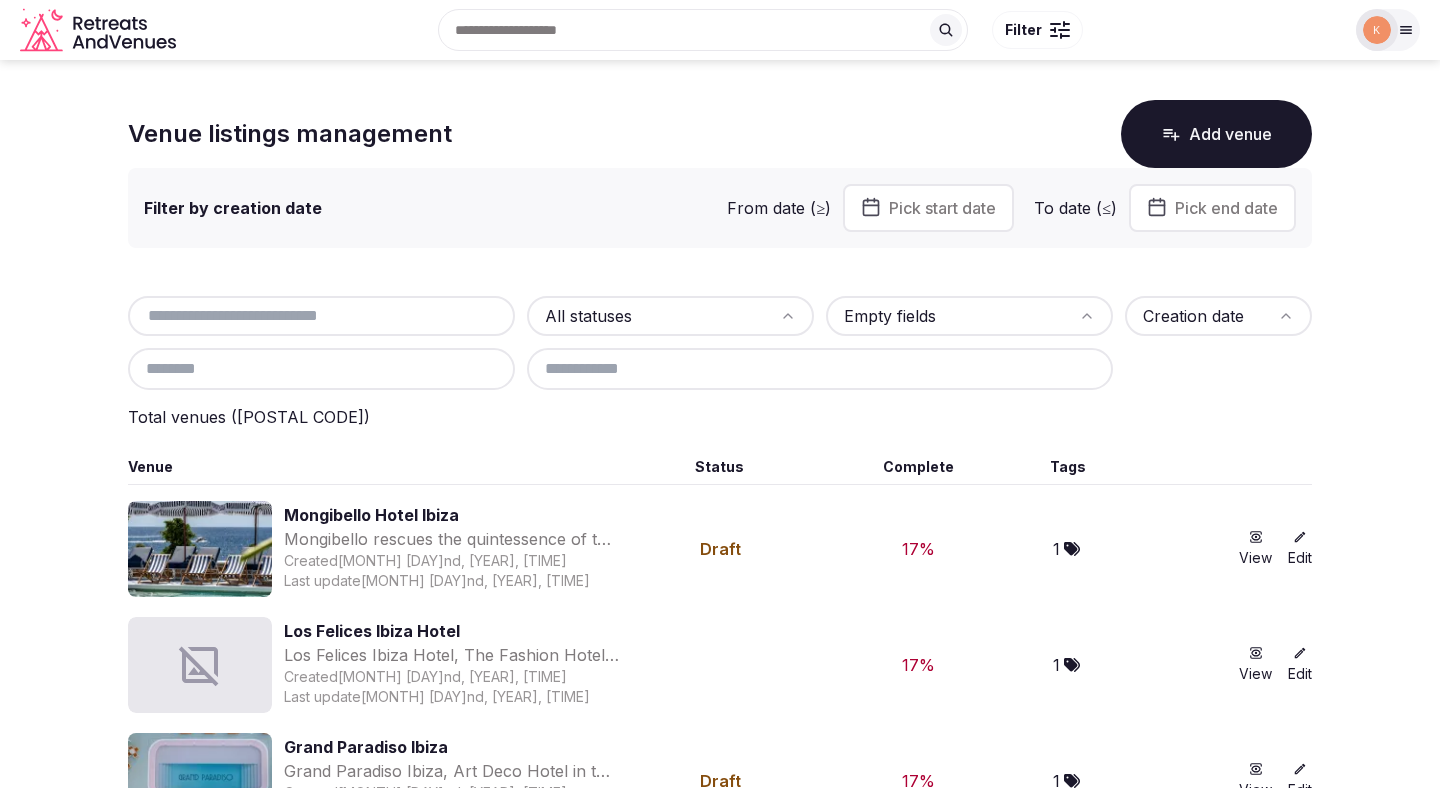 click at bounding box center (321, 316) 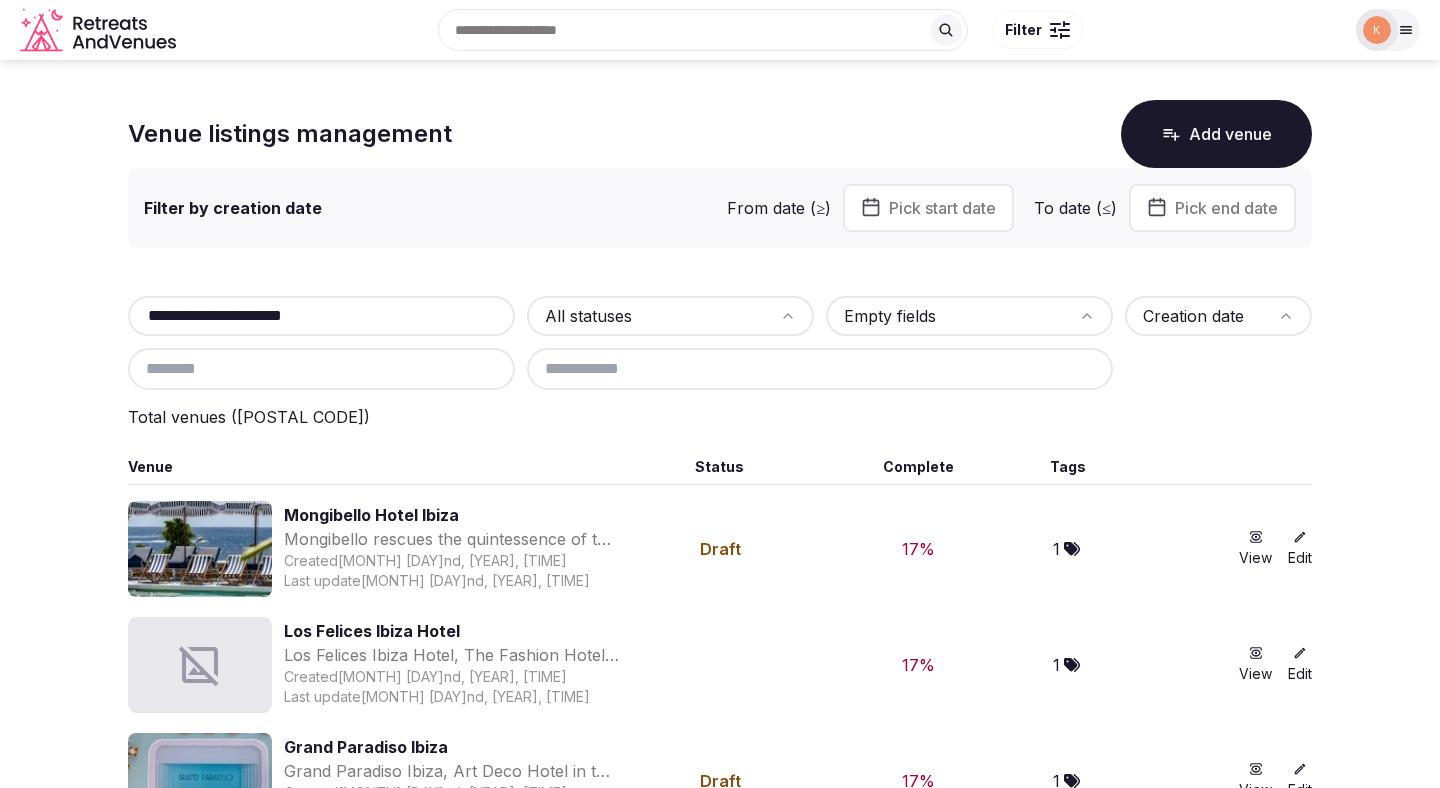 type on "**********" 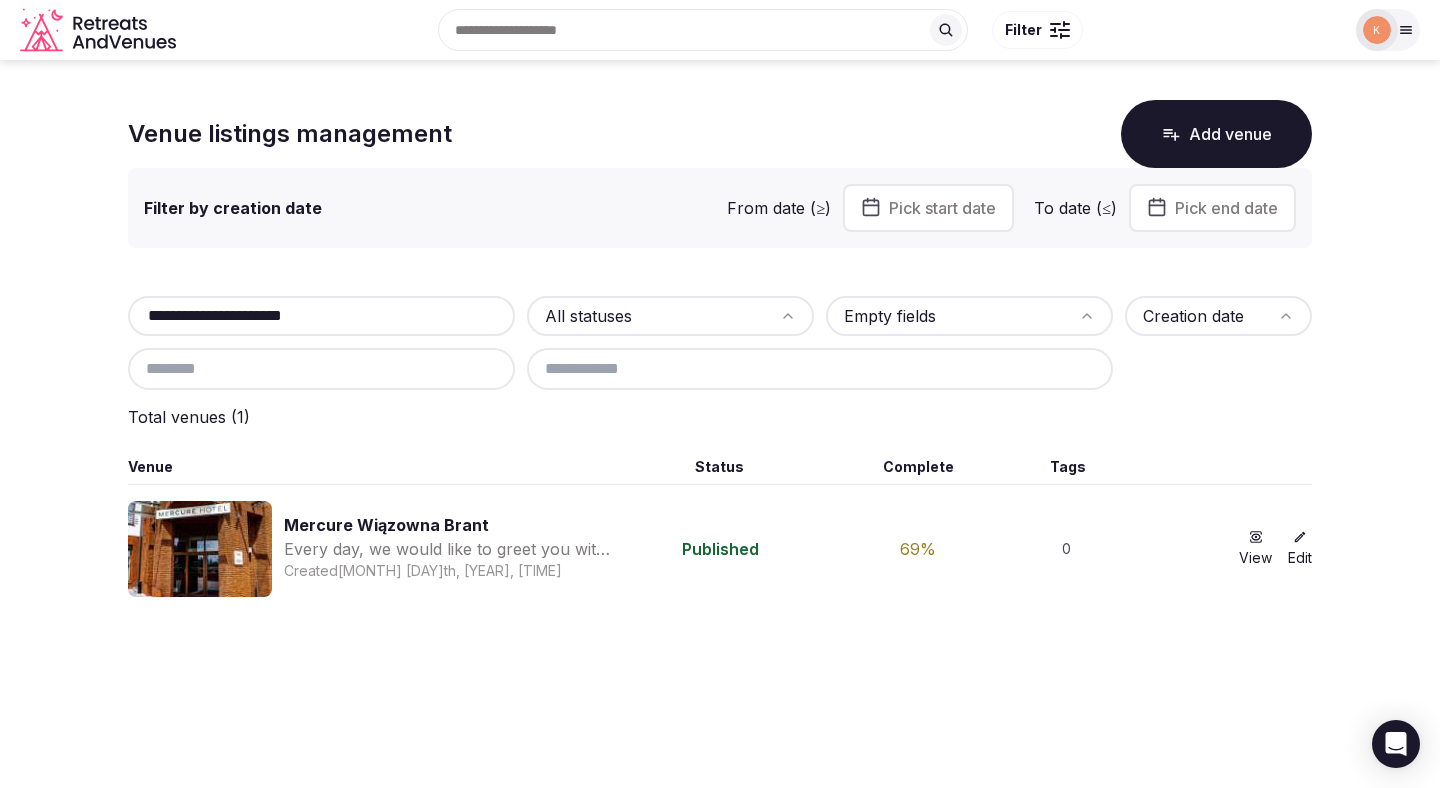 click on "Mercure Wiązowna Brant" at bounding box center [451, 525] 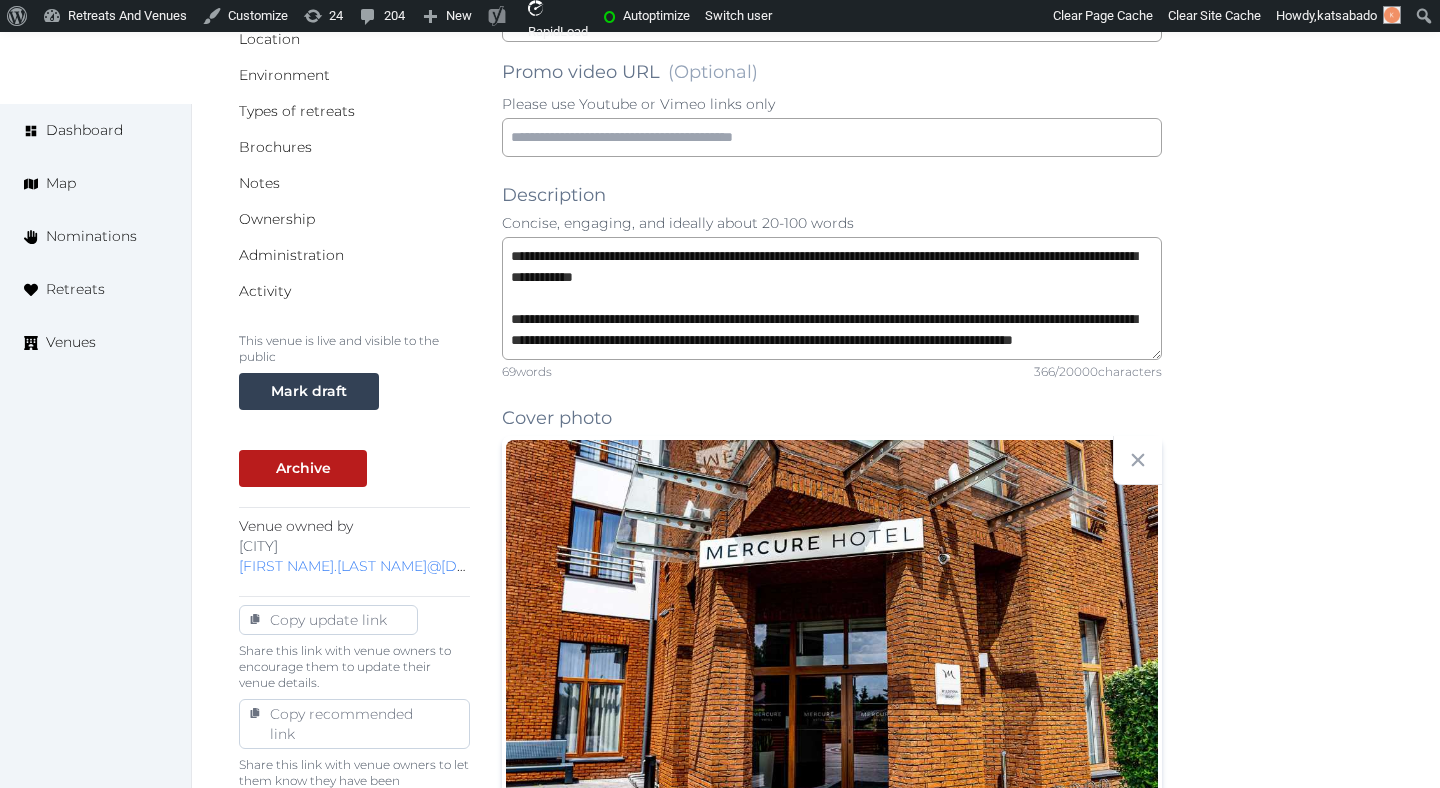 scroll, scrollTop: 498, scrollLeft: 0, axis: vertical 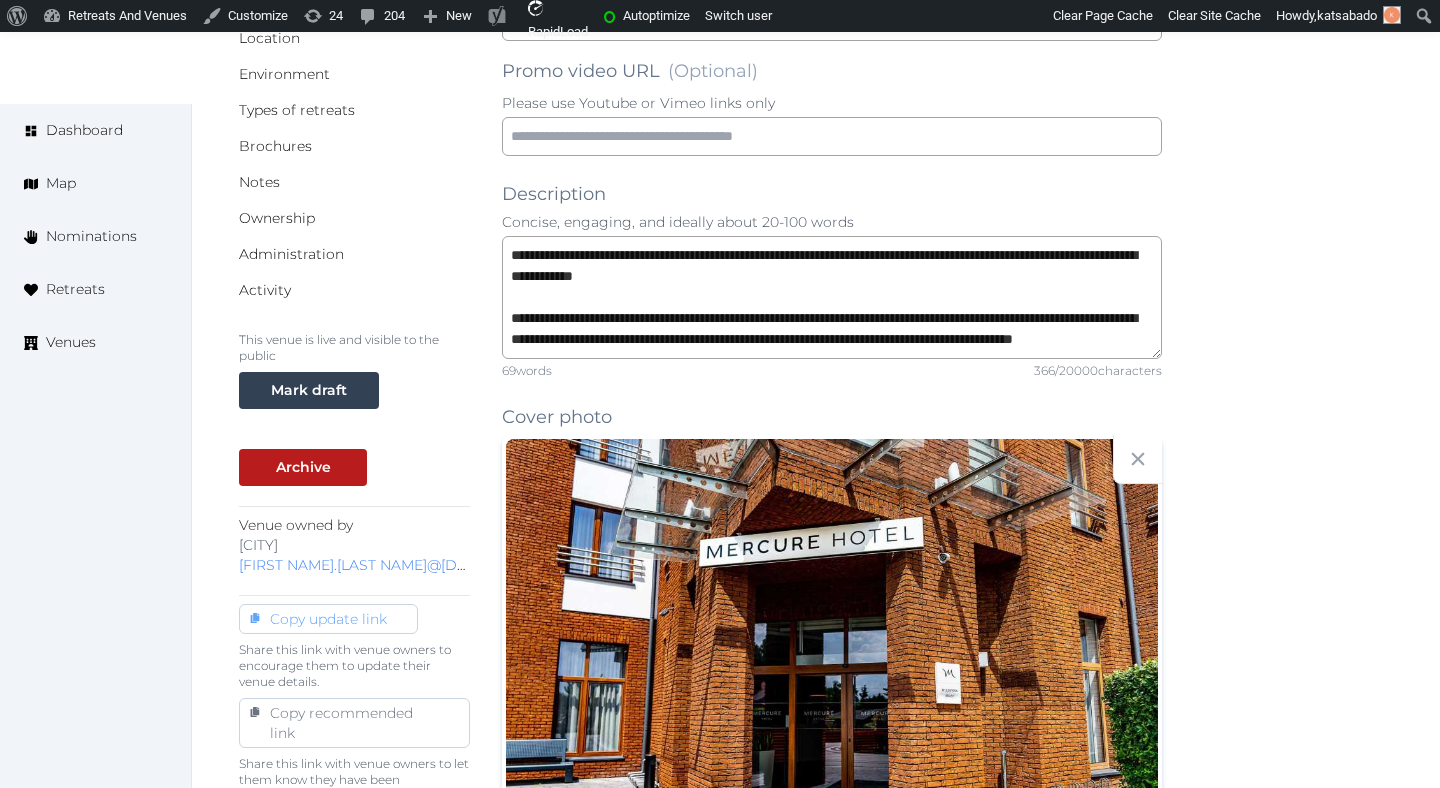 click on "Copy update link" at bounding box center [328, 619] 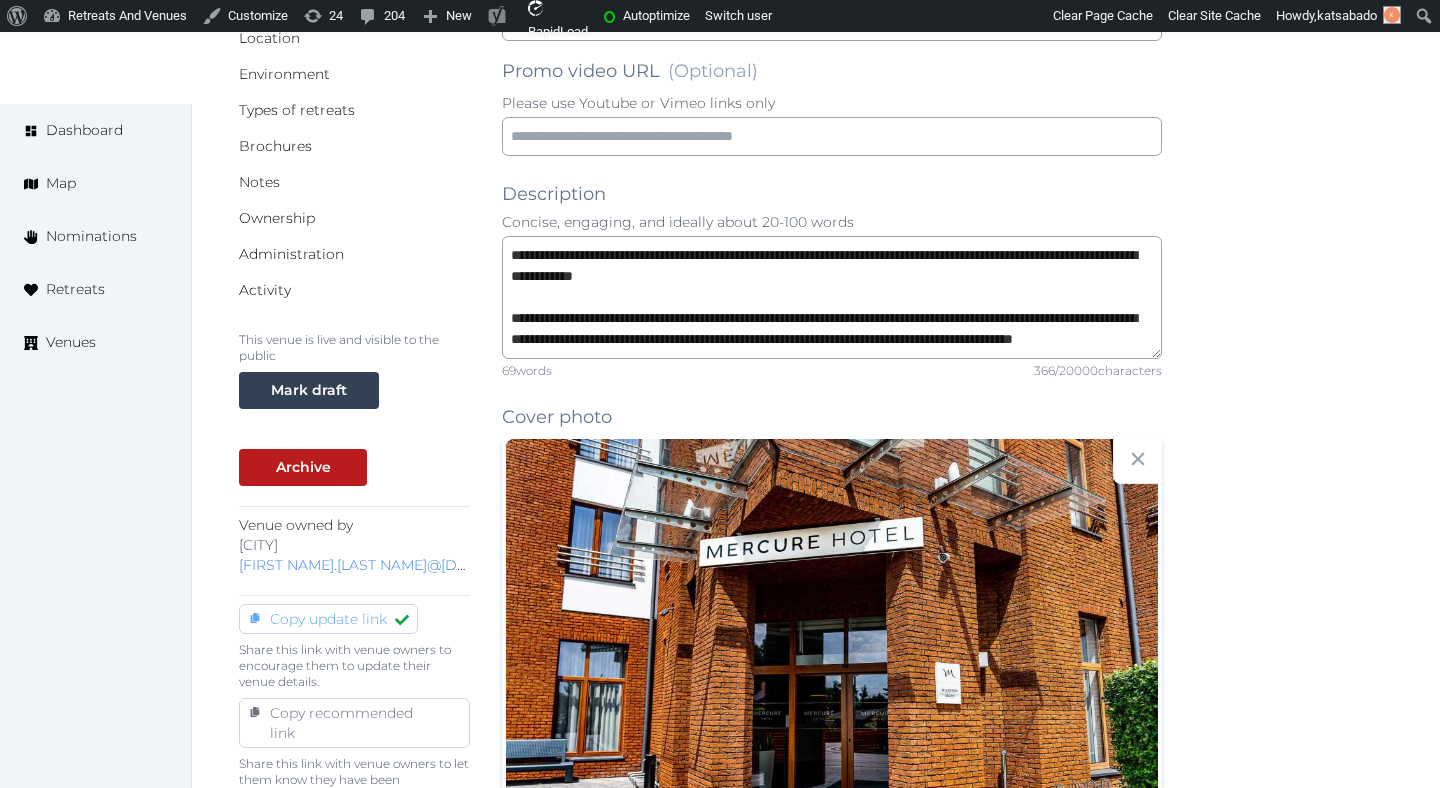 click on "Copy update link" at bounding box center (328, 619) 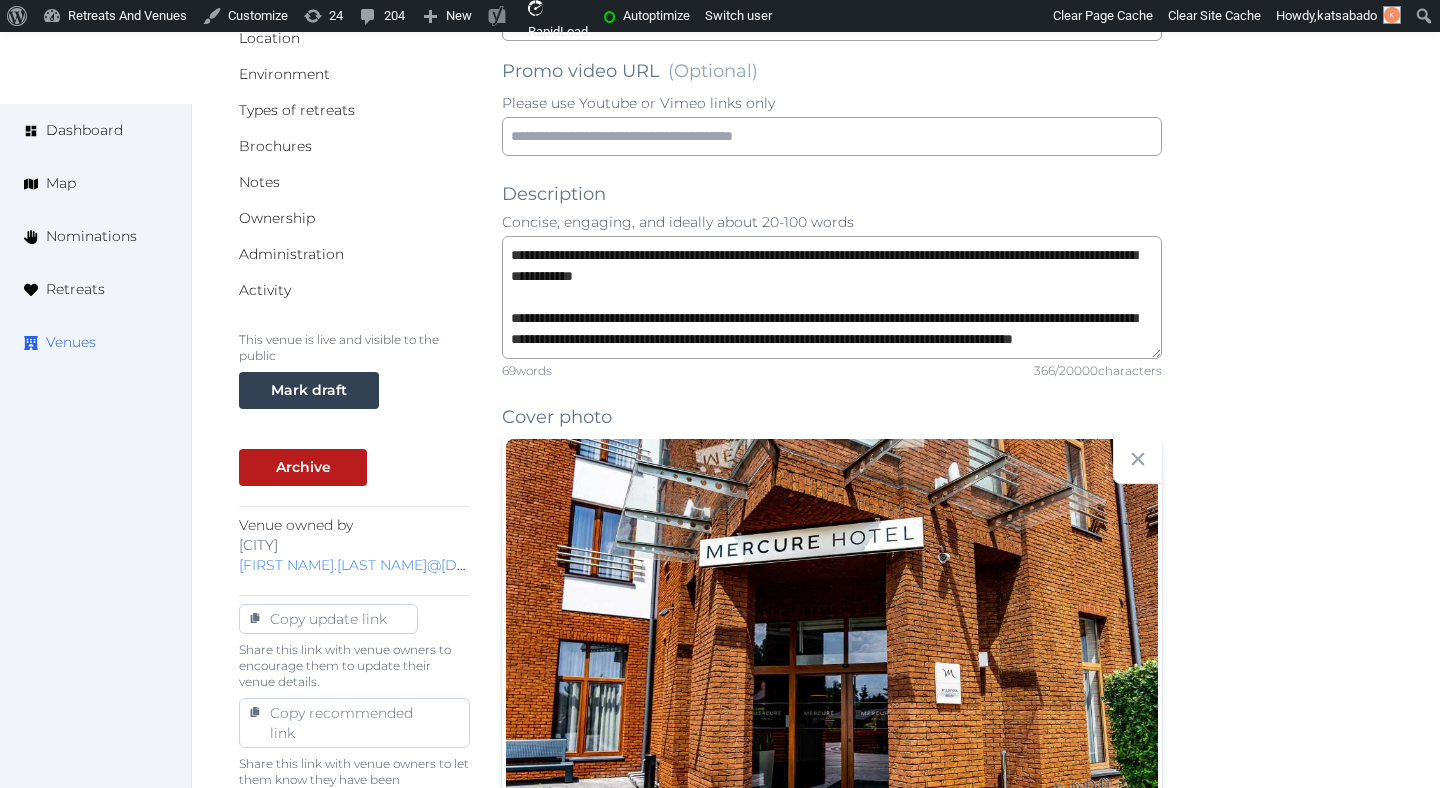 click on "Venues" at bounding box center [71, 342] 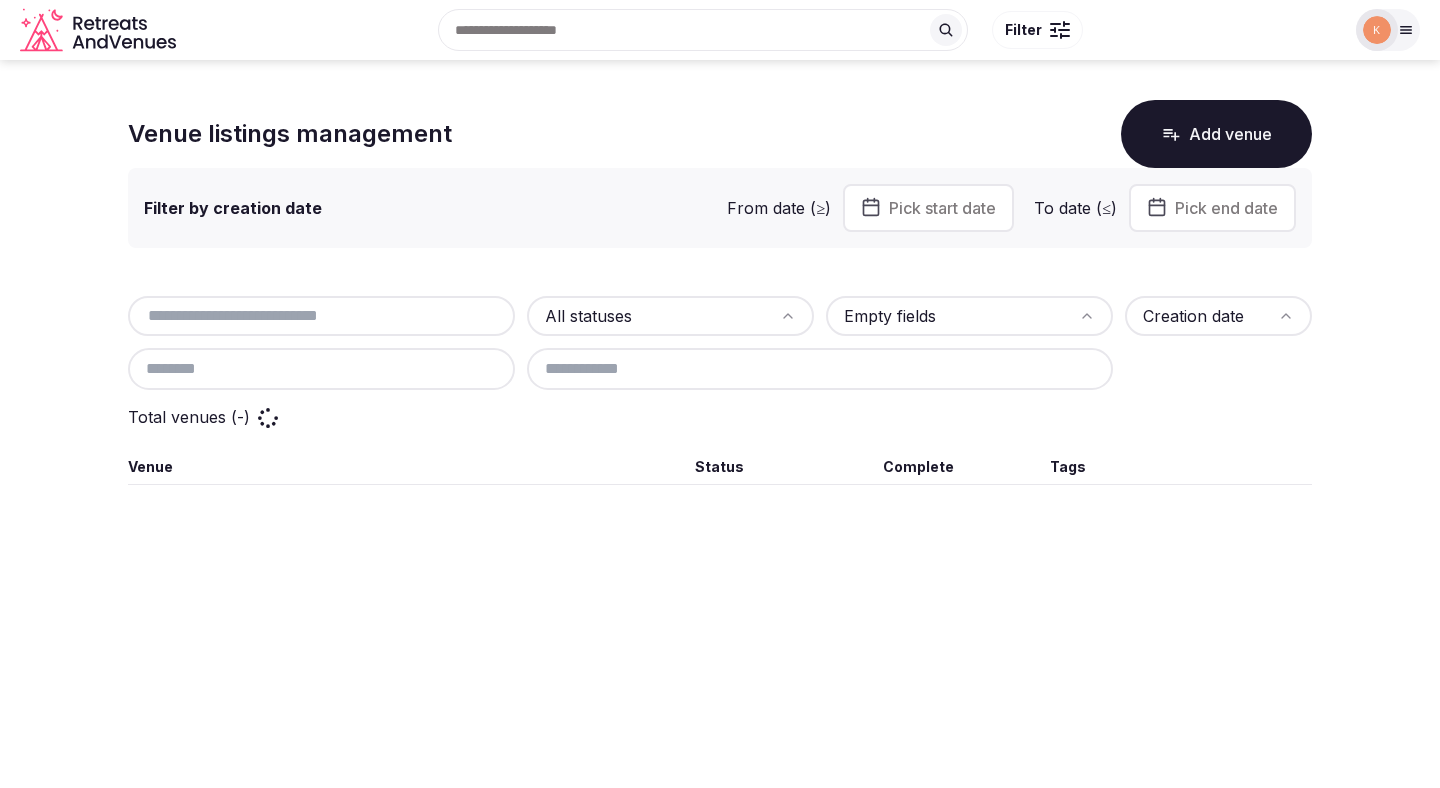 scroll, scrollTop: 0, scrollLeft: 0, axis: both 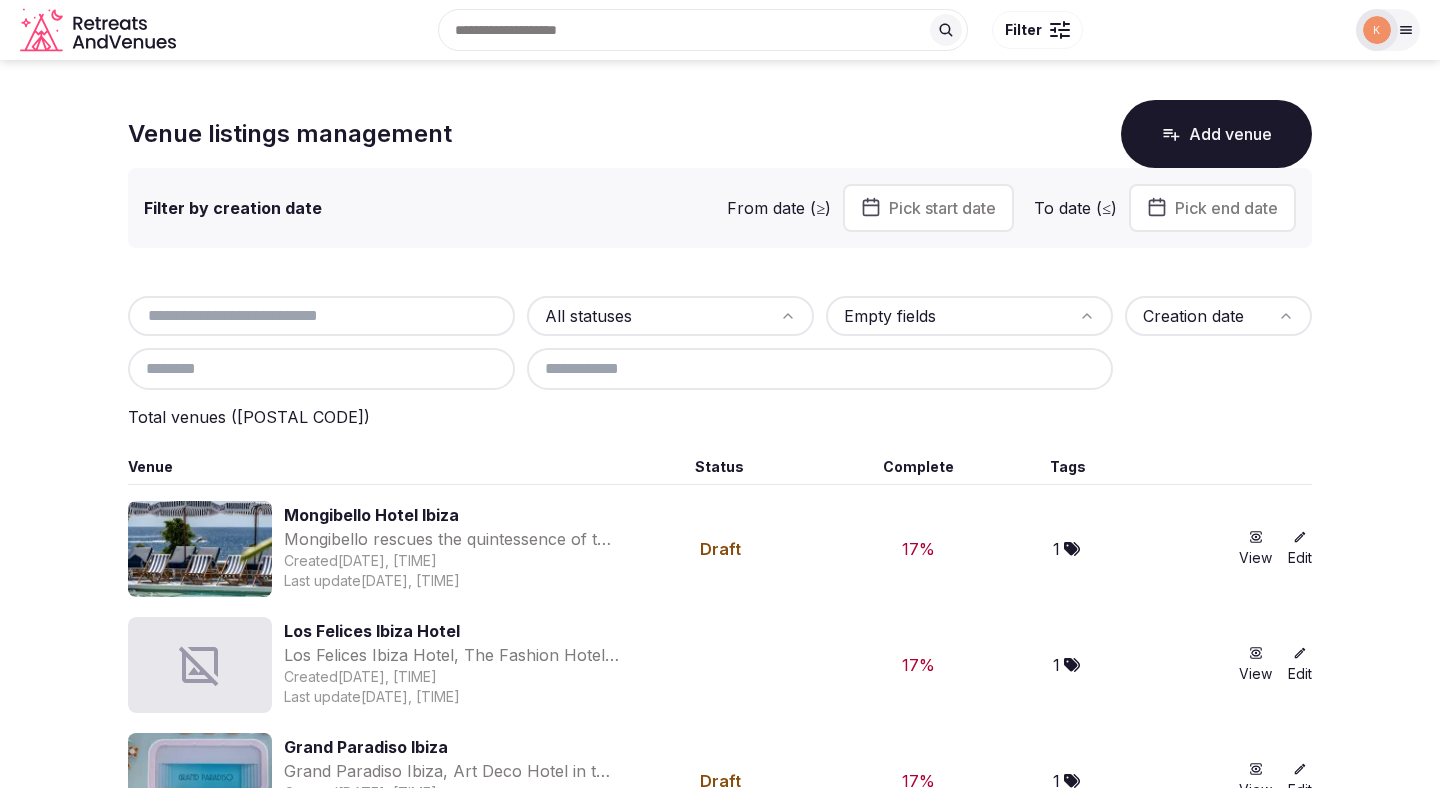click at bounding box center [321, 316] 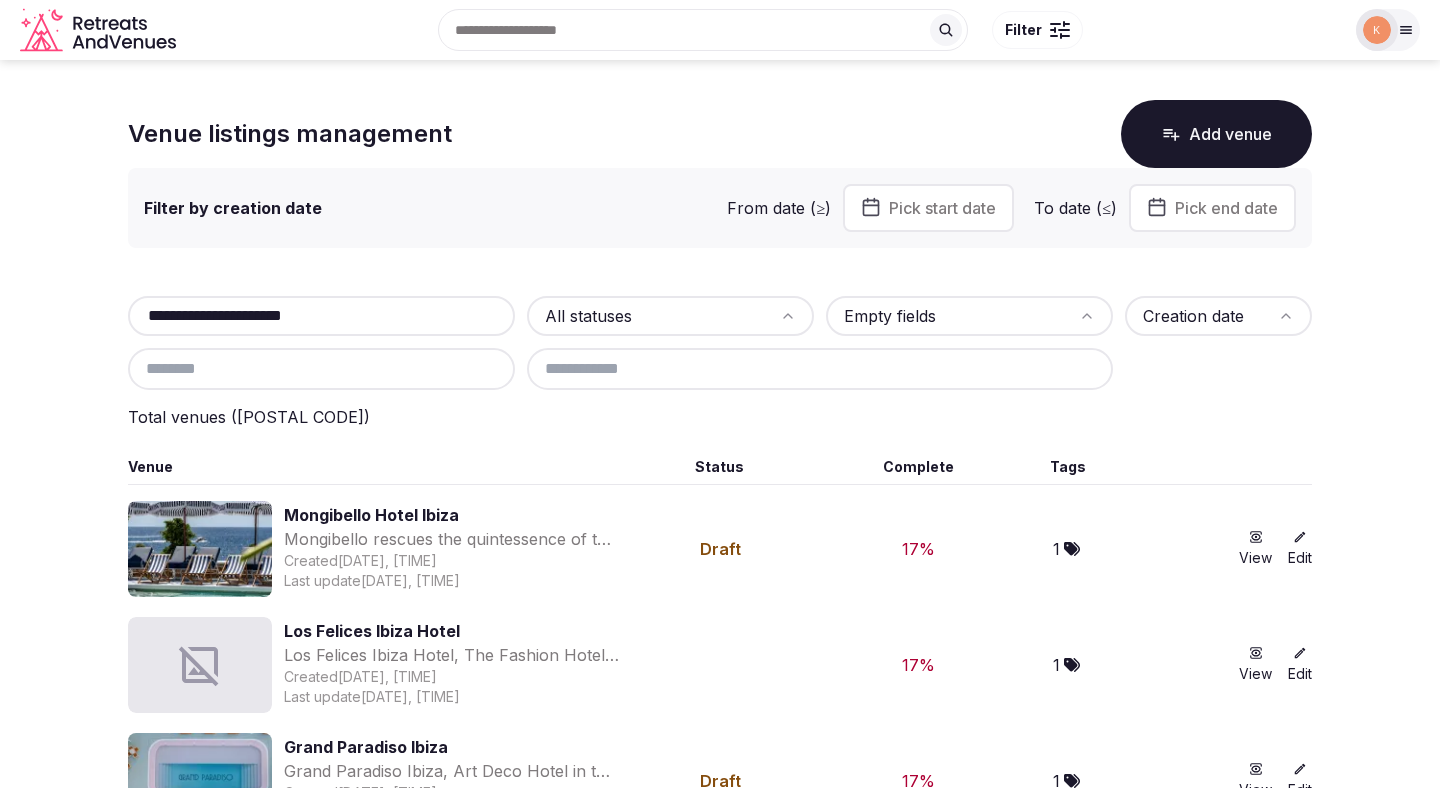 type on "**********" 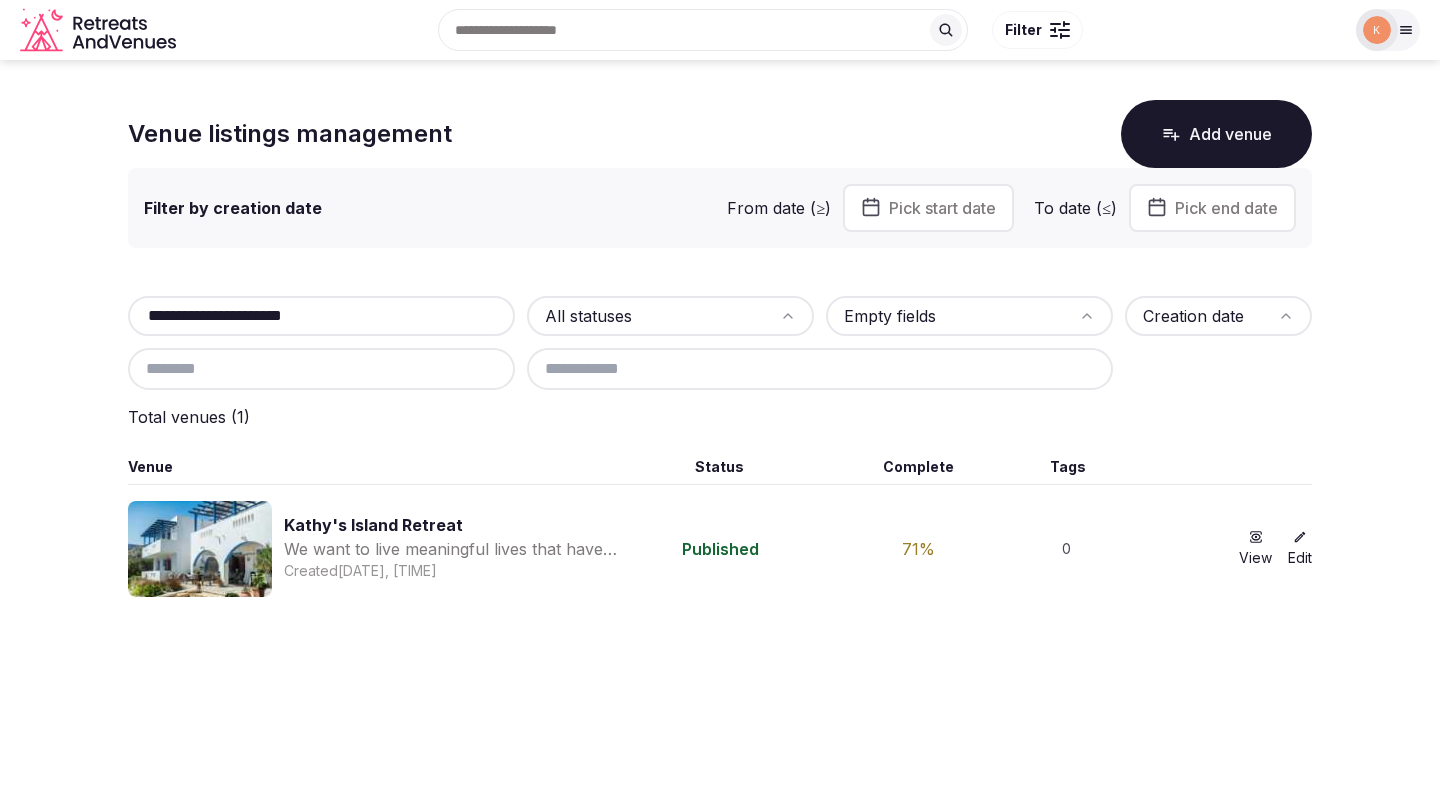 click on "Kathy's Island Retreat" at bounding box center (451, 525) 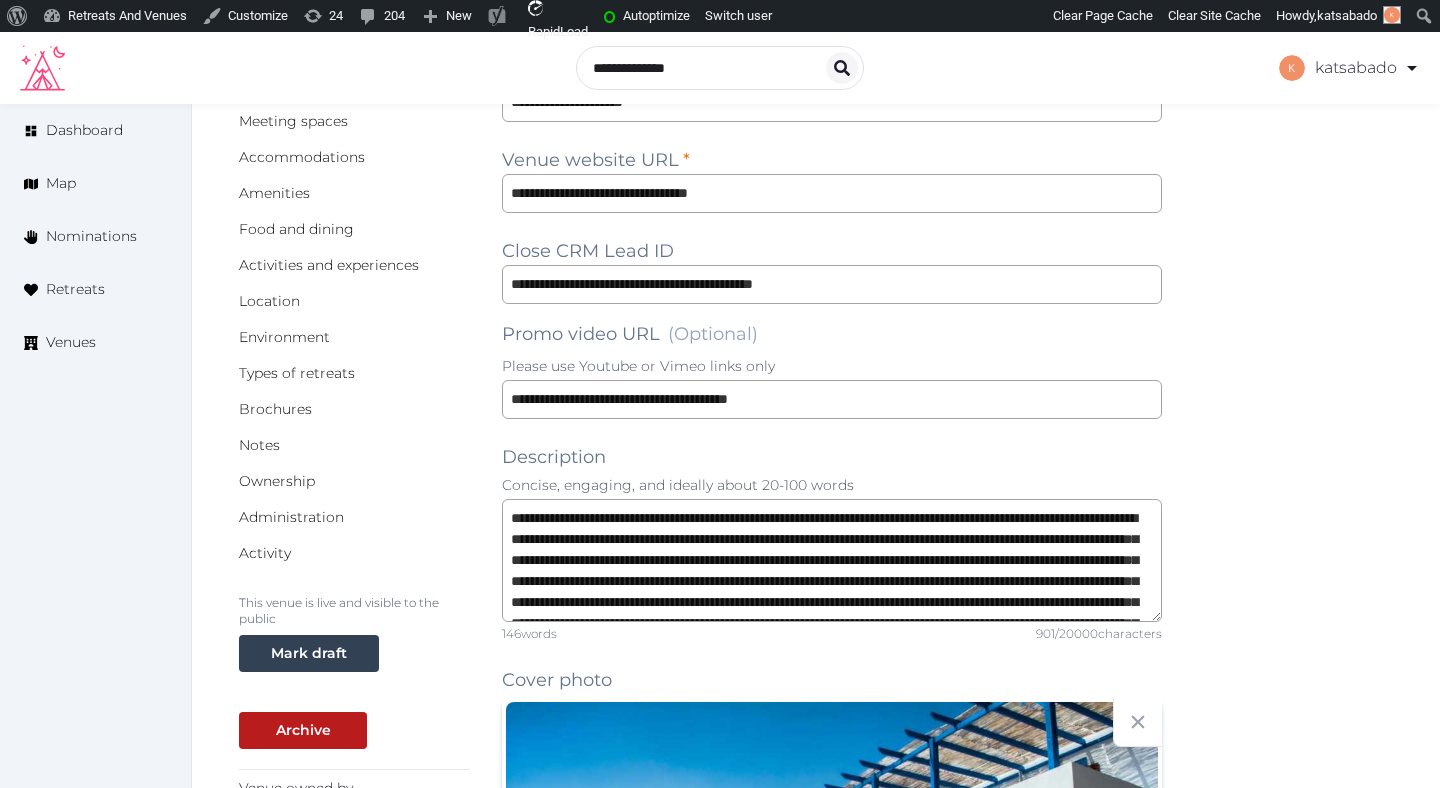 scroll, scrollTop: 274, scrollLeft: 0, axis: vertical 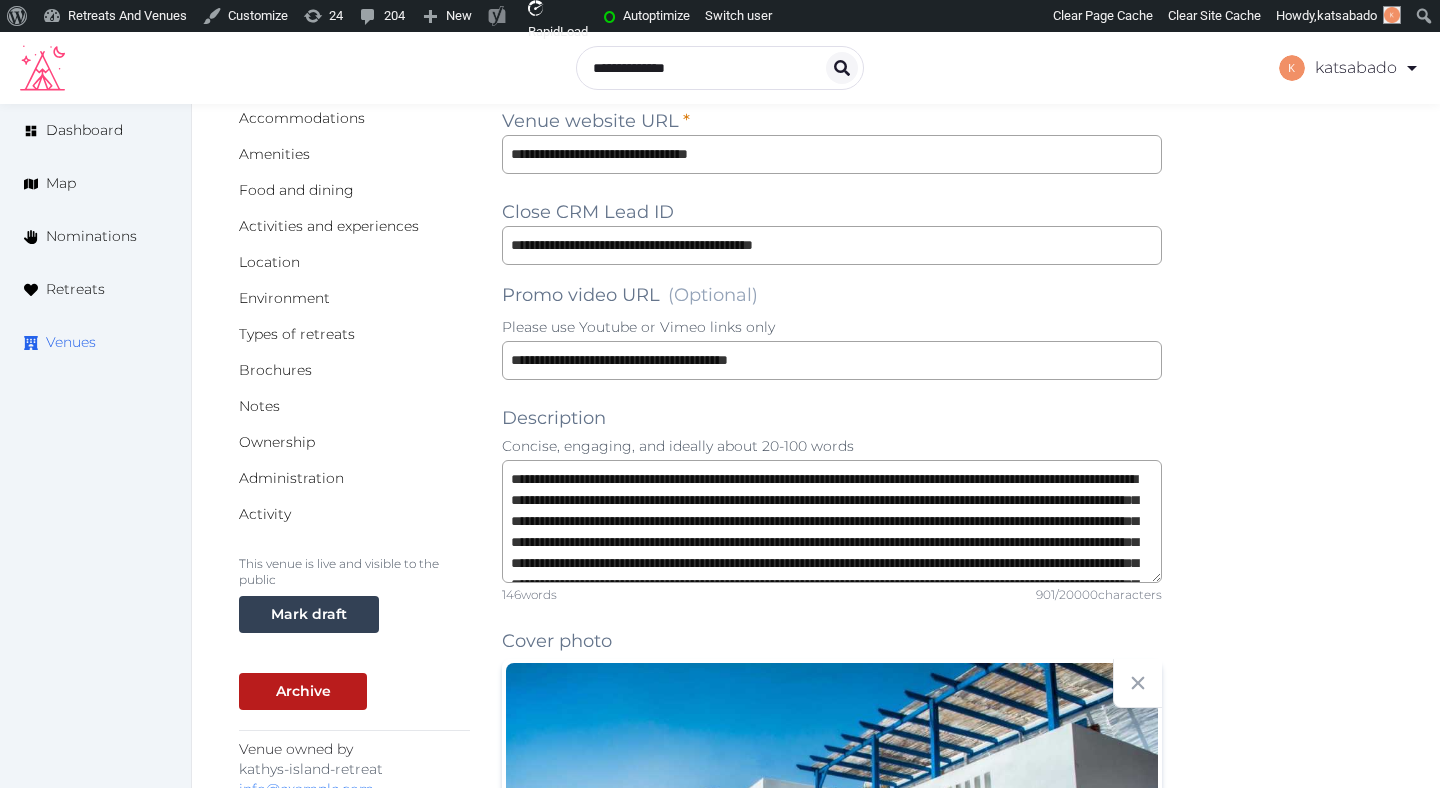 click on "Venues" at bounding box center (71, 342) 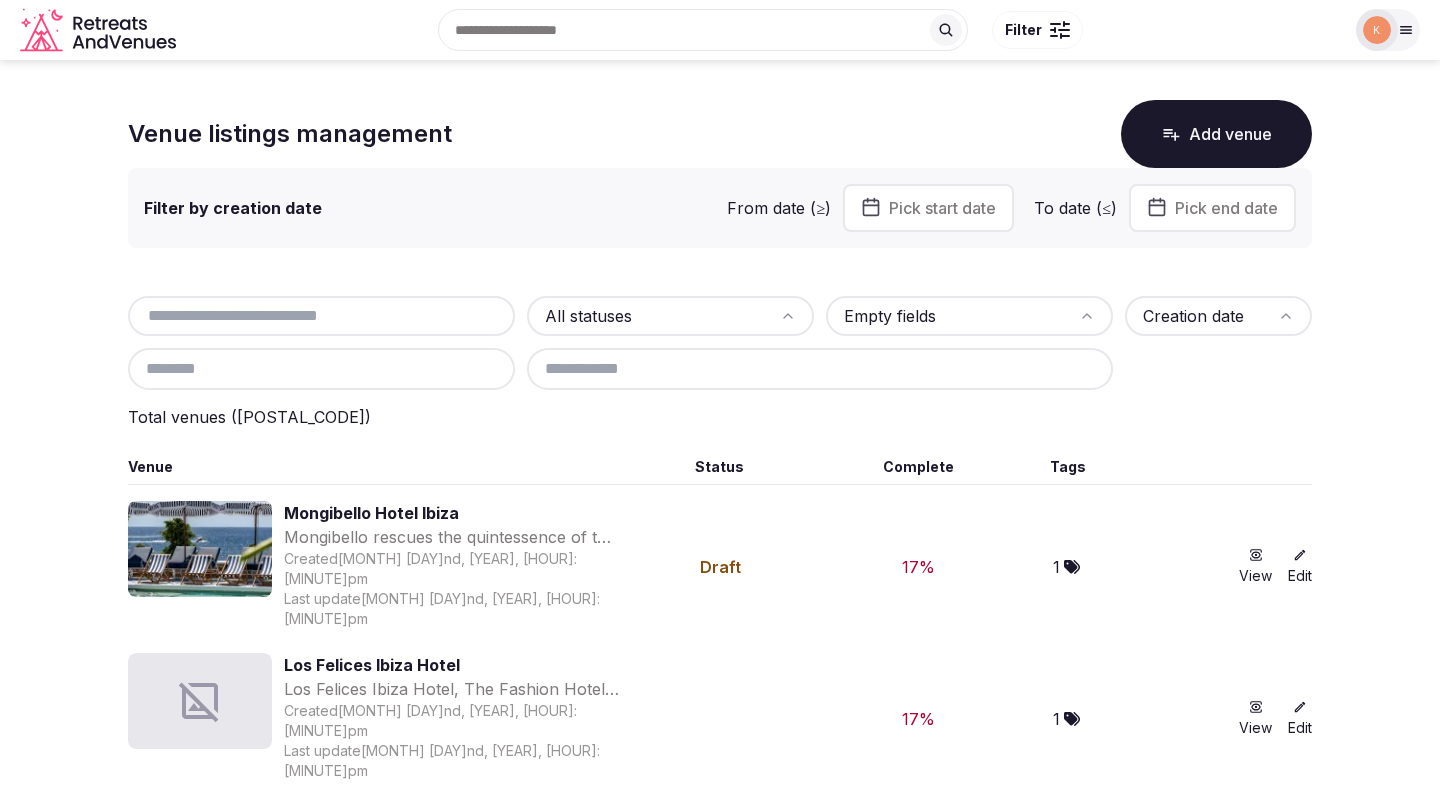 scroll, scrollTop: 0, scrollLeft: 0, axis: both 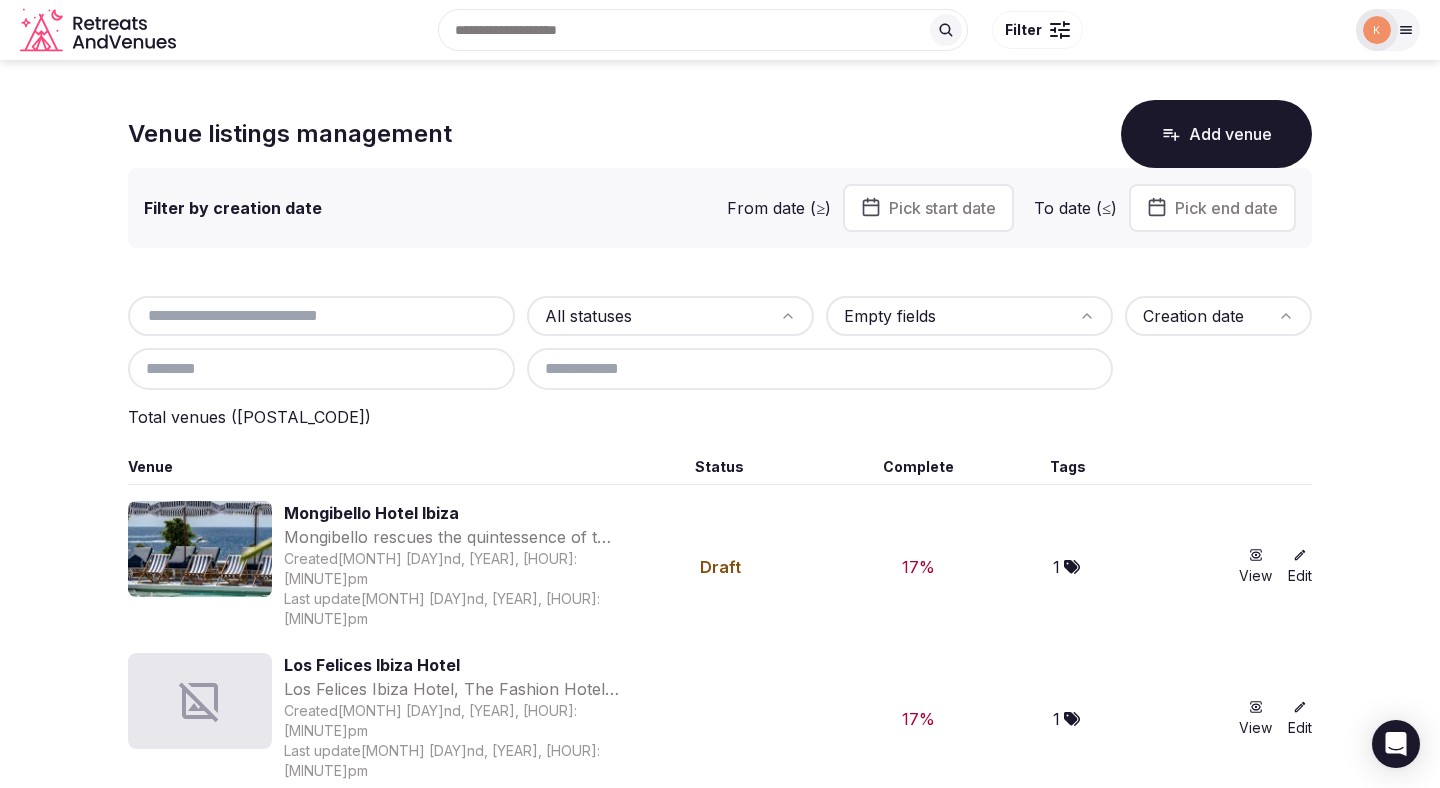 click at bounding box center (321, 316) 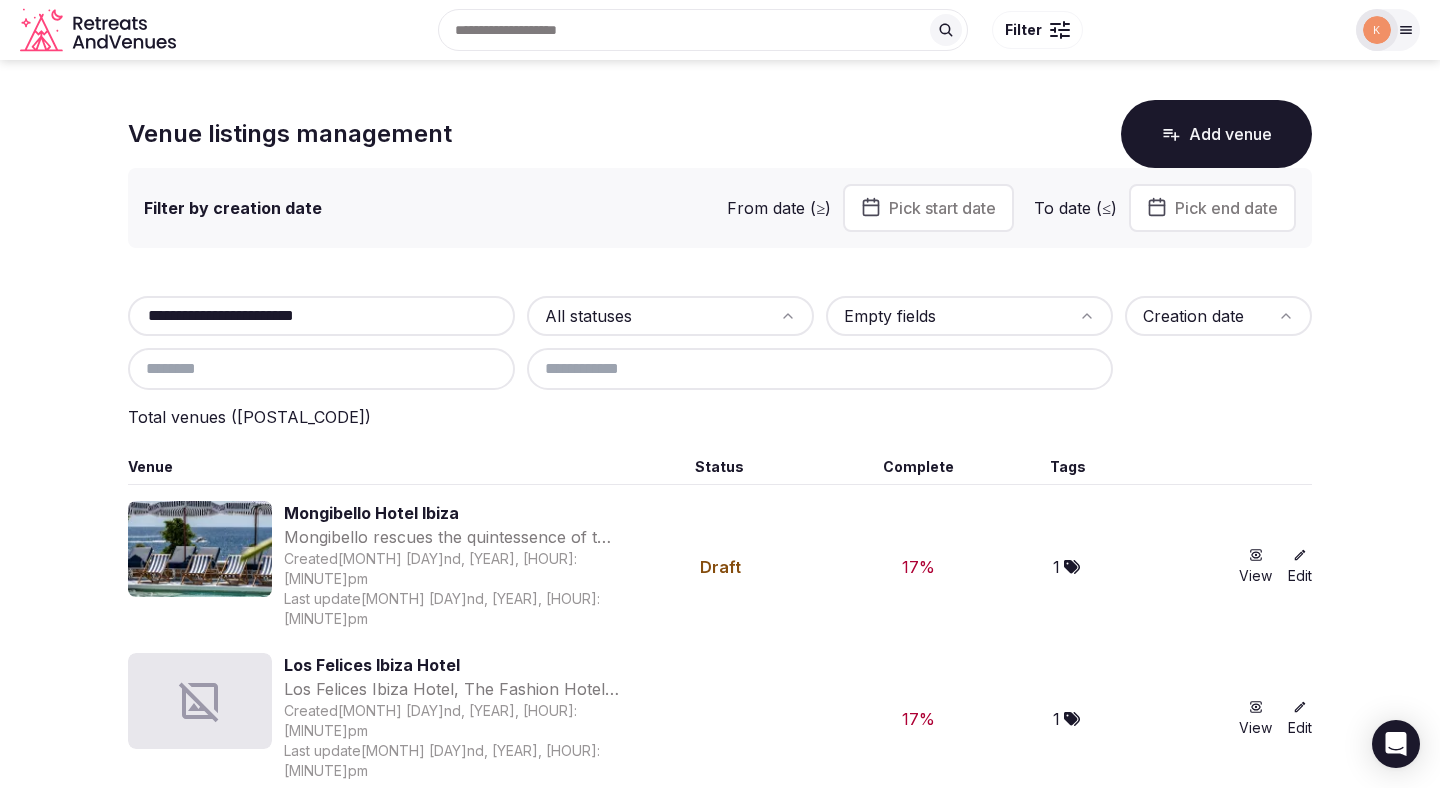 type on "**********" 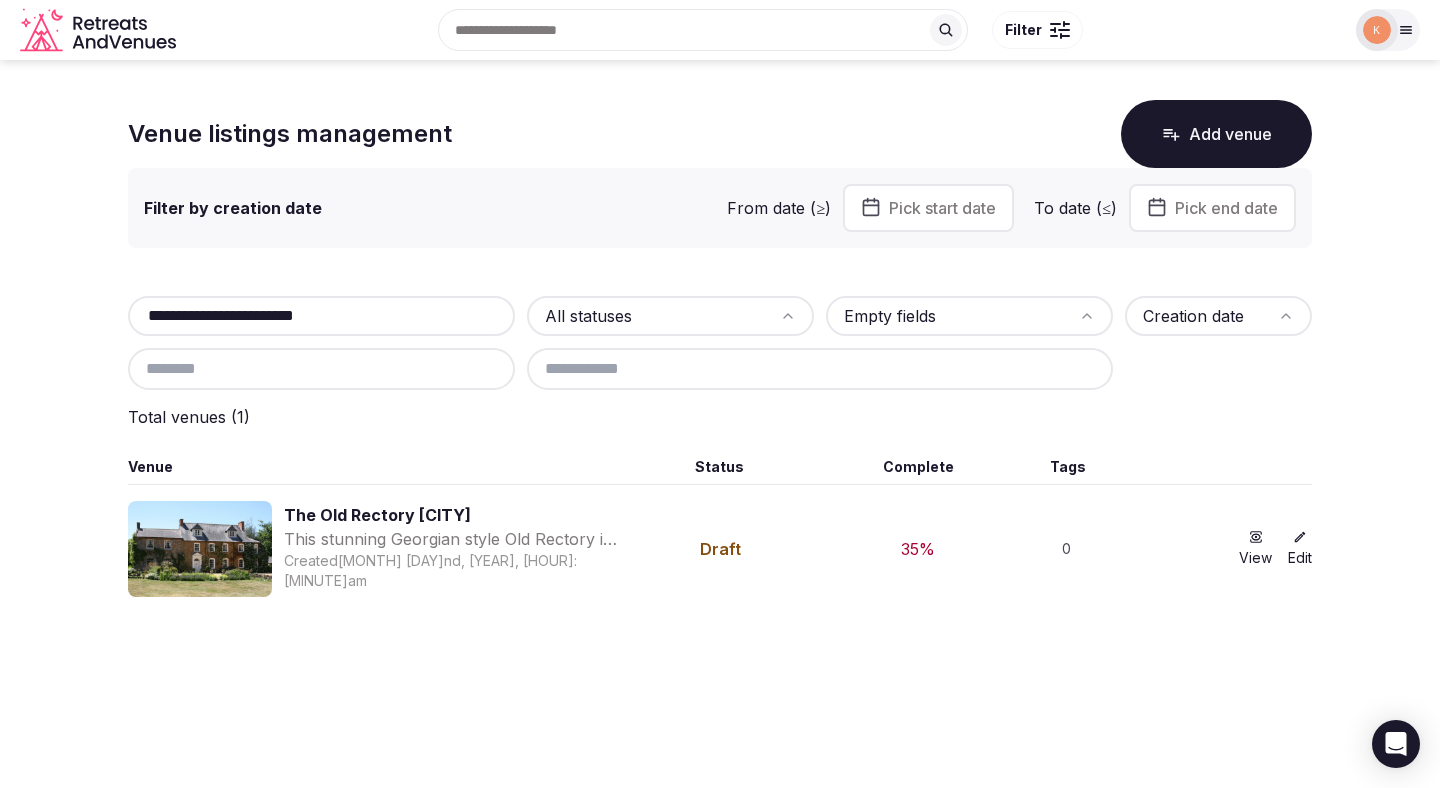 click on "The Old Rectory [CITY]" at bounding box center [451, 515] 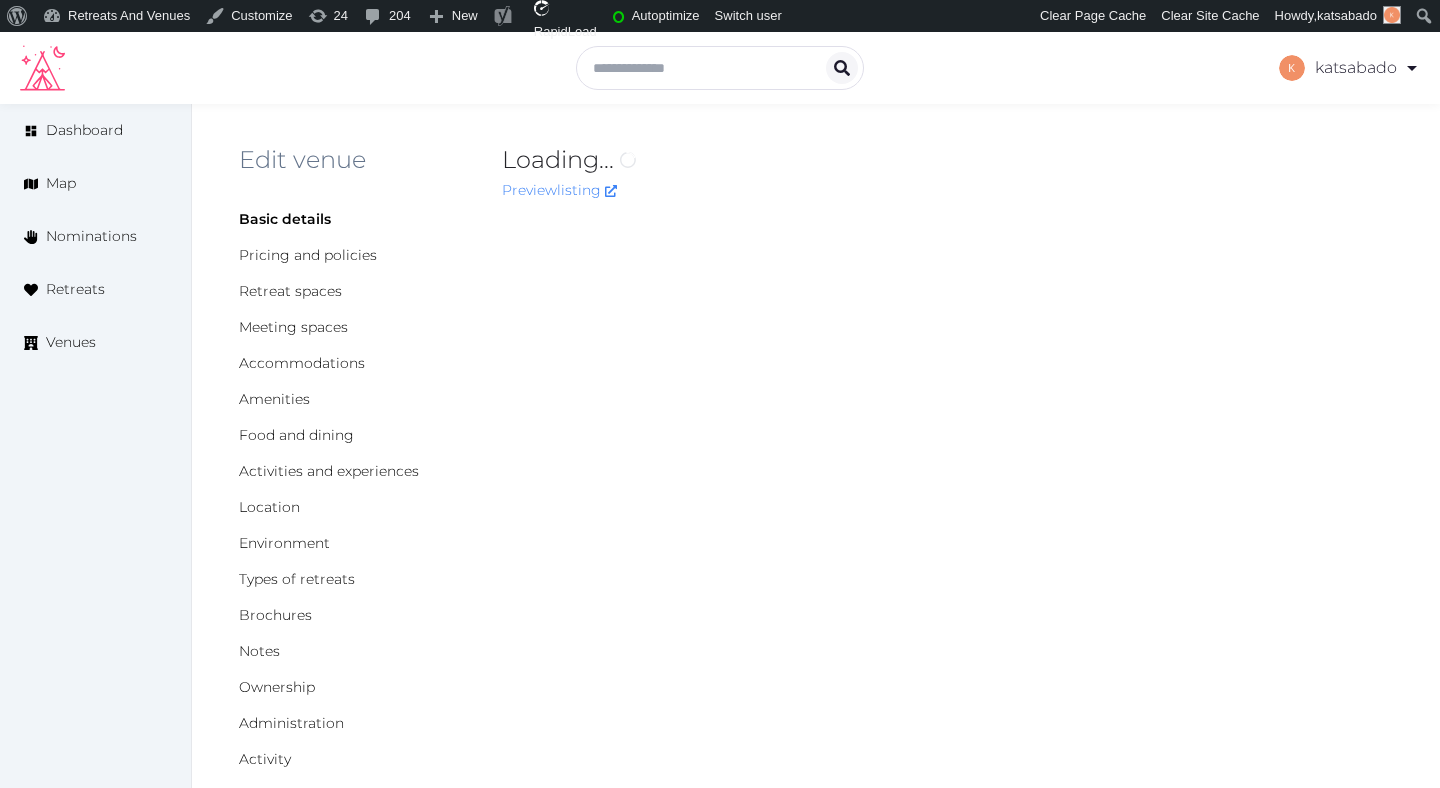 scroll, scrollTop: 0, scrollLeft: 0, axis: both 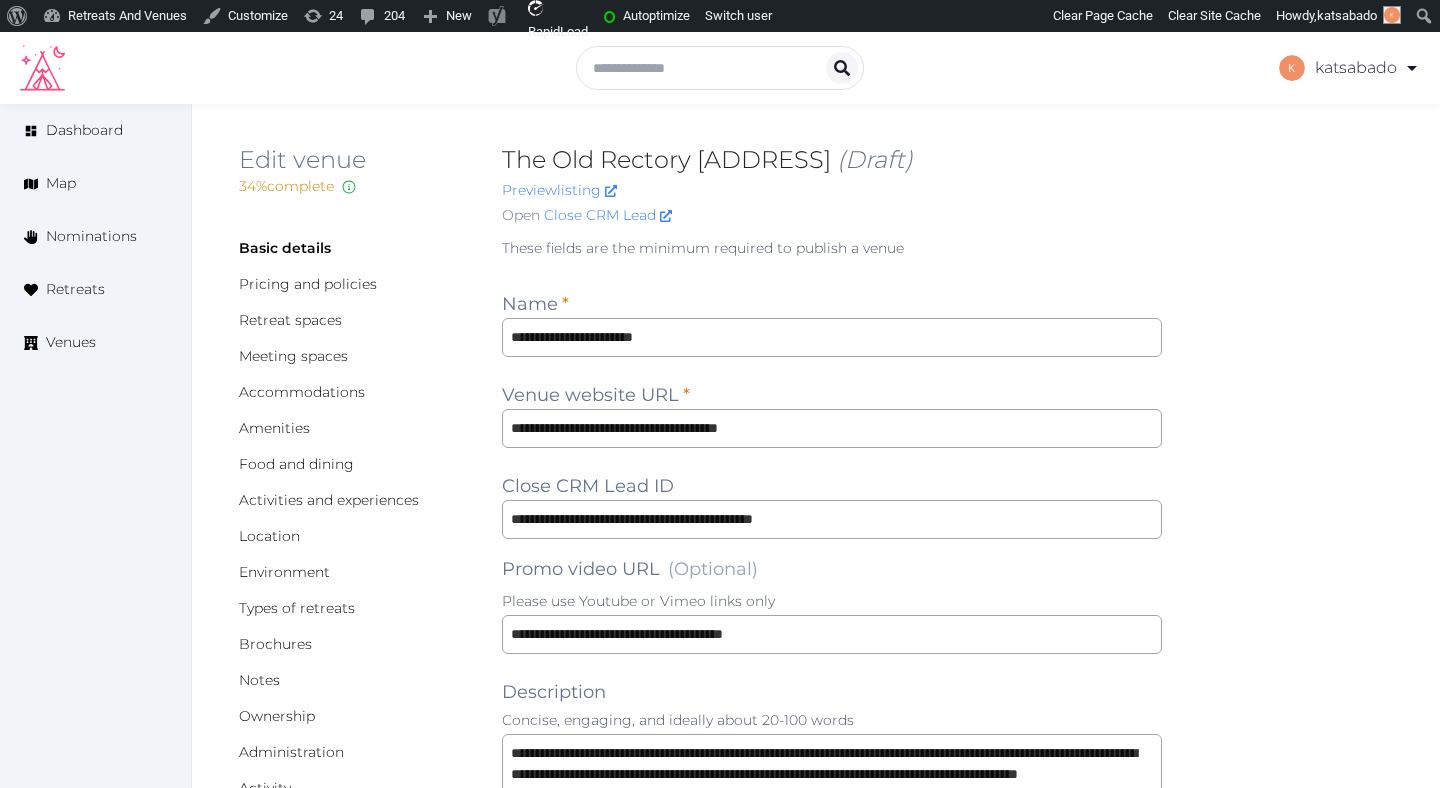 click on "The Old Rectory [ADDRESS] (Draft) Preview listing Open   Close CRM Lead" at bounding box center [832, 189] 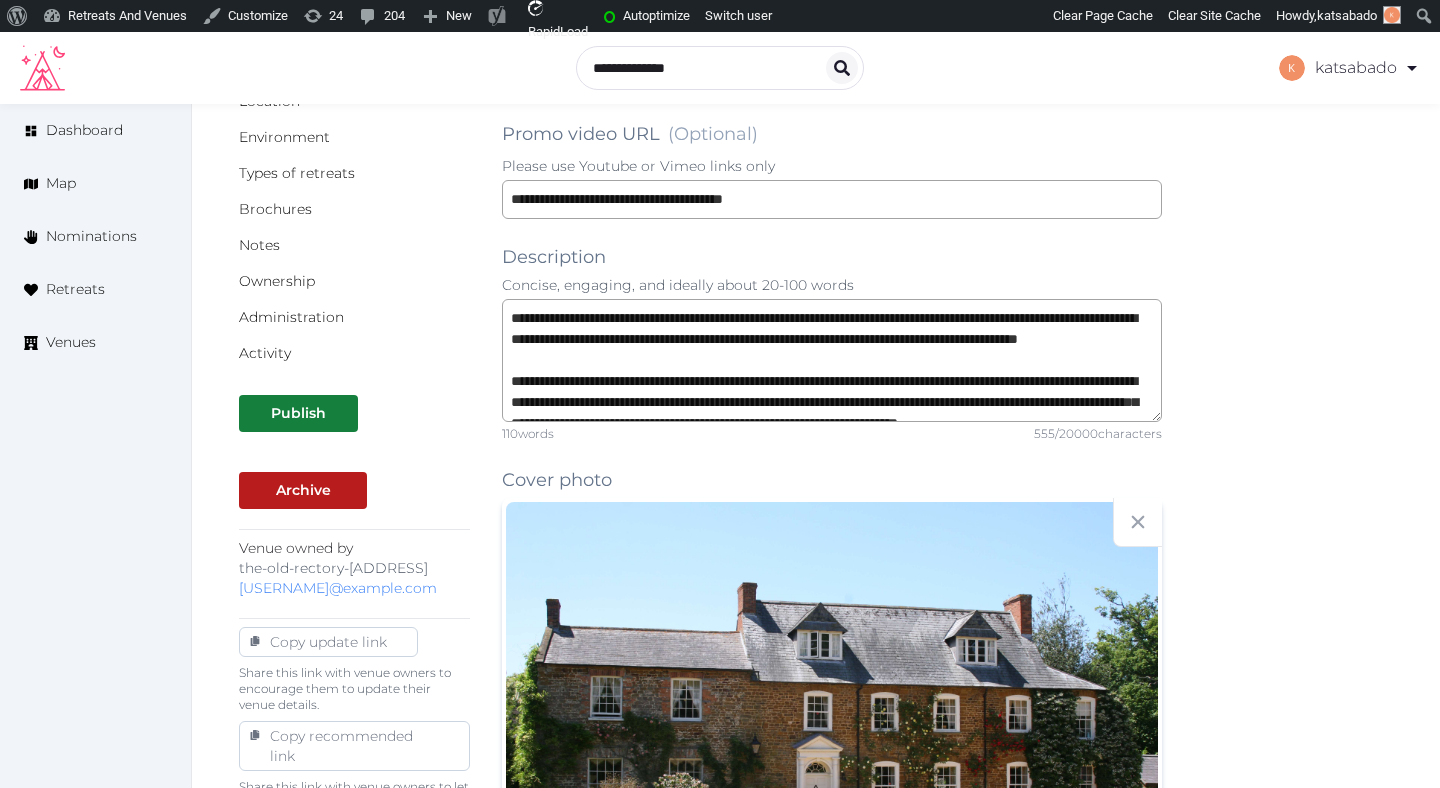 scroll, scrollTop: 464, scrollLeft: 0, axis: vertical 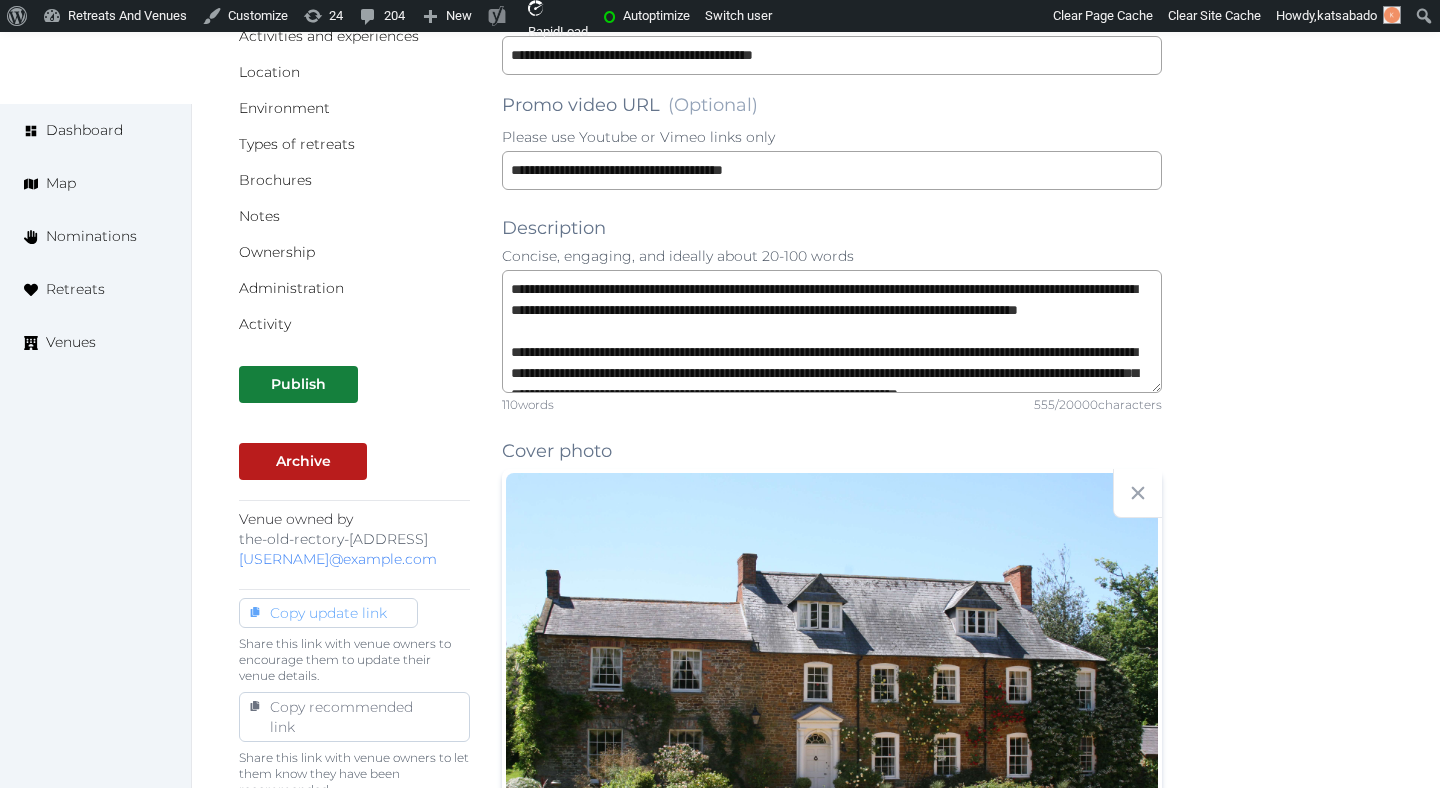 click on "Copy update link" at bounding box center [328, 613] 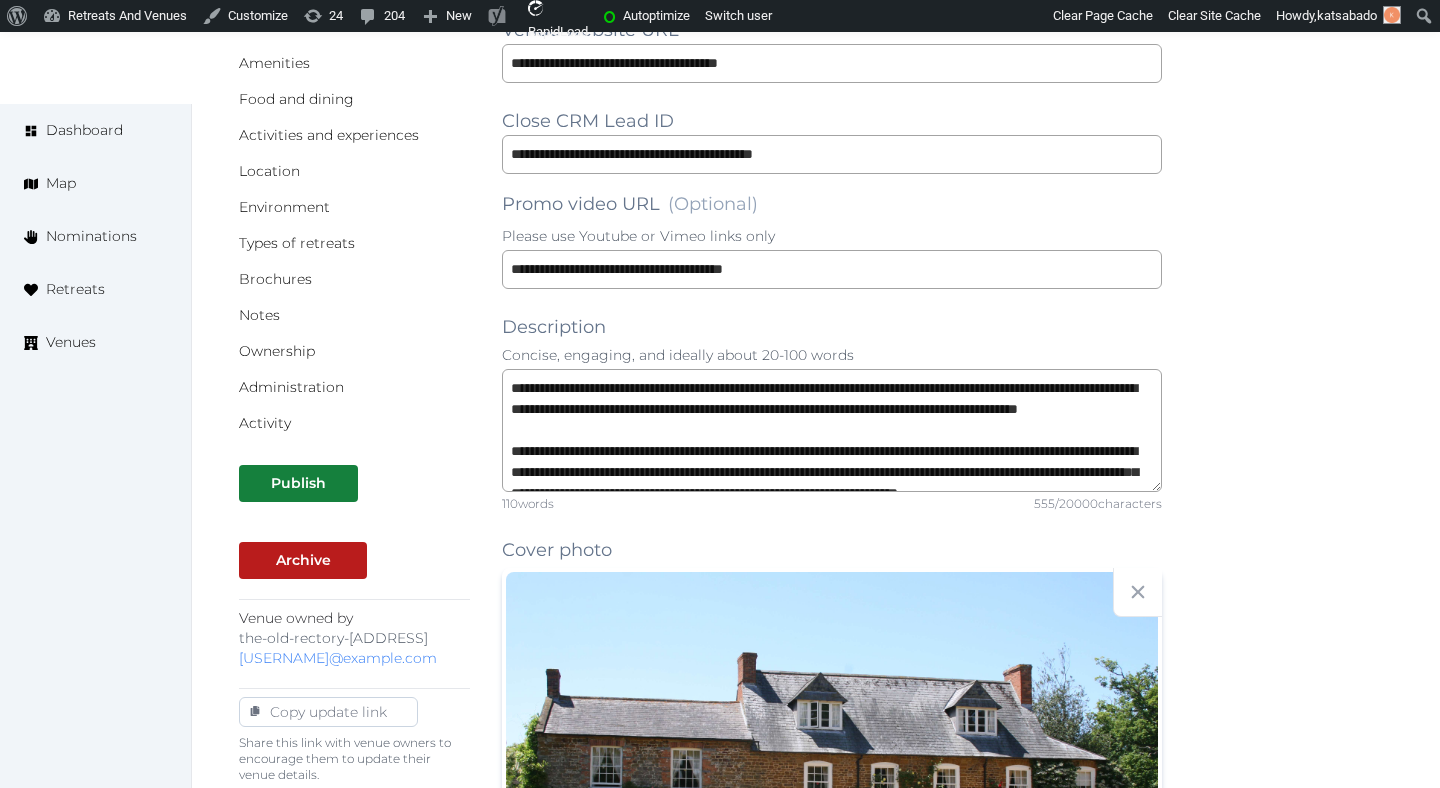 scroll, scrollTop: 0, scrollLeft: 0, axis: both 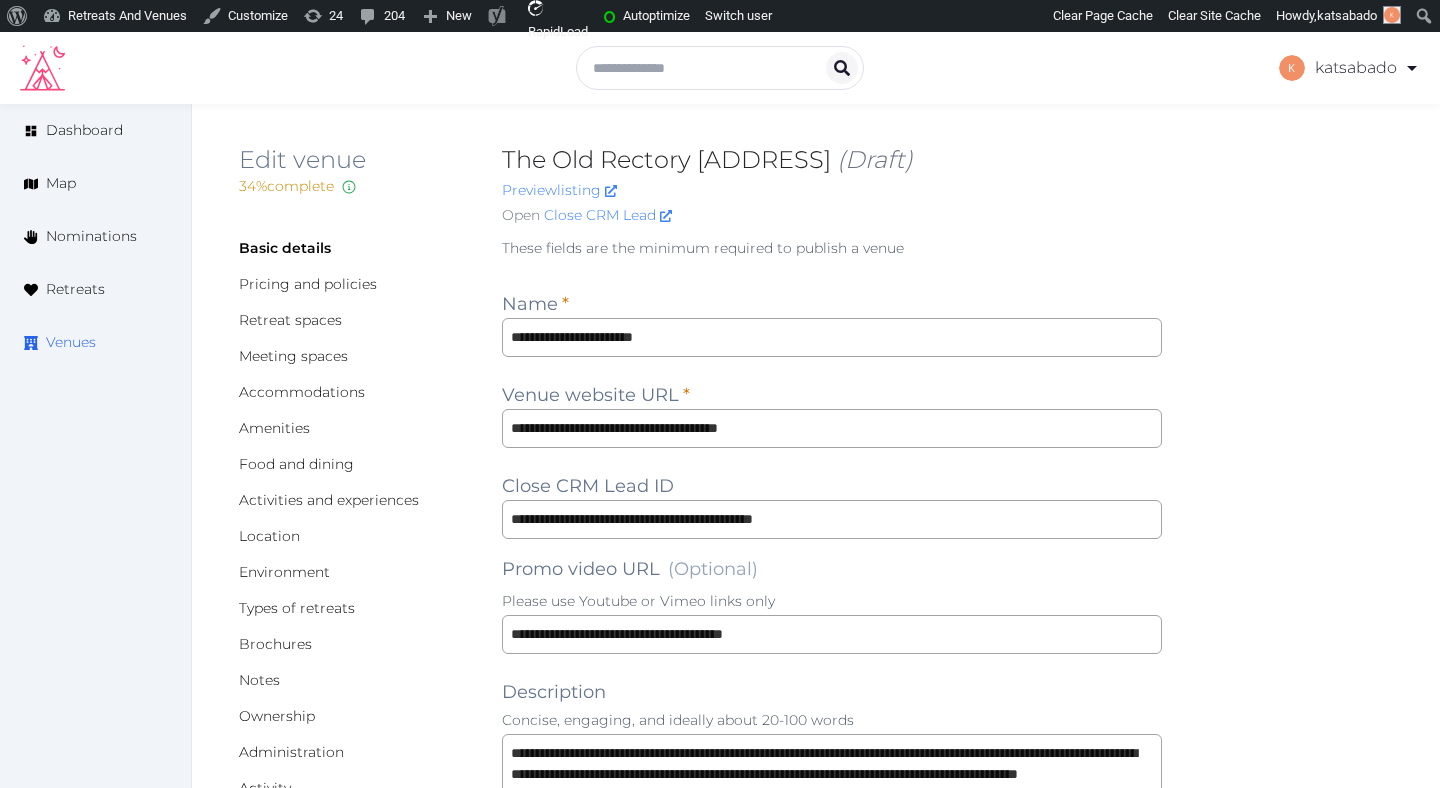 click on "Venues" at bounding box center [71, 342] 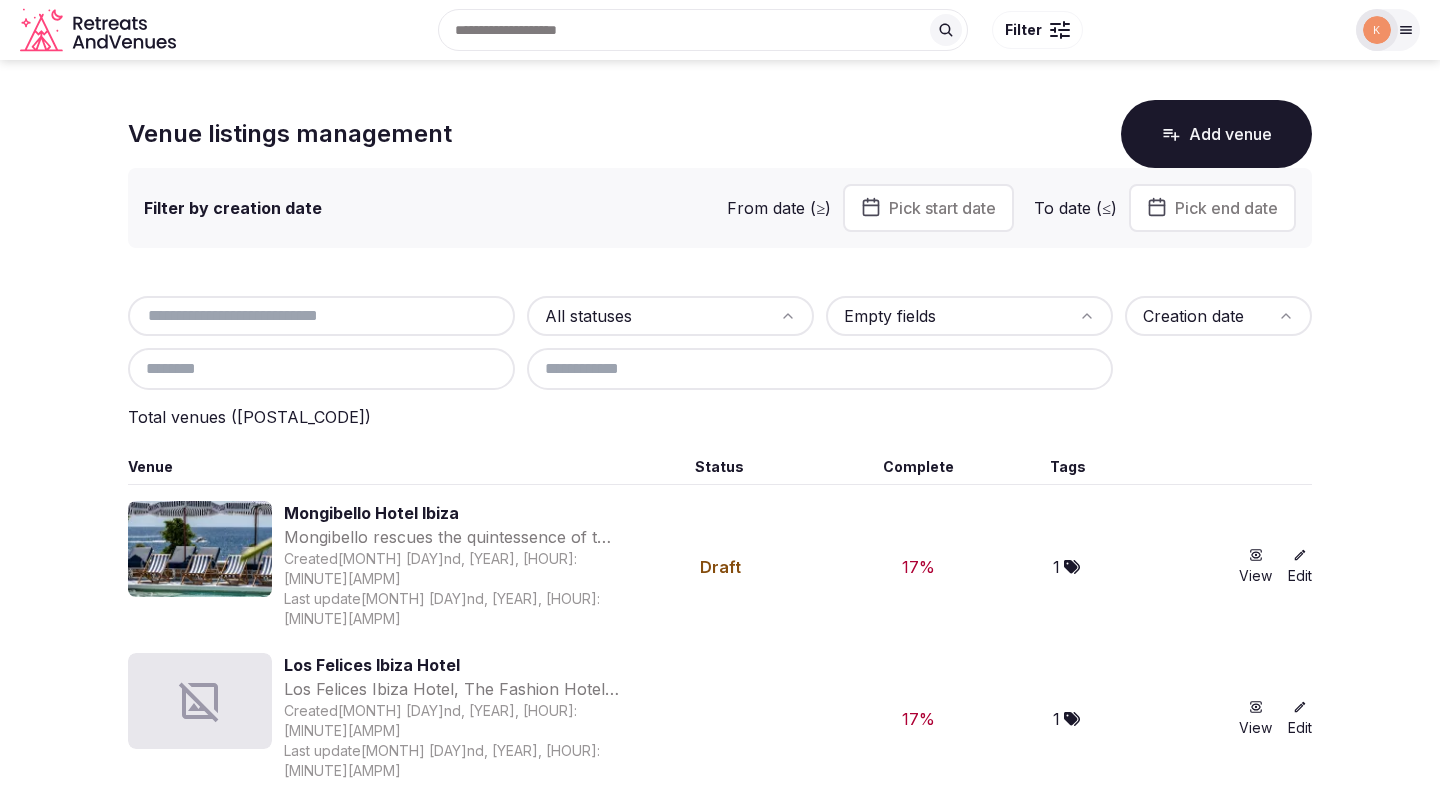 scroll, scrollTop: 0, scrollLeft: 0, axis: both 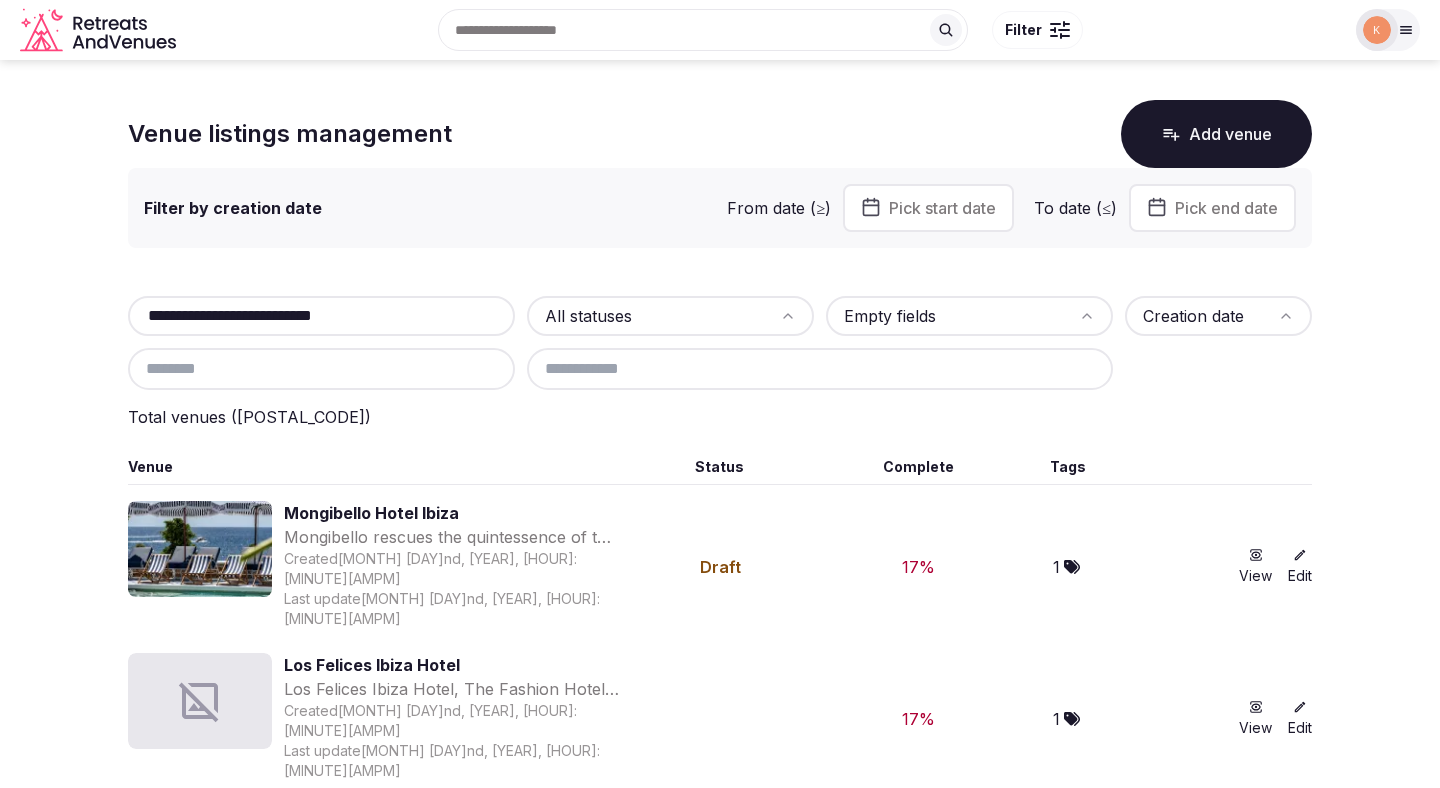 type on "**********" 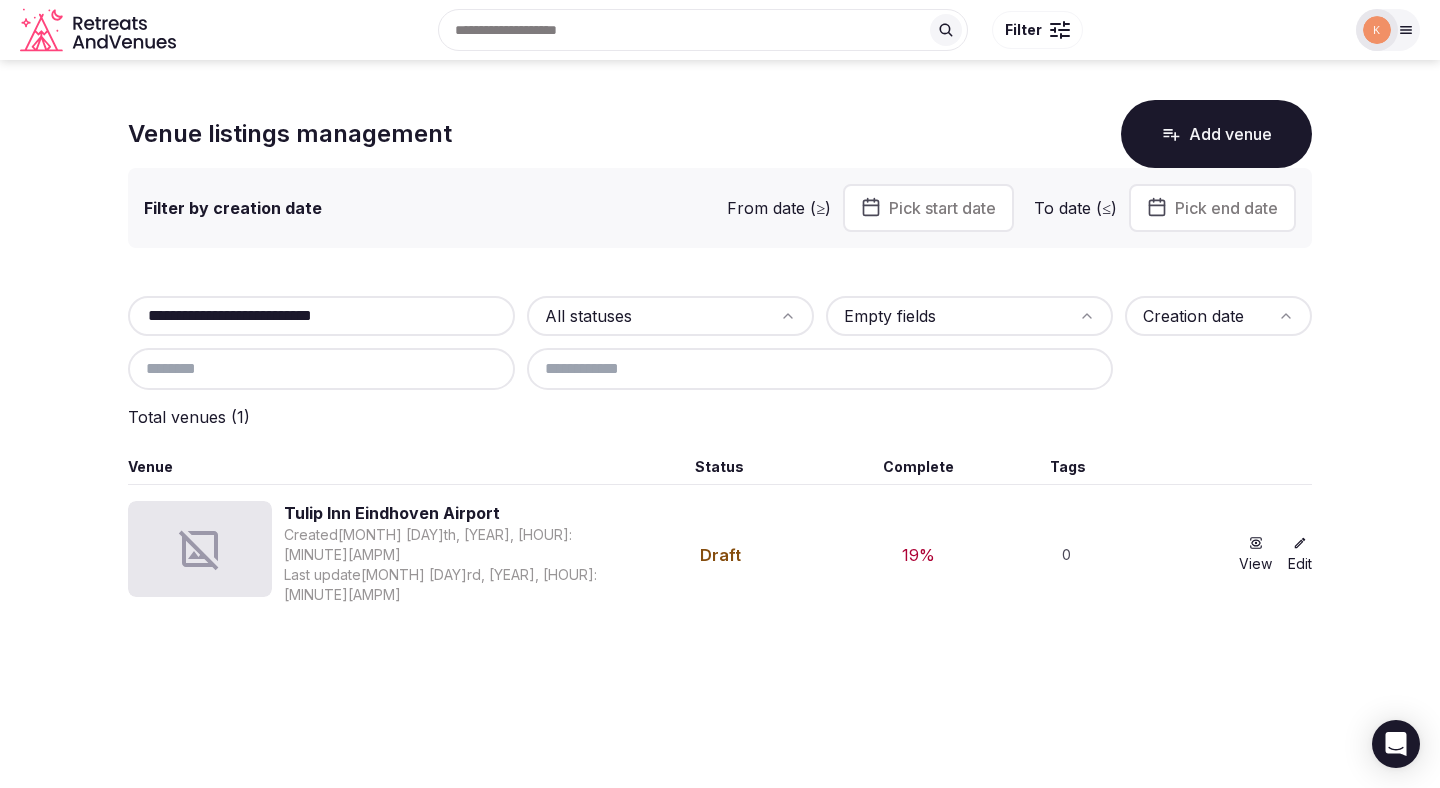 click on "Tulip Inn Eindhoven Airport" at bounding box center [451, 513] 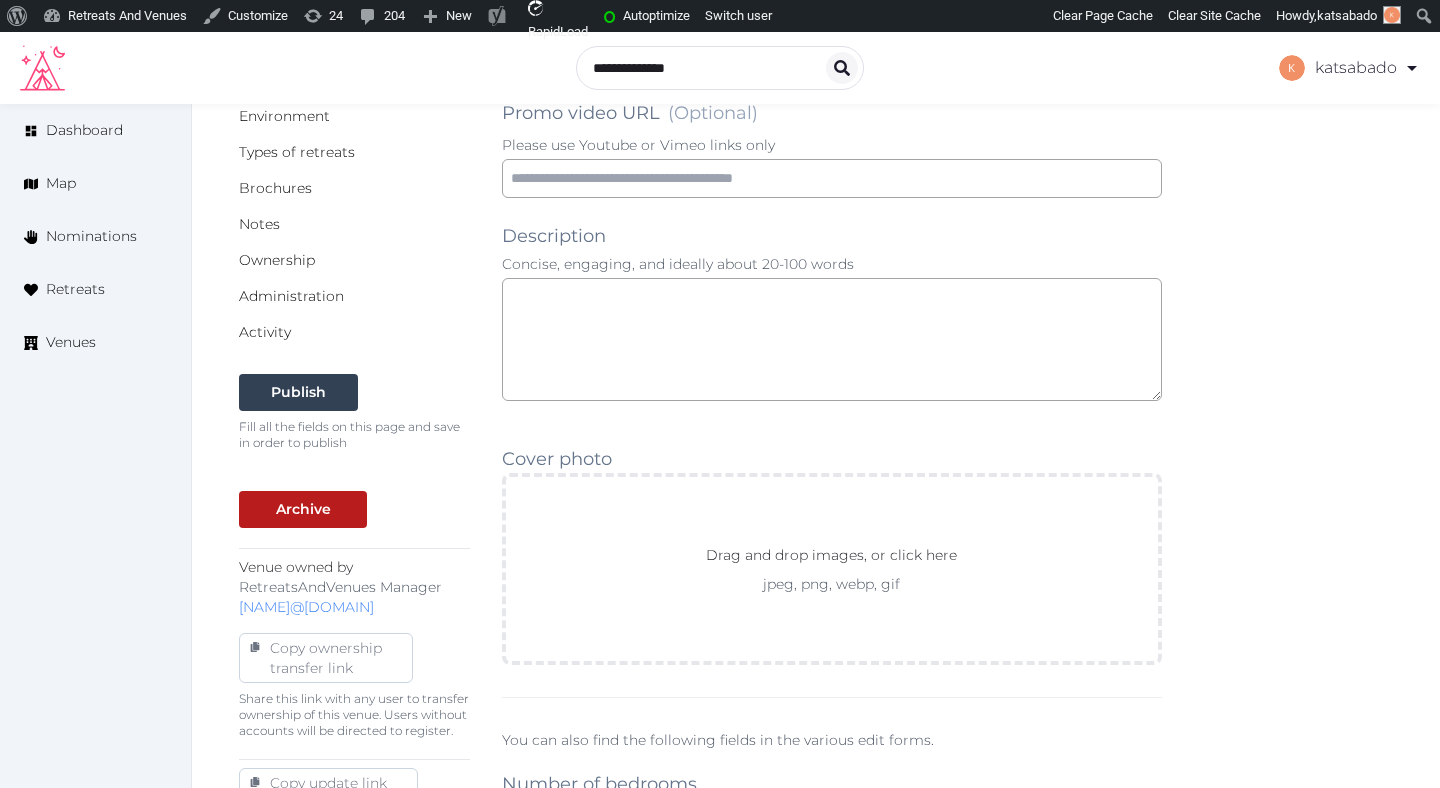 scroll, scrollTop: 471, scrollLeft: 0, axis: vertical 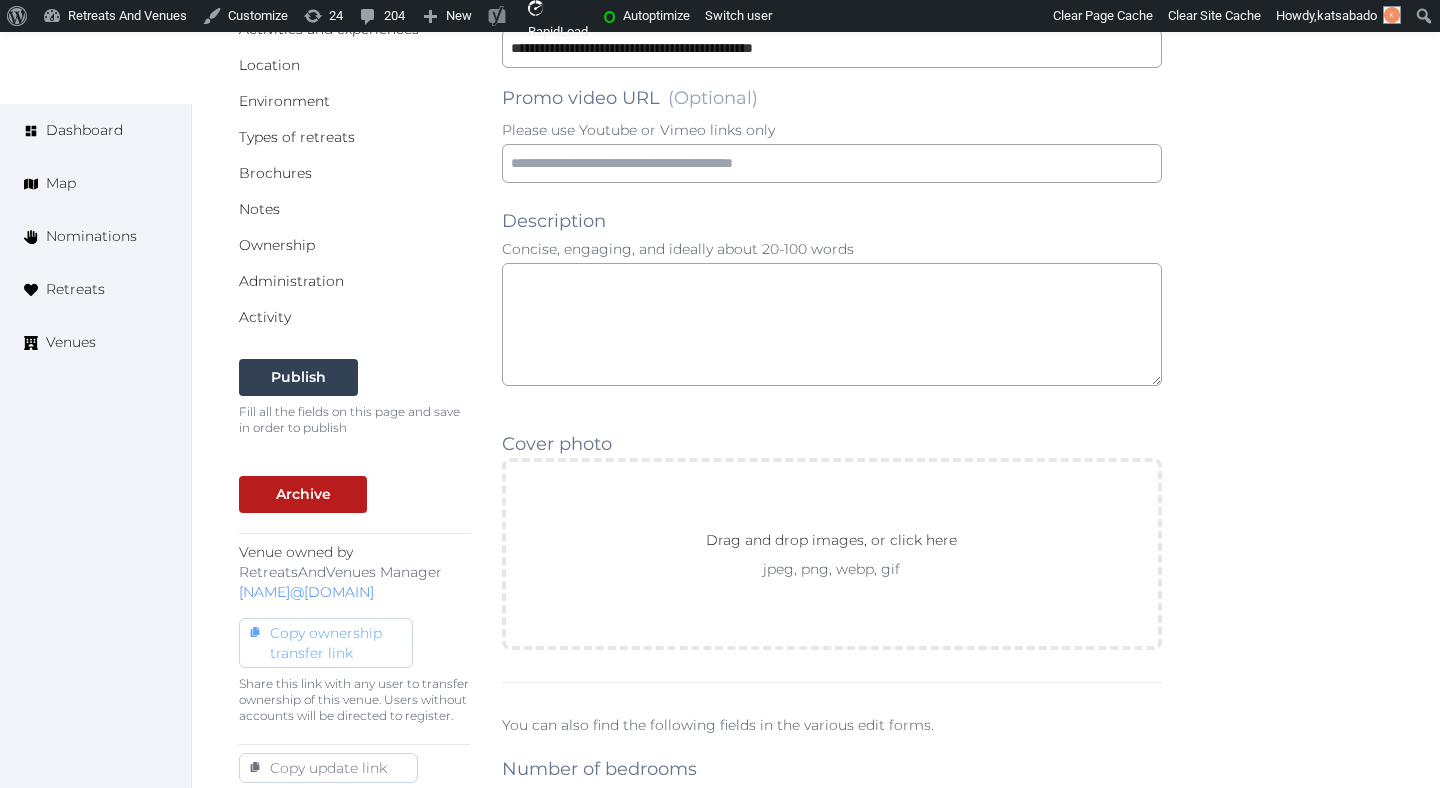 click on "Copy ownership transfer link" at bounding box center [326, 643] 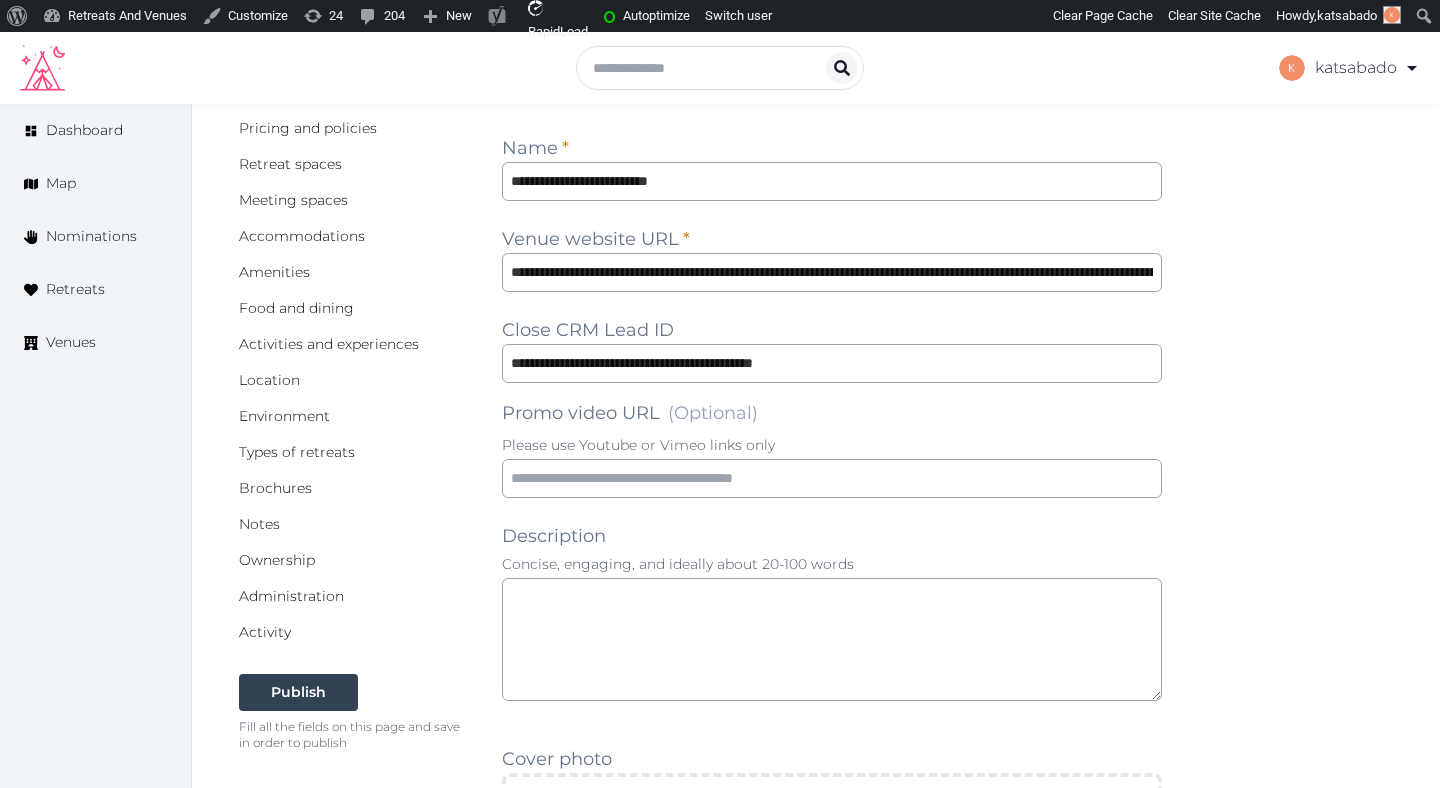 scroll, scrollTop: 0, scrollLeft: 0, axis: both 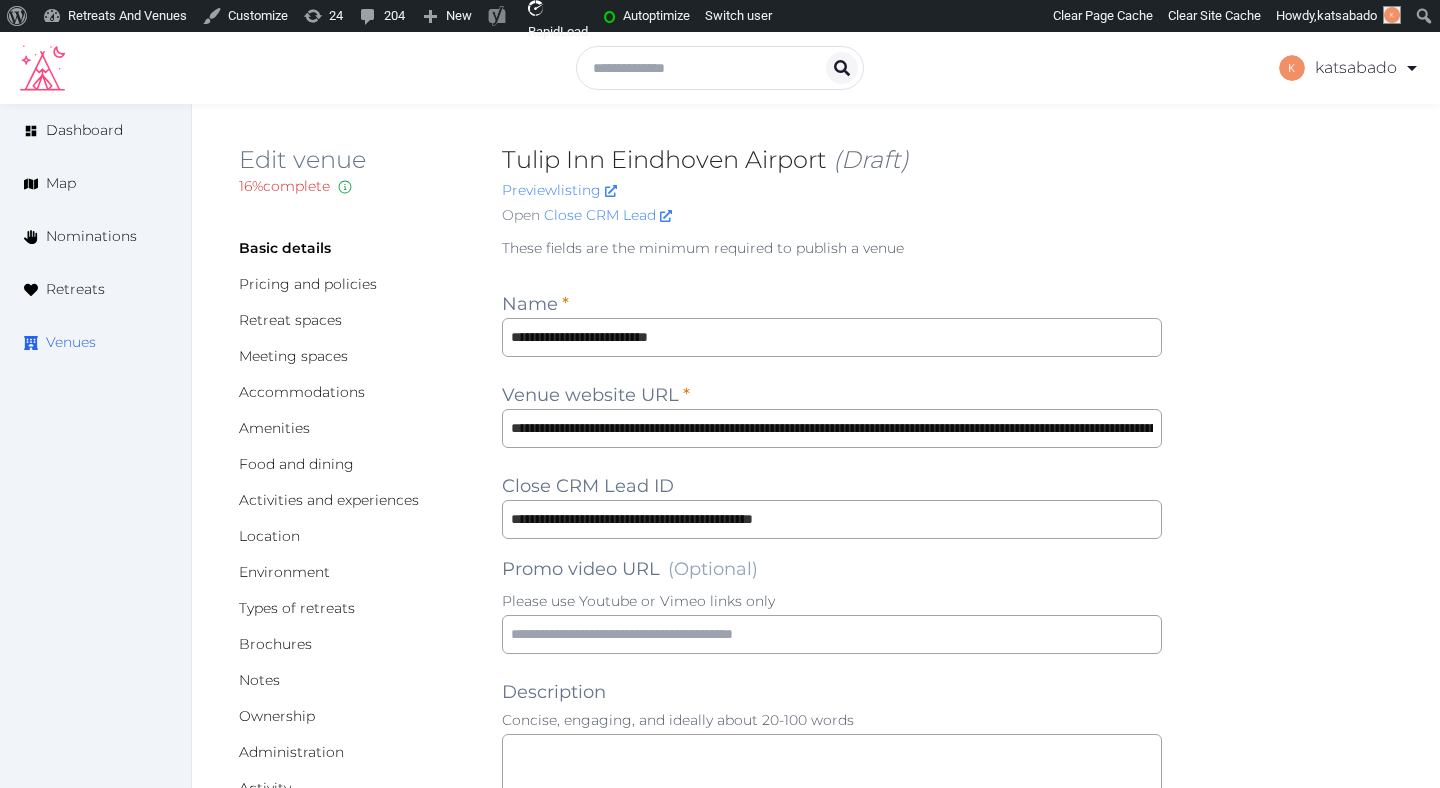 click on "Venues" at bounding box center [95, 342] 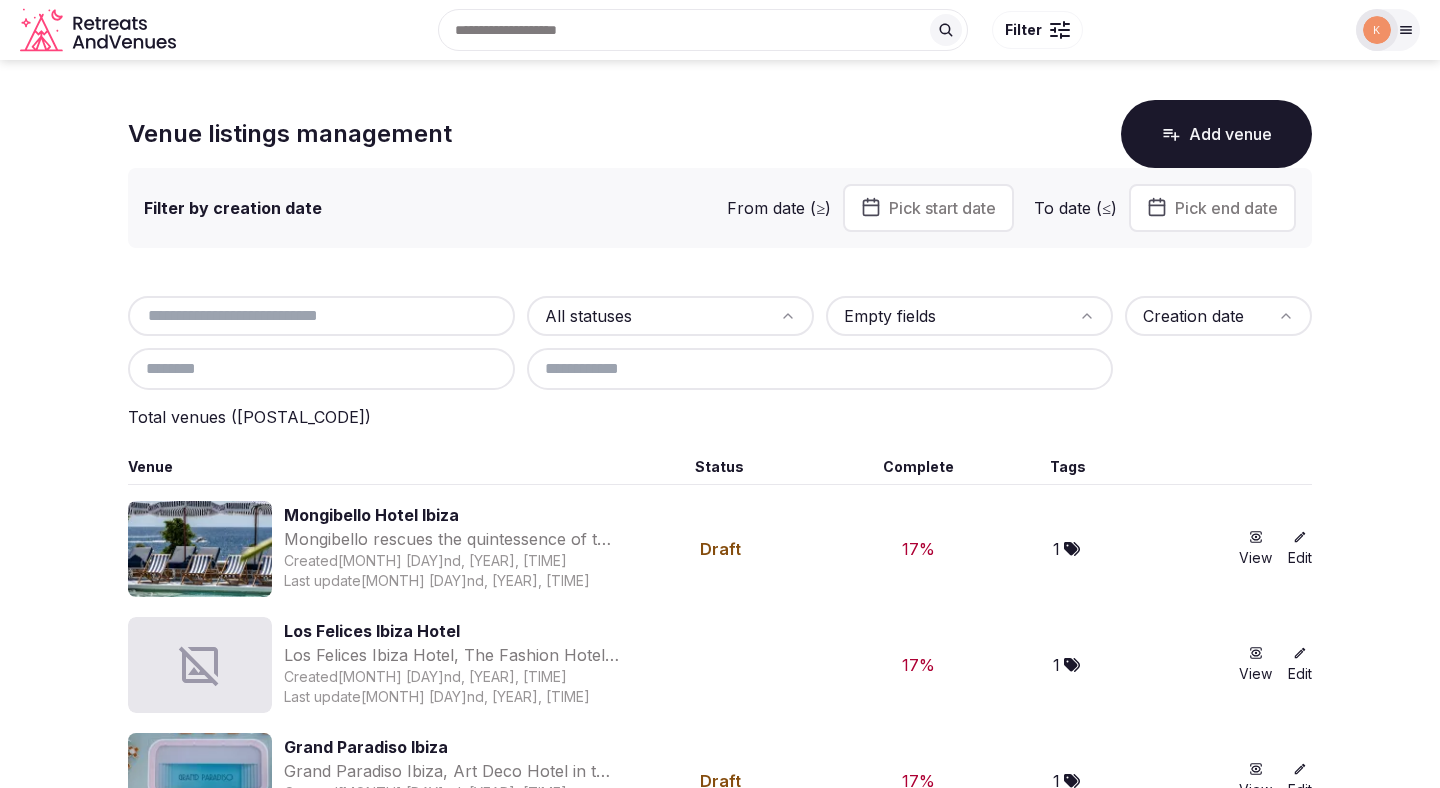 scroll, scrollTop: 0, scrollLeft: 0, axis: both 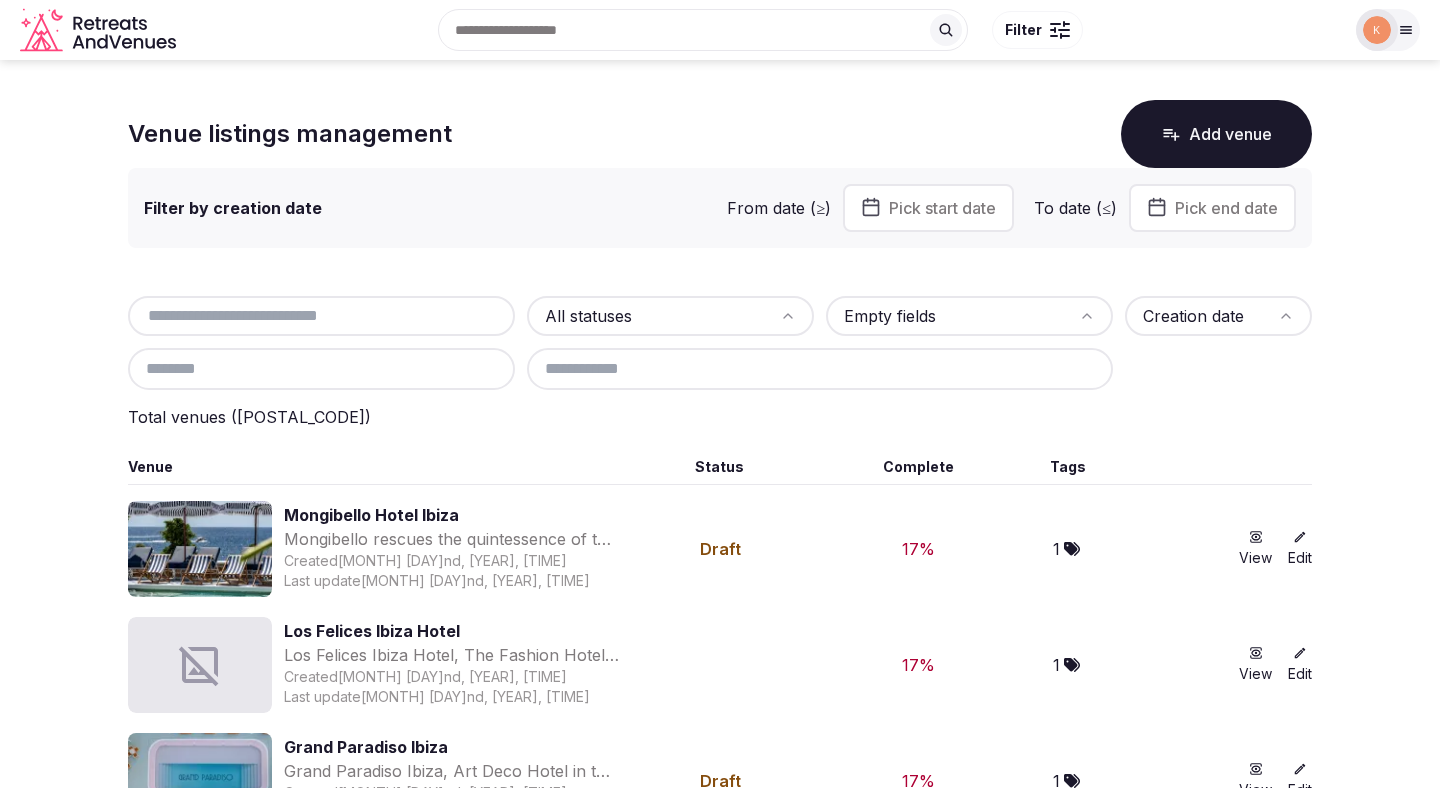 click at bounding box center [321, 316] 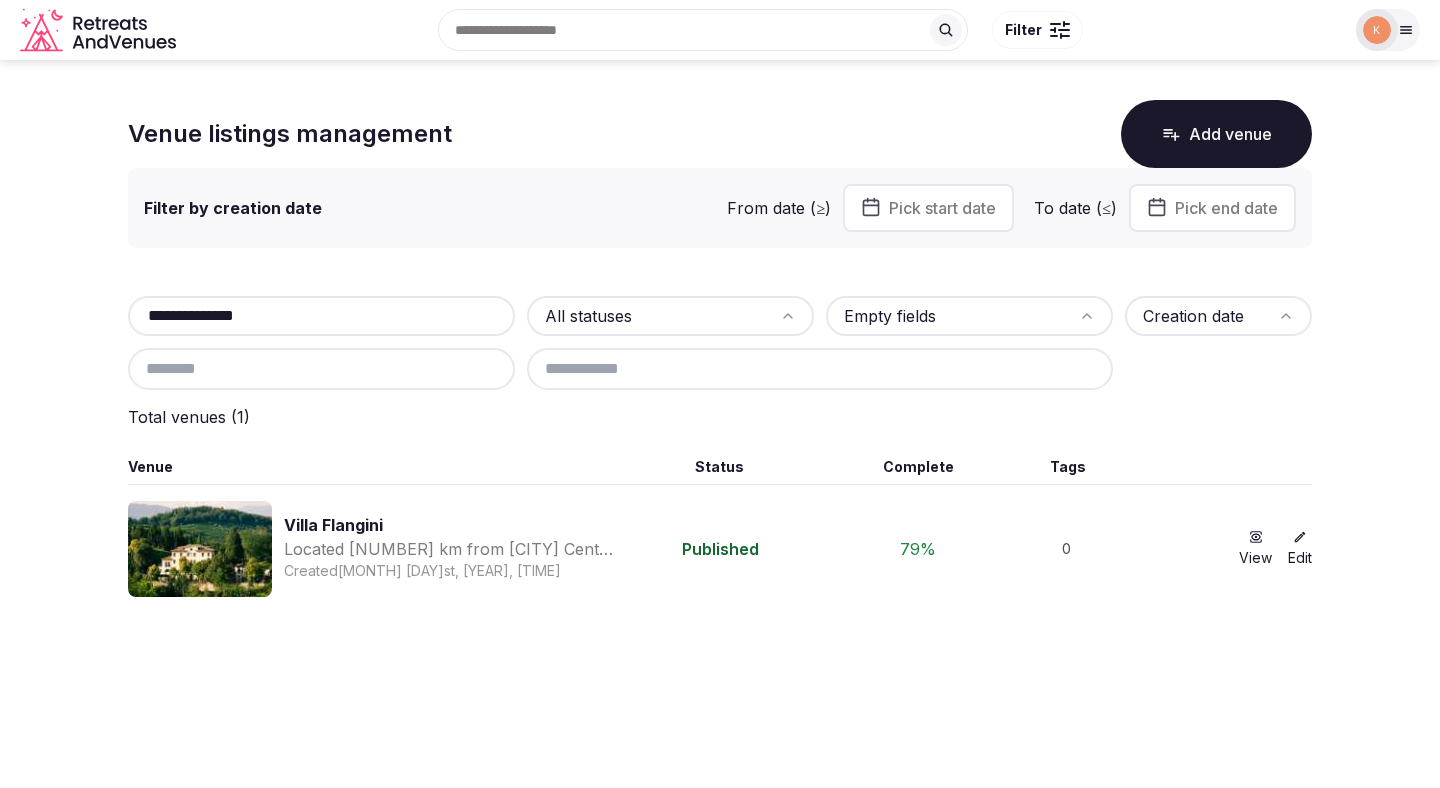 type on "**********" 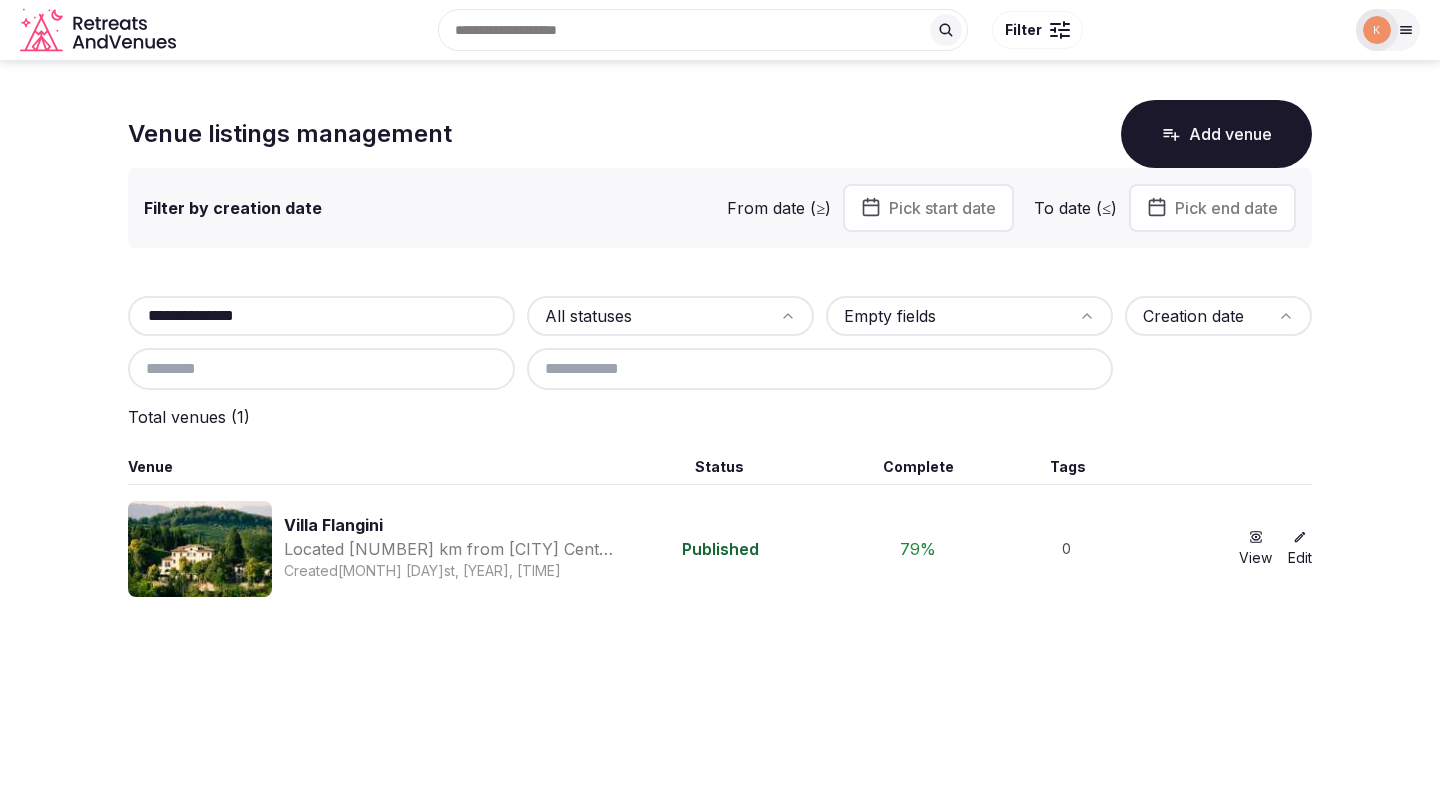 click on "Villa Flangini" at bounding box center [451, 525] 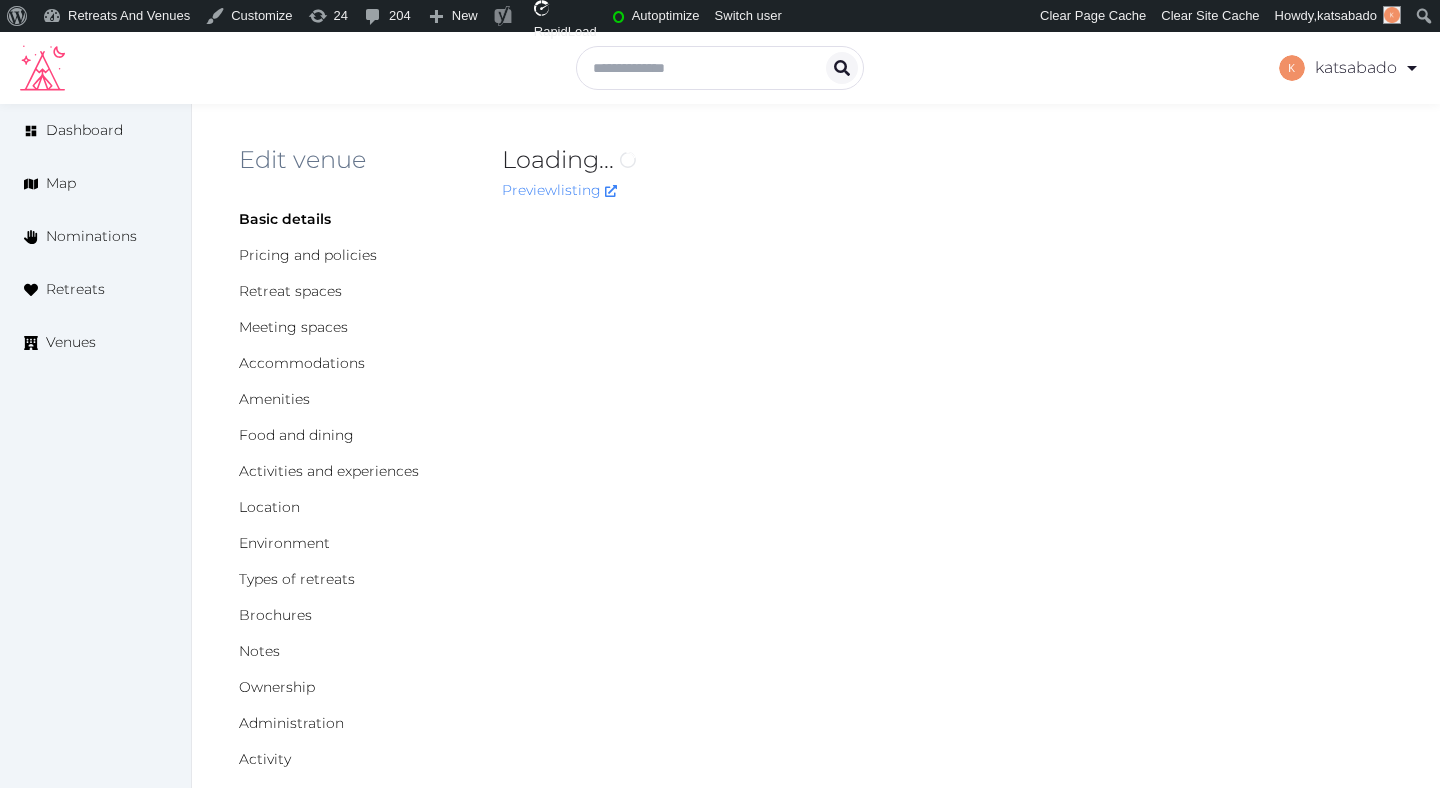 scroll, scrollTop: 0, scrollLeft: 0, axis: both 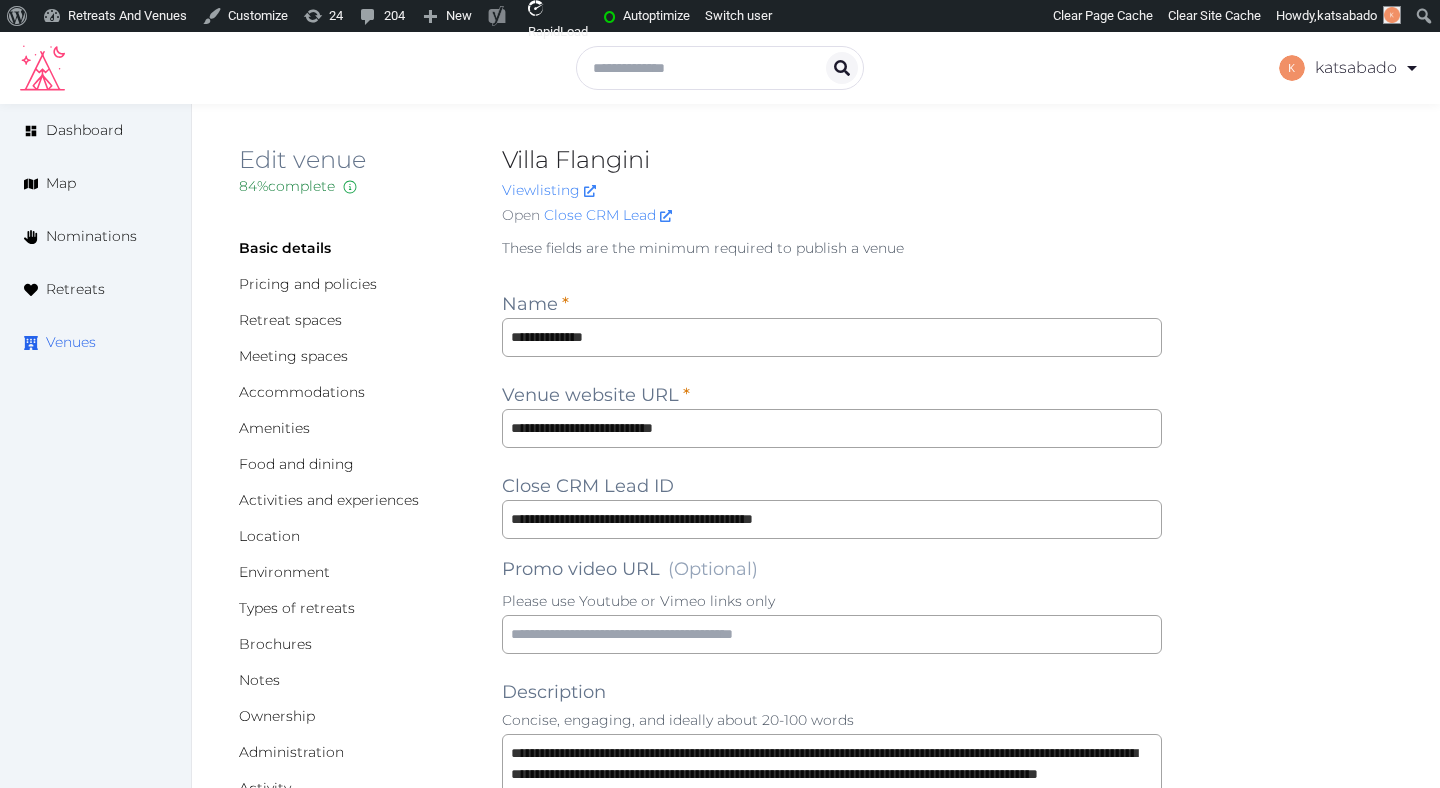 click on "Venues" at bounding box center (71, 342) 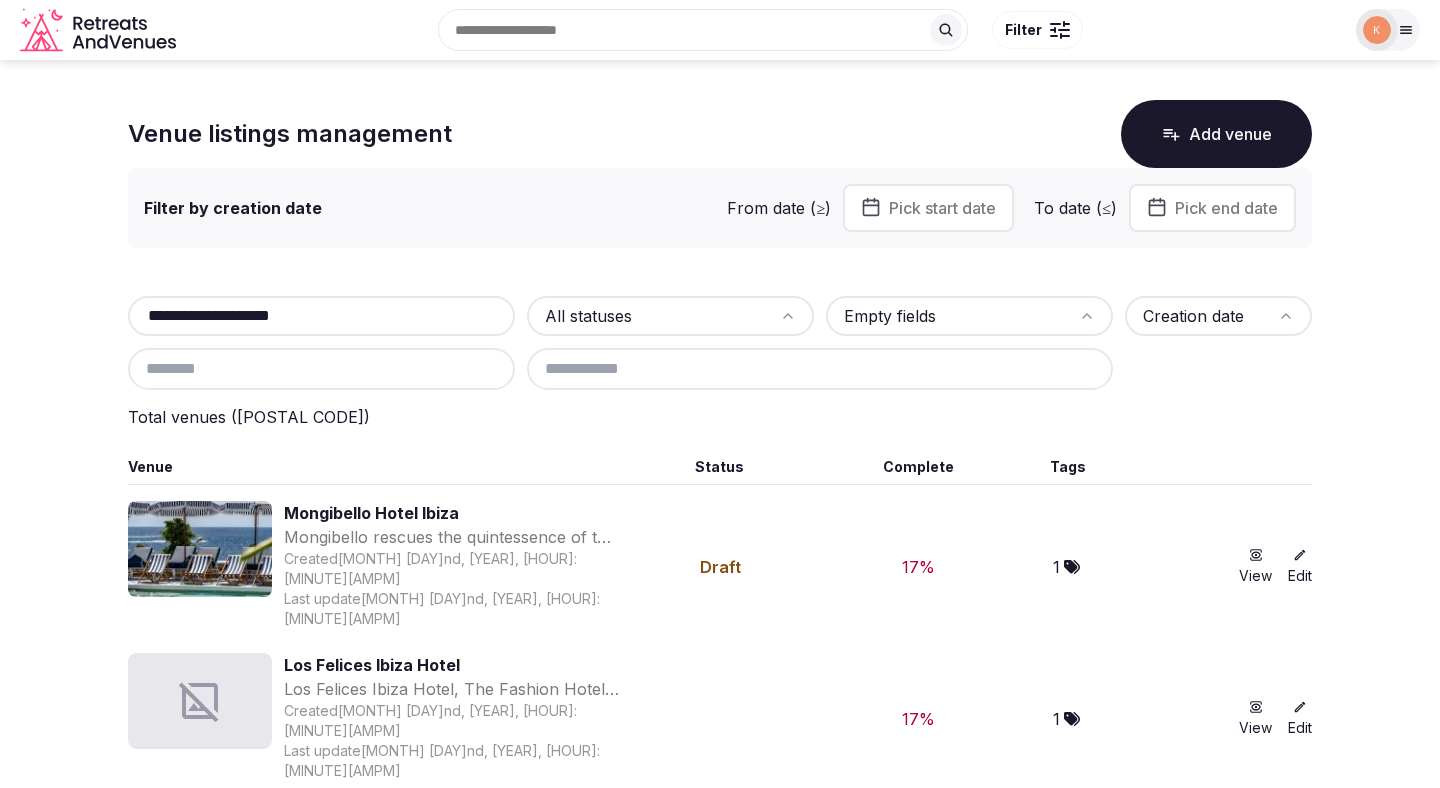 scroll, scrollTop: 0, scrollLeft: 0, axis: both 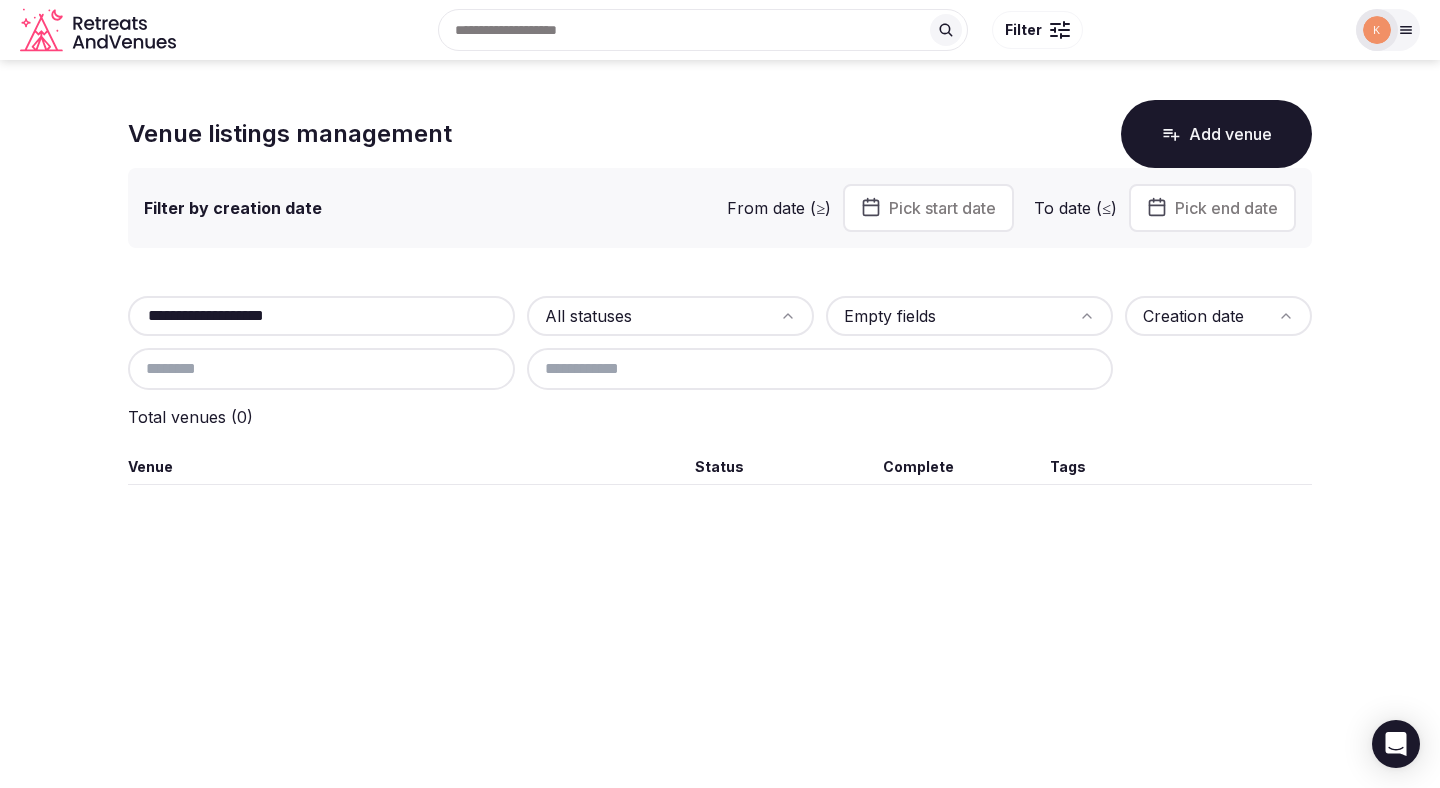type on "**********" 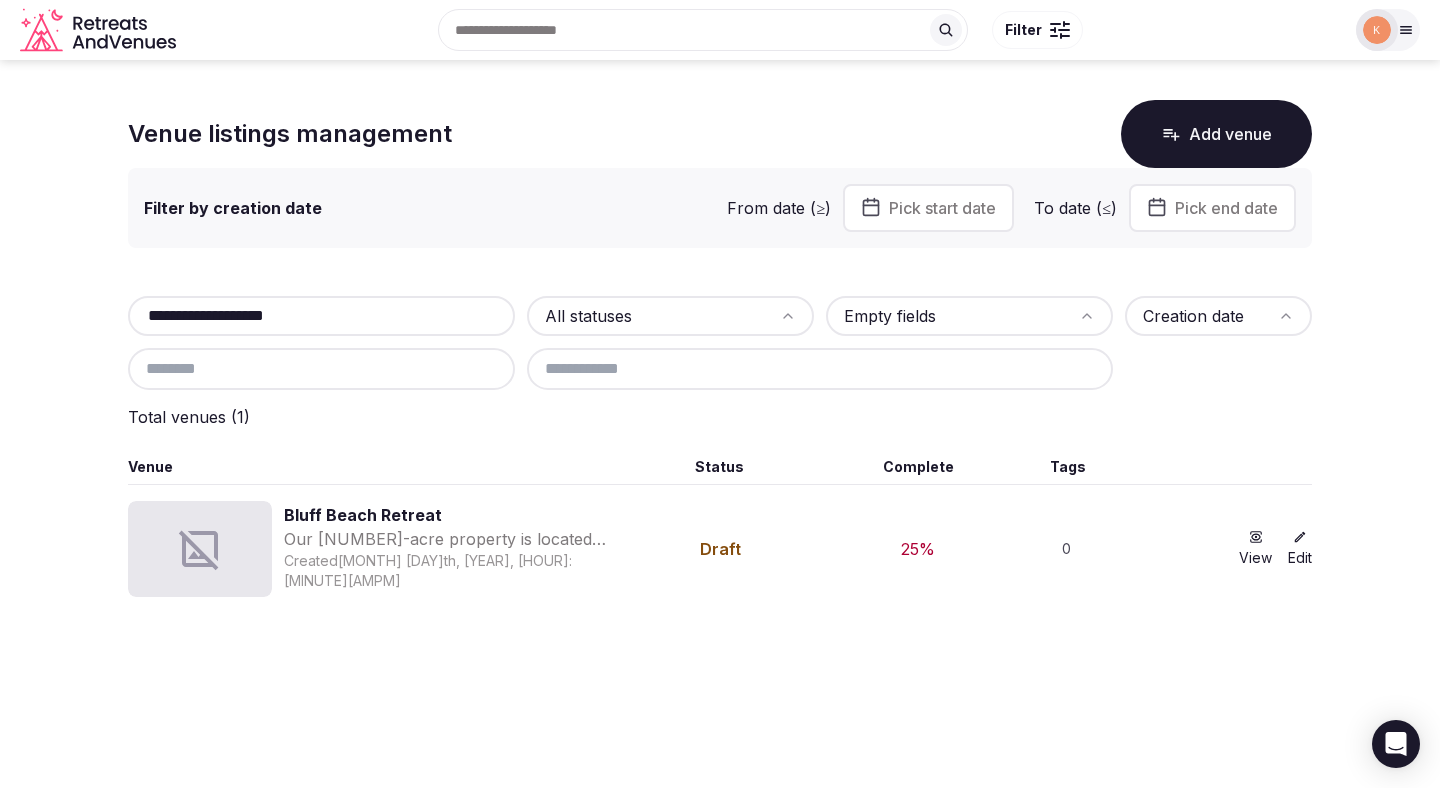 click on "Bluff Beach Retreat" at bounding box center [451, 515] 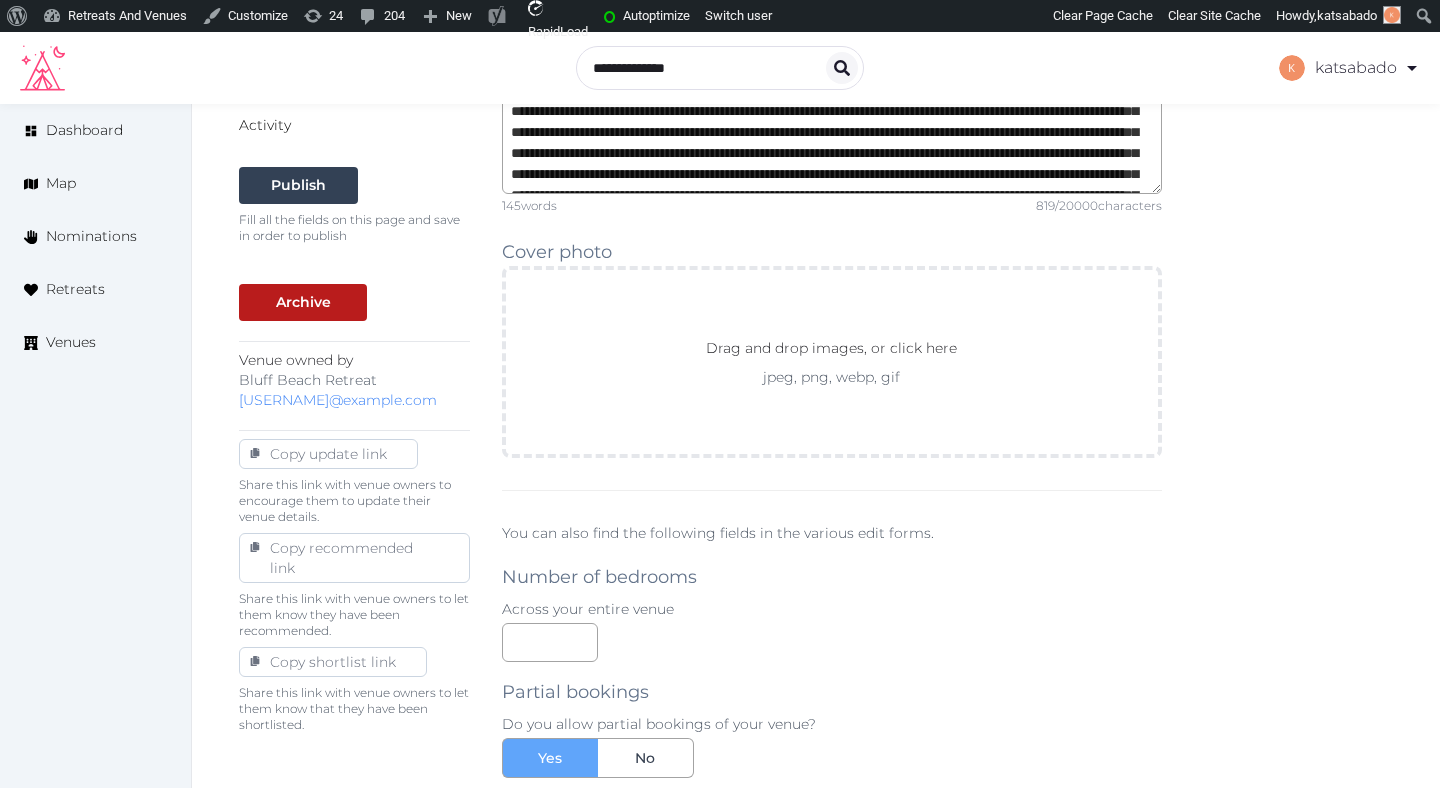 scroll, scrollTop: 650, scrollLeft: 0, axis: vertical 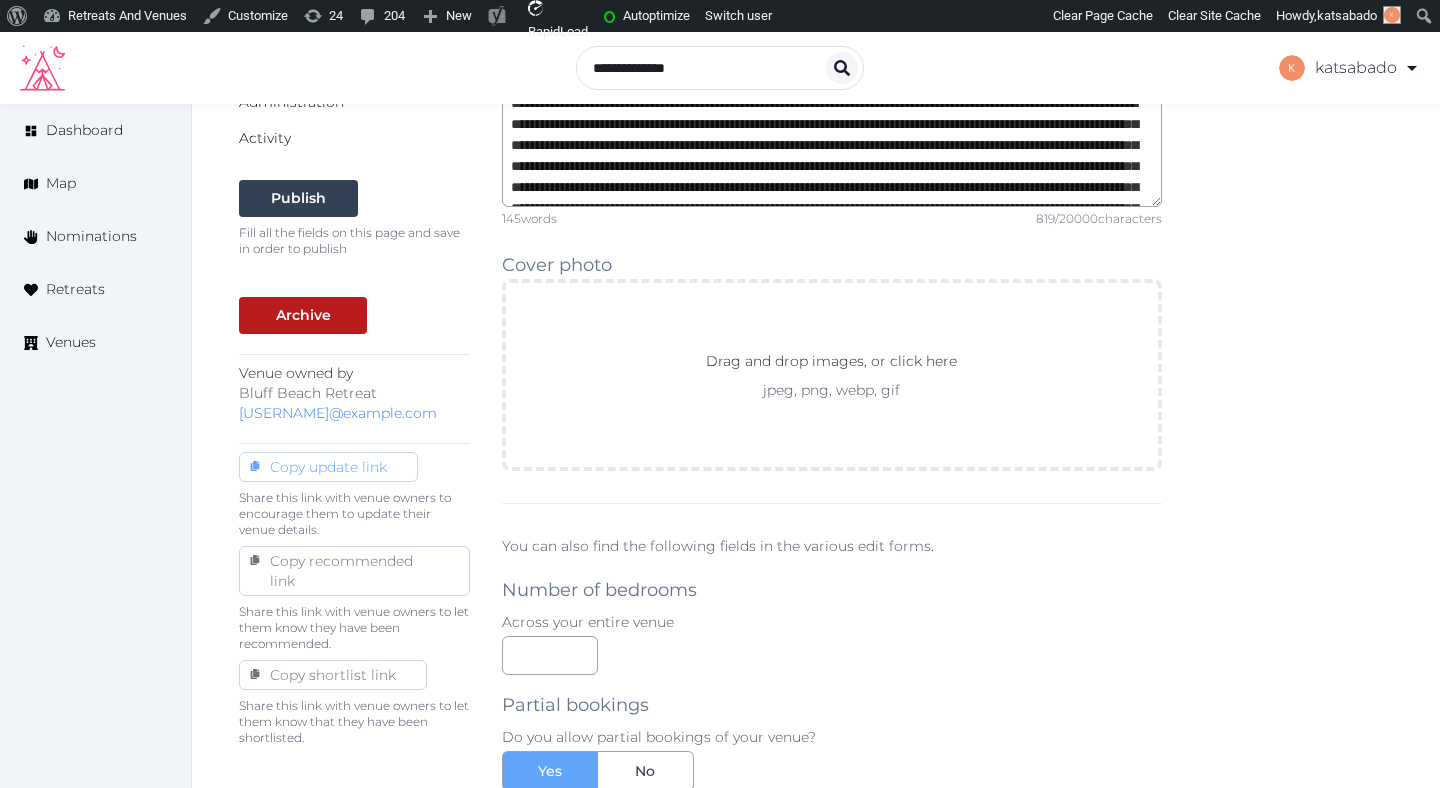 click on "Copy update link" at bounding box center [328, 467] 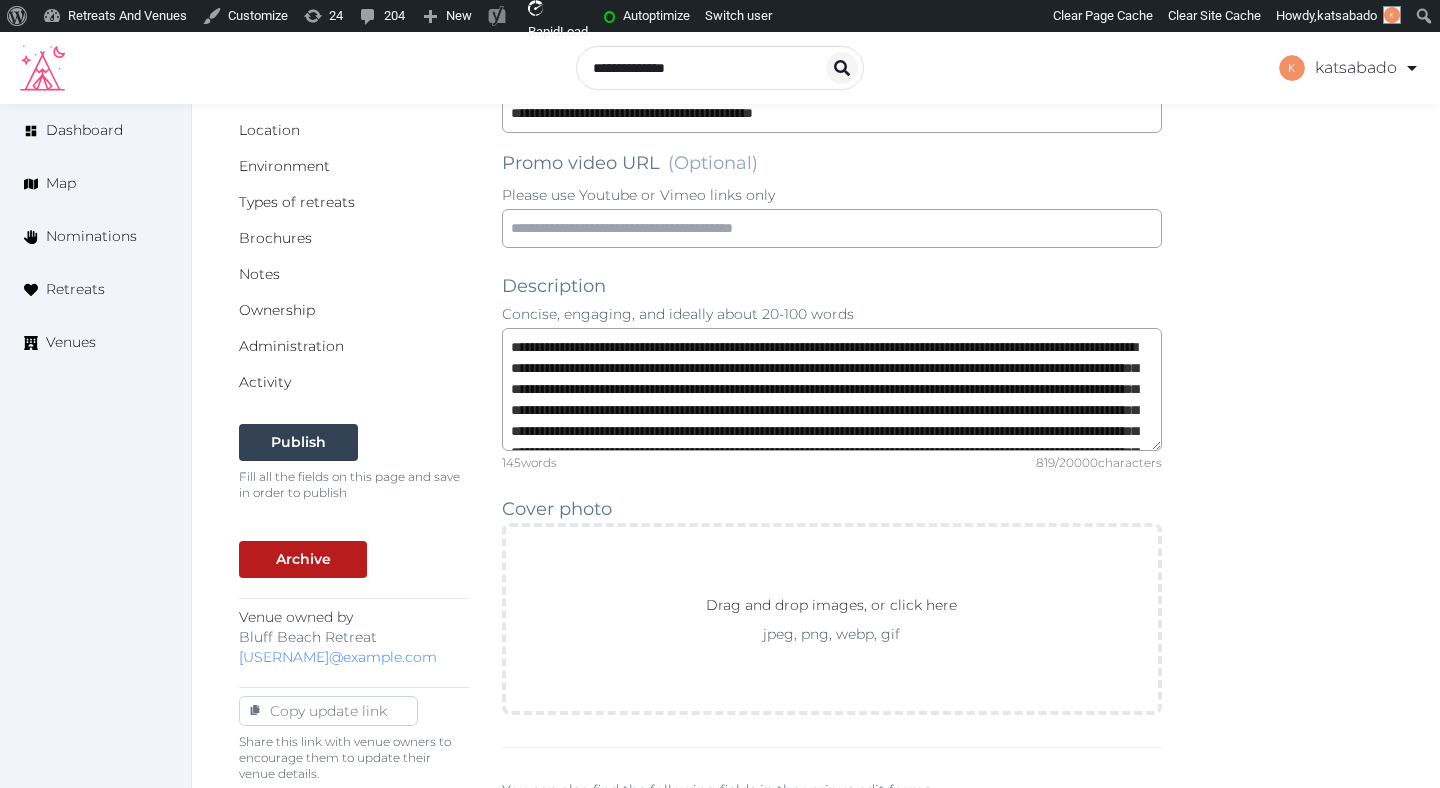 scroll, scrollTop: 0, scrollLeft: 0, axis: both 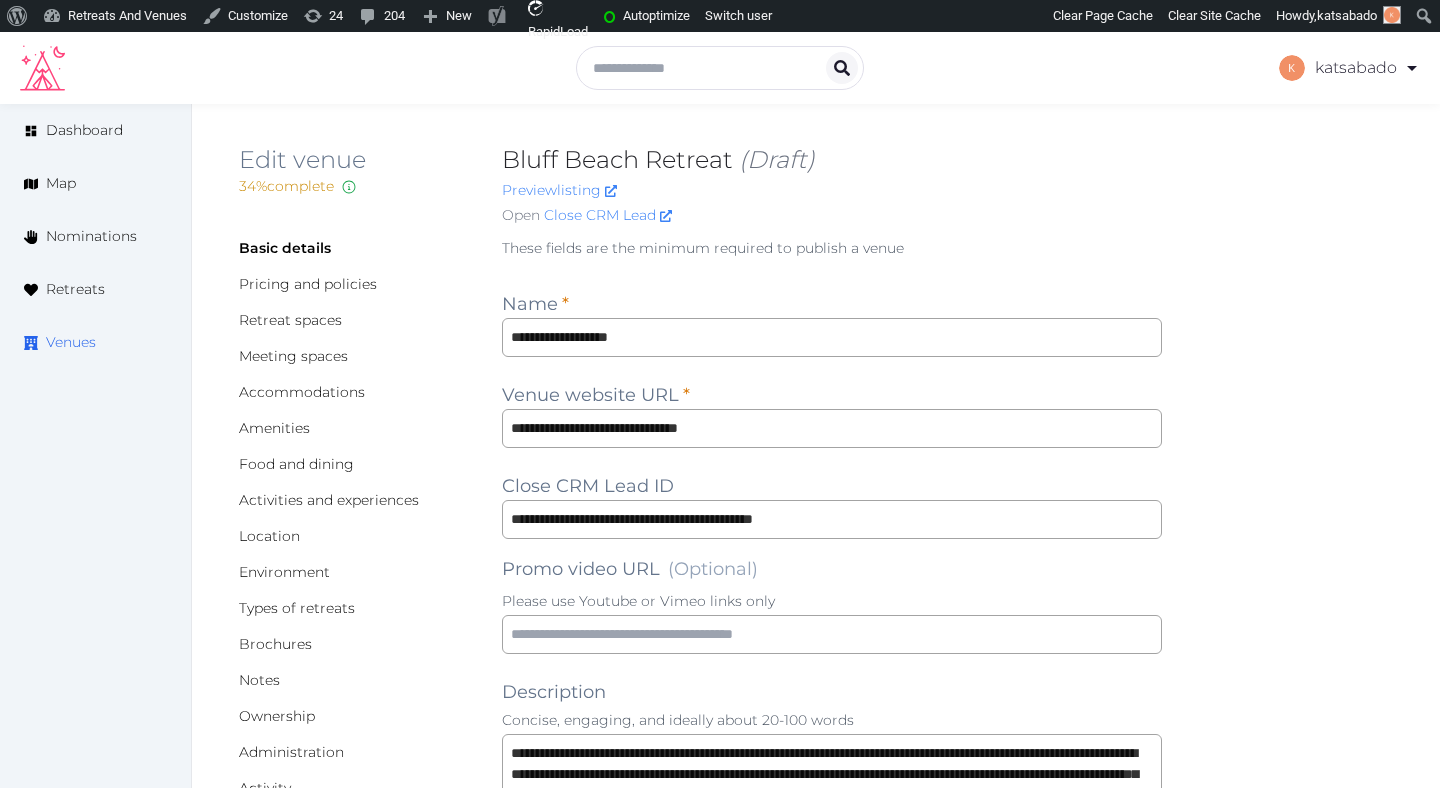 click on "Venues" at bounding box center [71, 342] 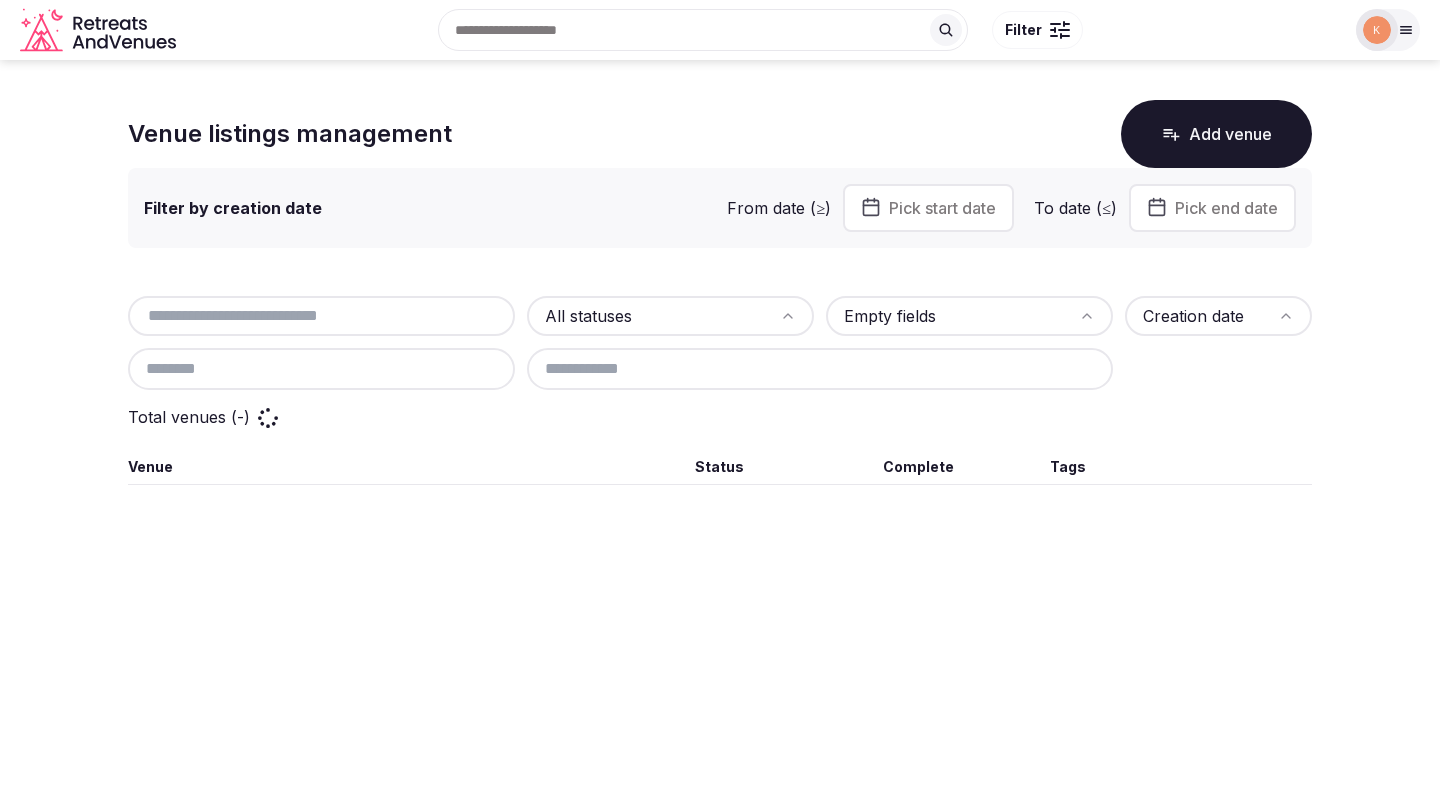 scroll, scrollTop: 0, scrollLeft: 0, axis: both 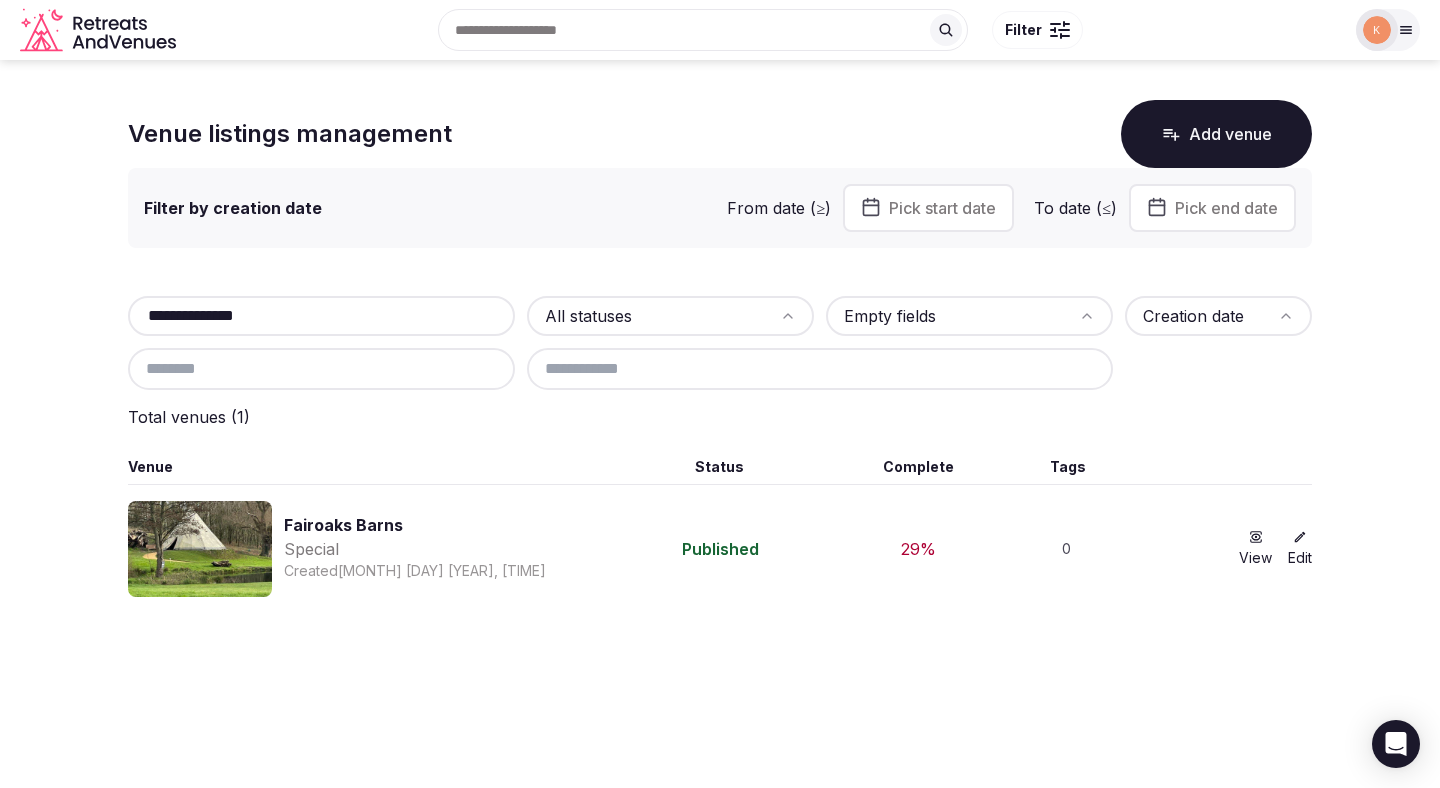 type on "**********" 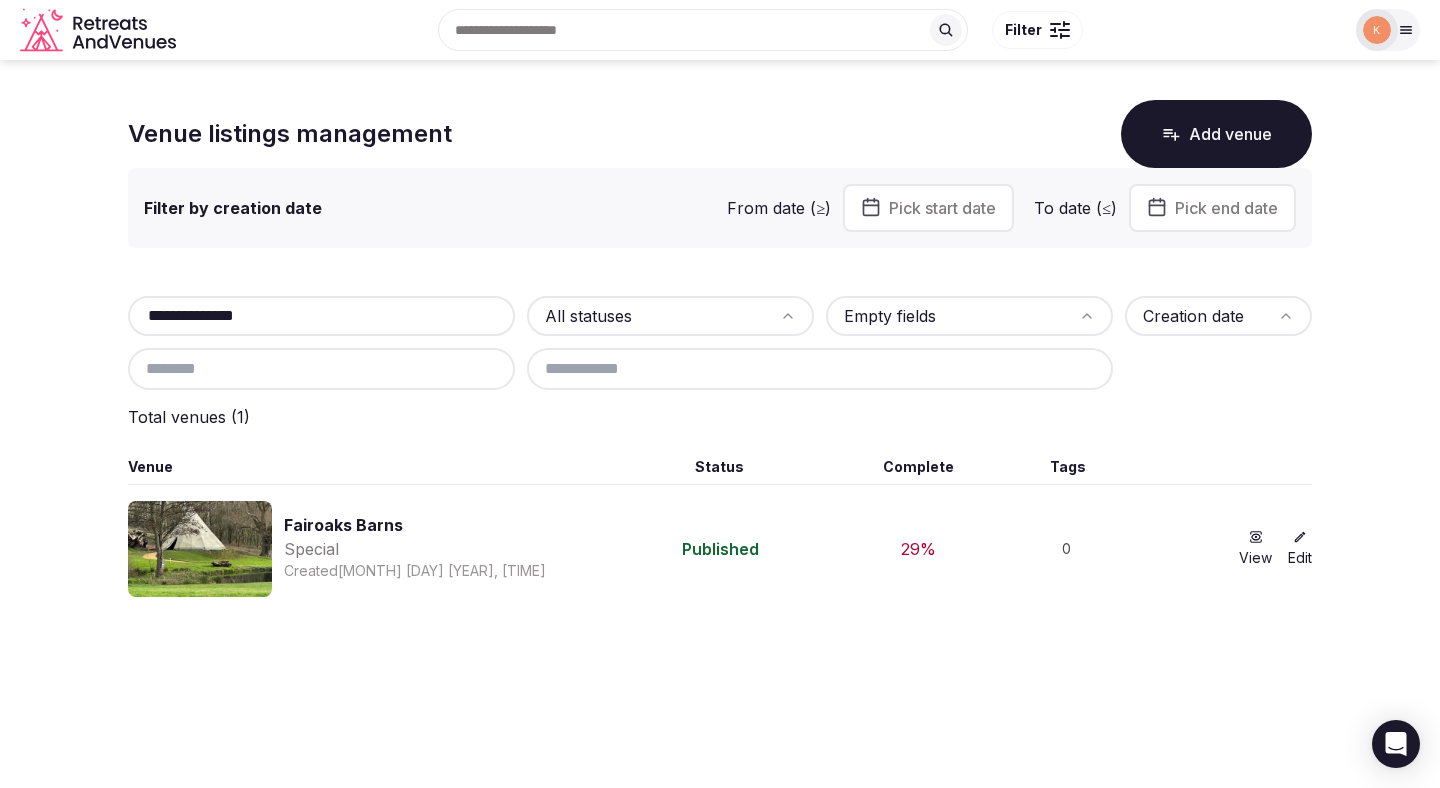 click on "Fairoaks Barns" at bounding box center [415, 525] 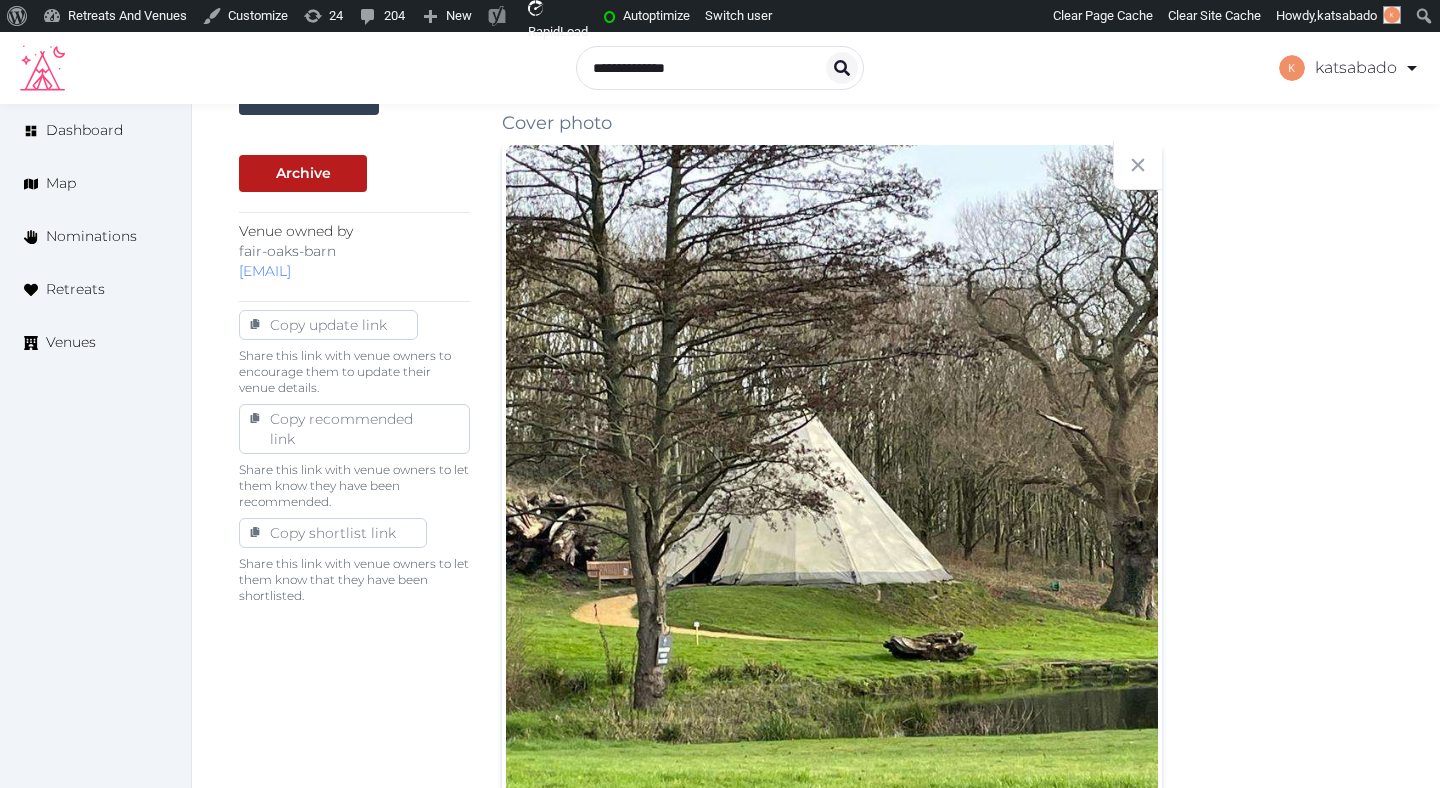 scroll, scrollTop: 786, scrollLeft: 0, axis: vertical 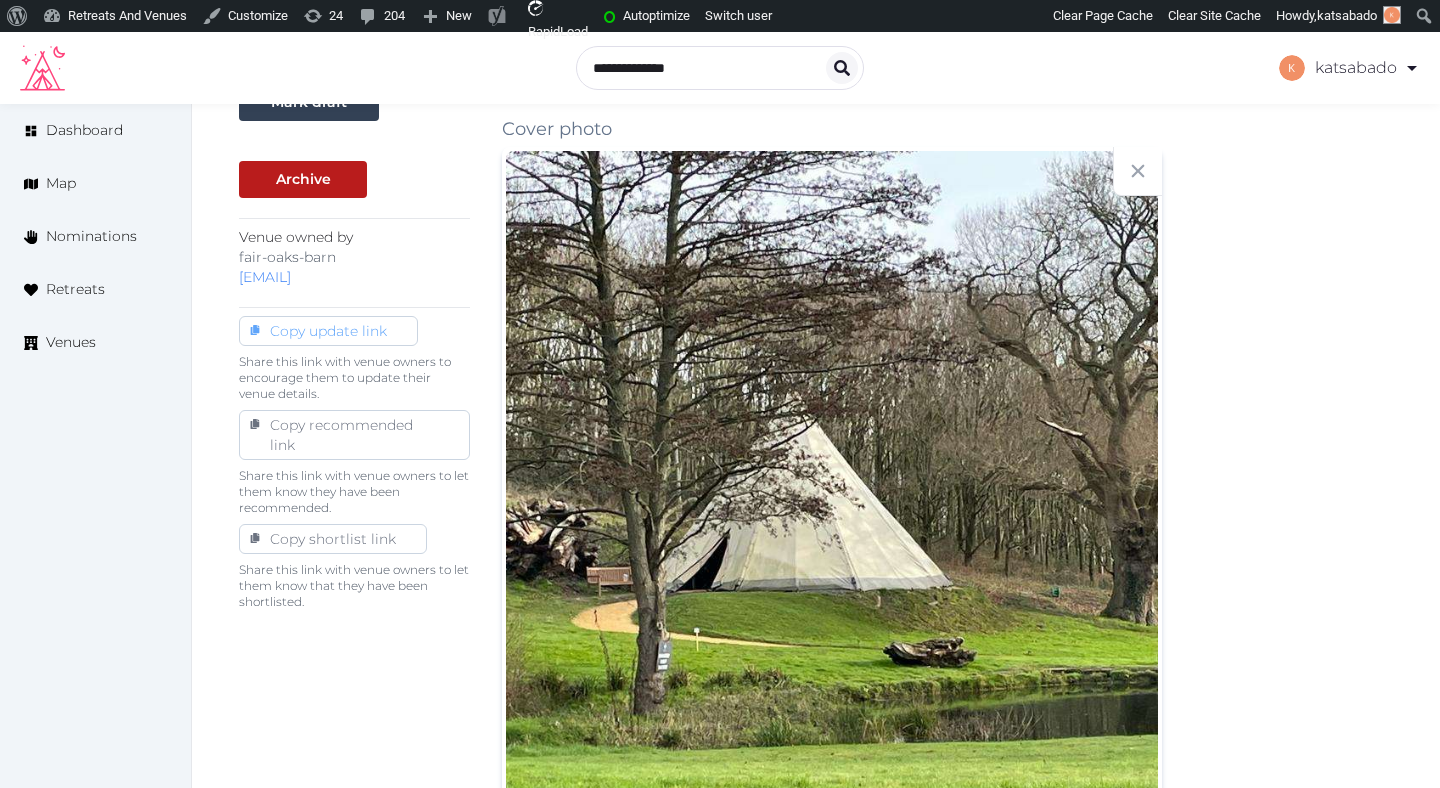 click on "Copy update link" at bounding box center [328, 331] 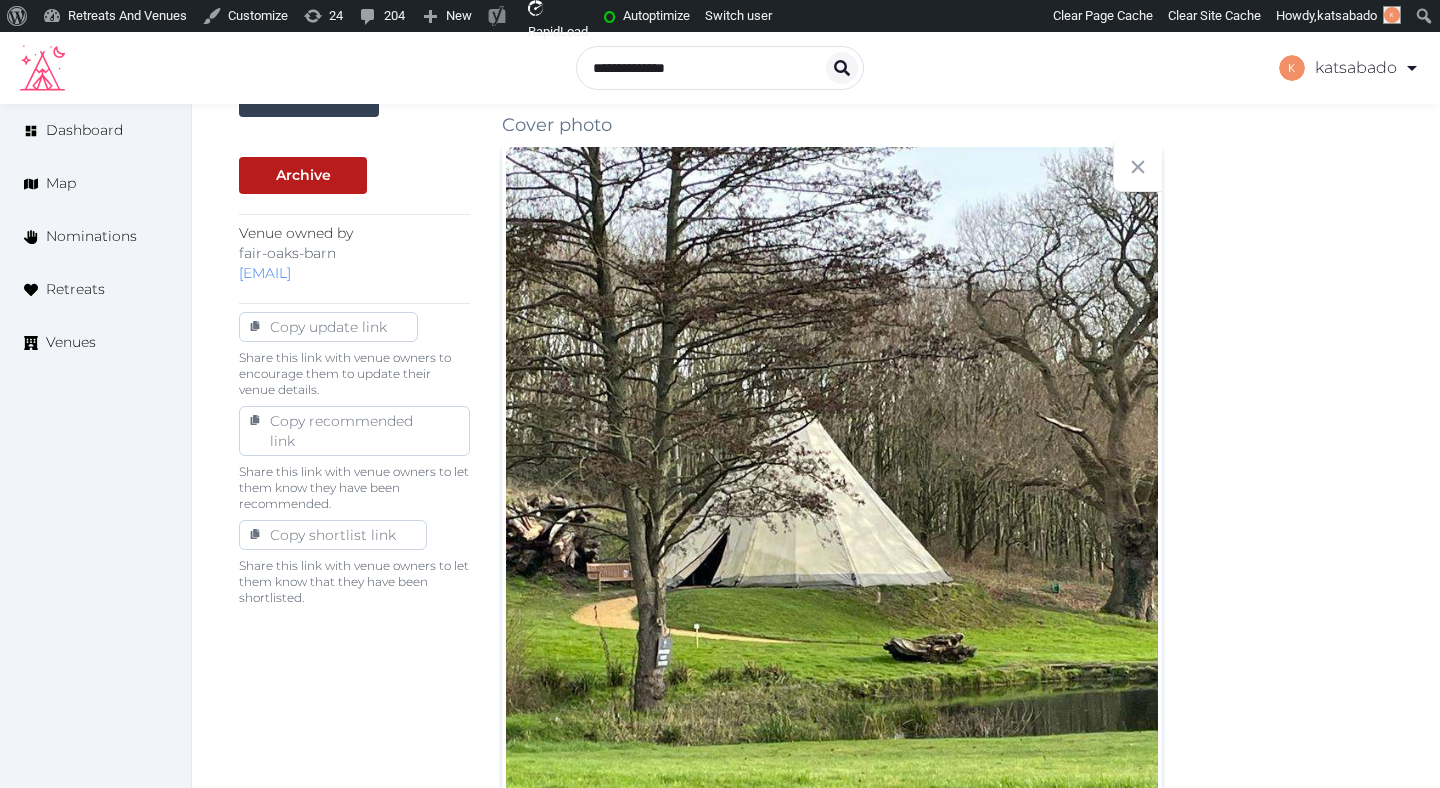 scroll, scrollTop: 634, scrollLeft: 0, axis: vertical 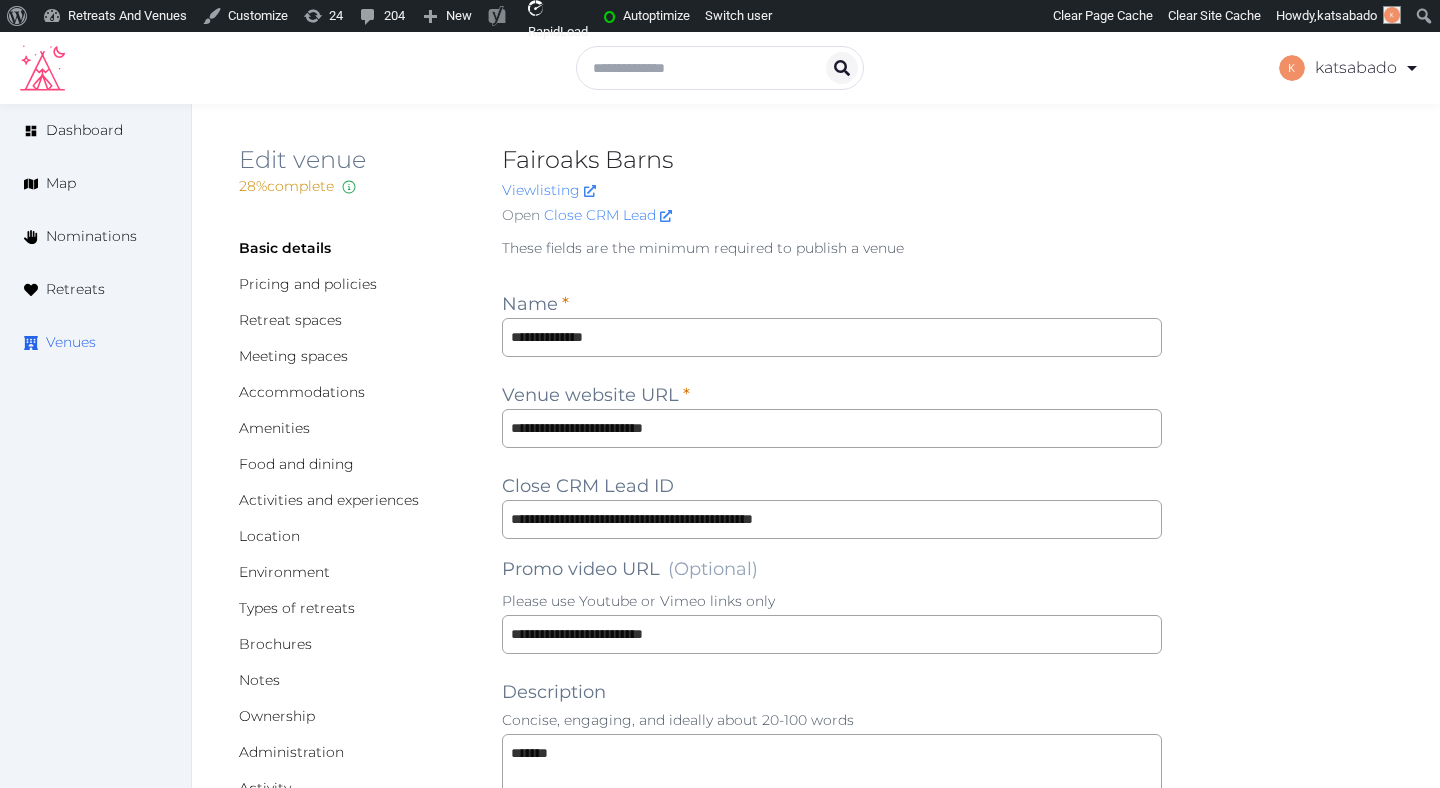click on "Venues" at bounding box center (95, 342) 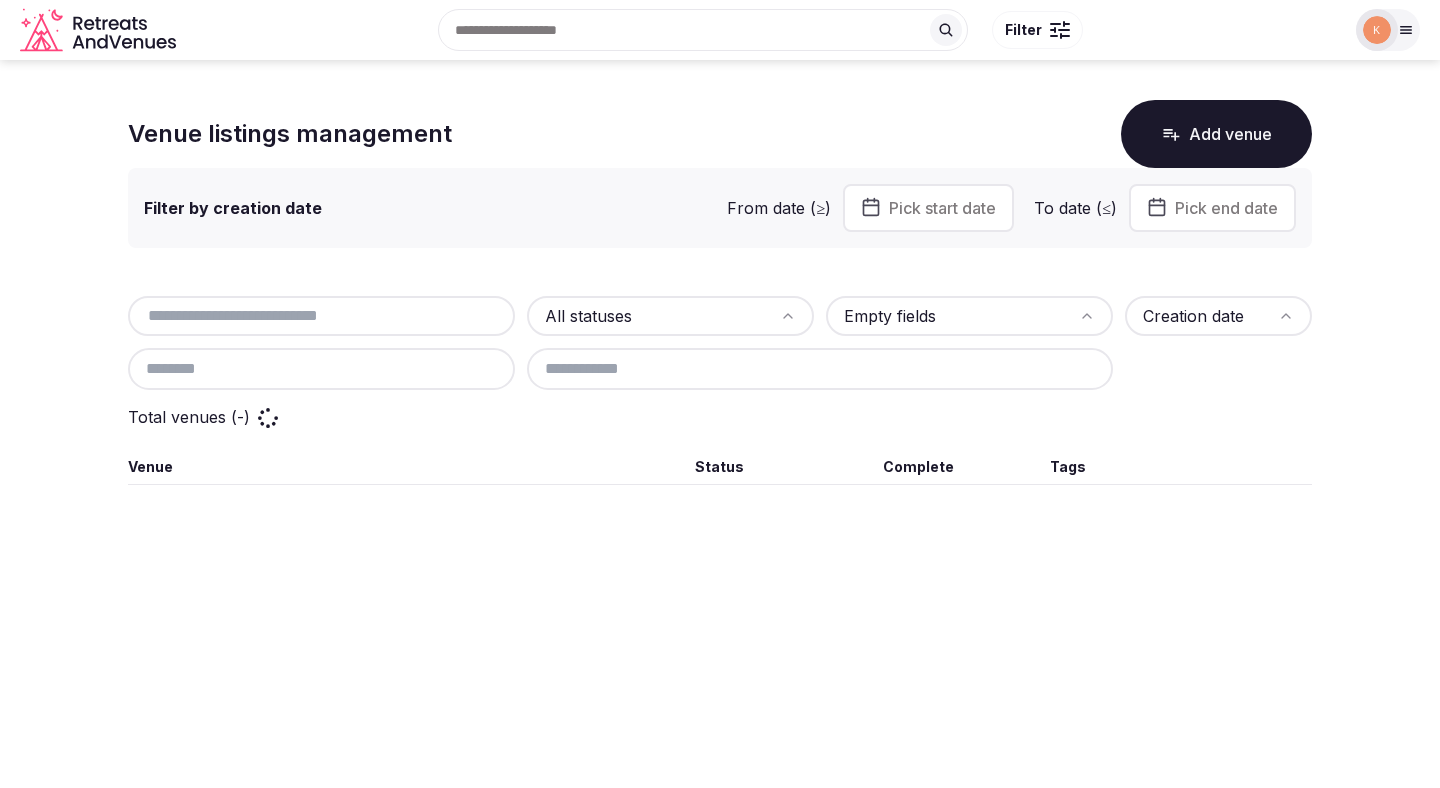 scroll, scrollTop: 0, scrollLeft: 0, axis: both 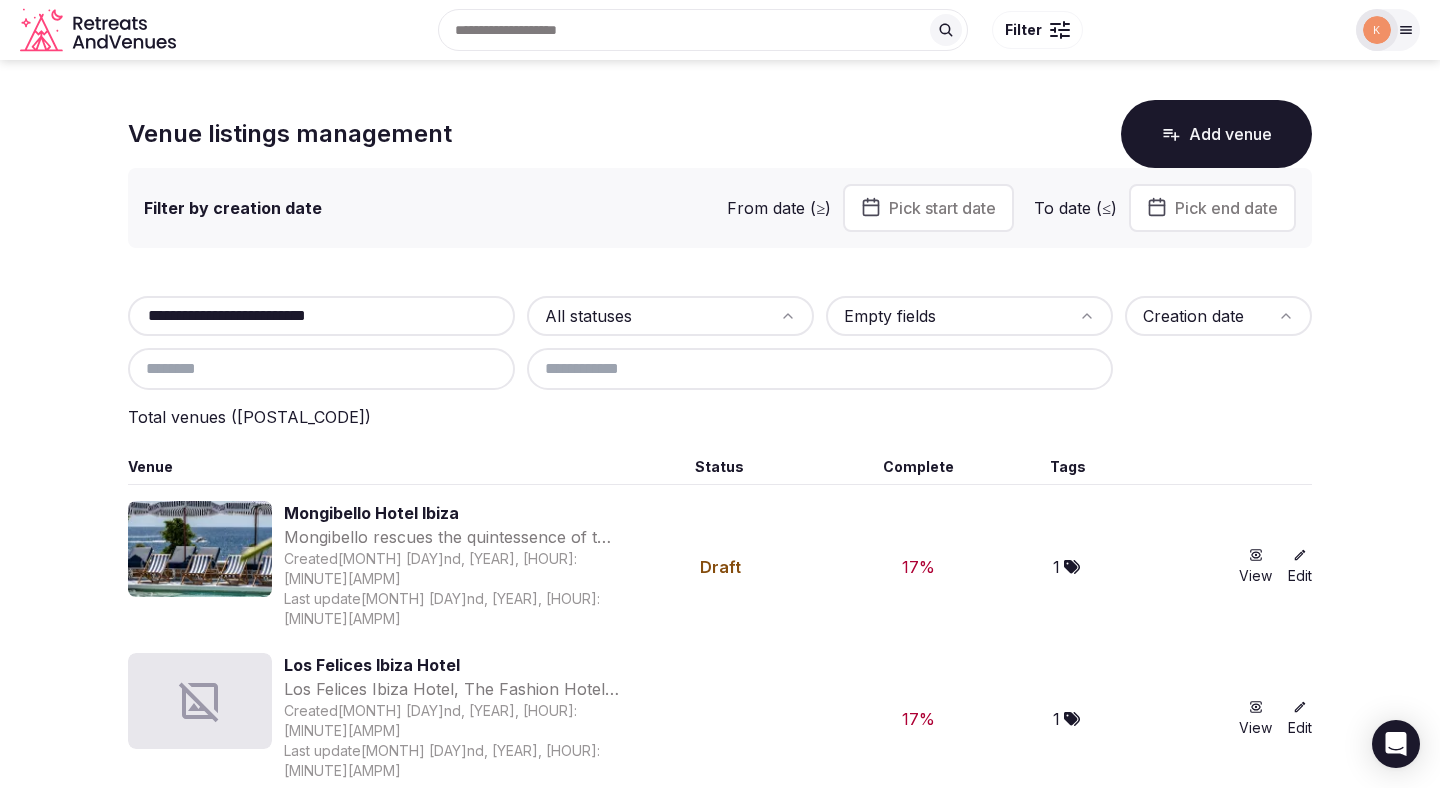 type on "**********" 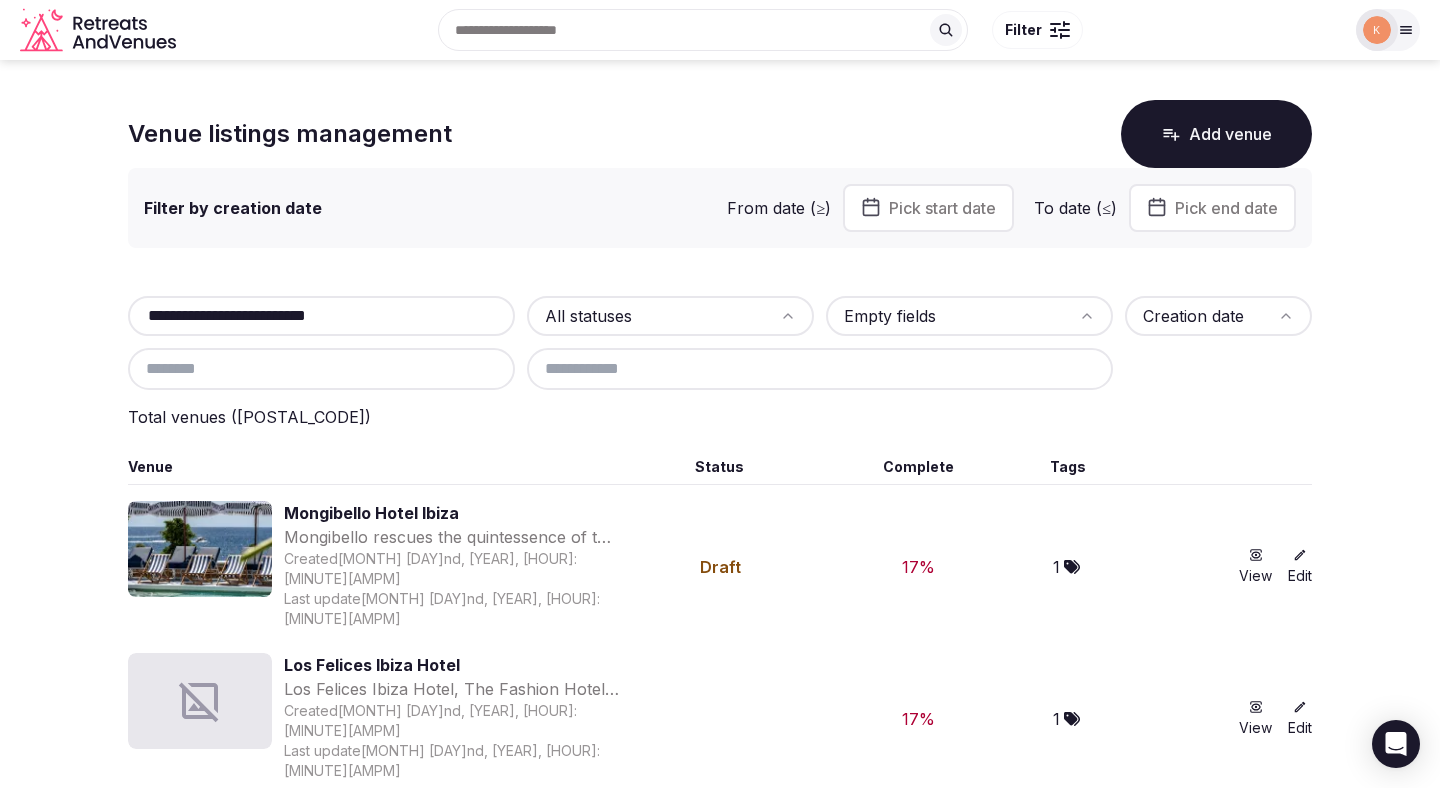 click on "**********" at bounding box center [321, 316] 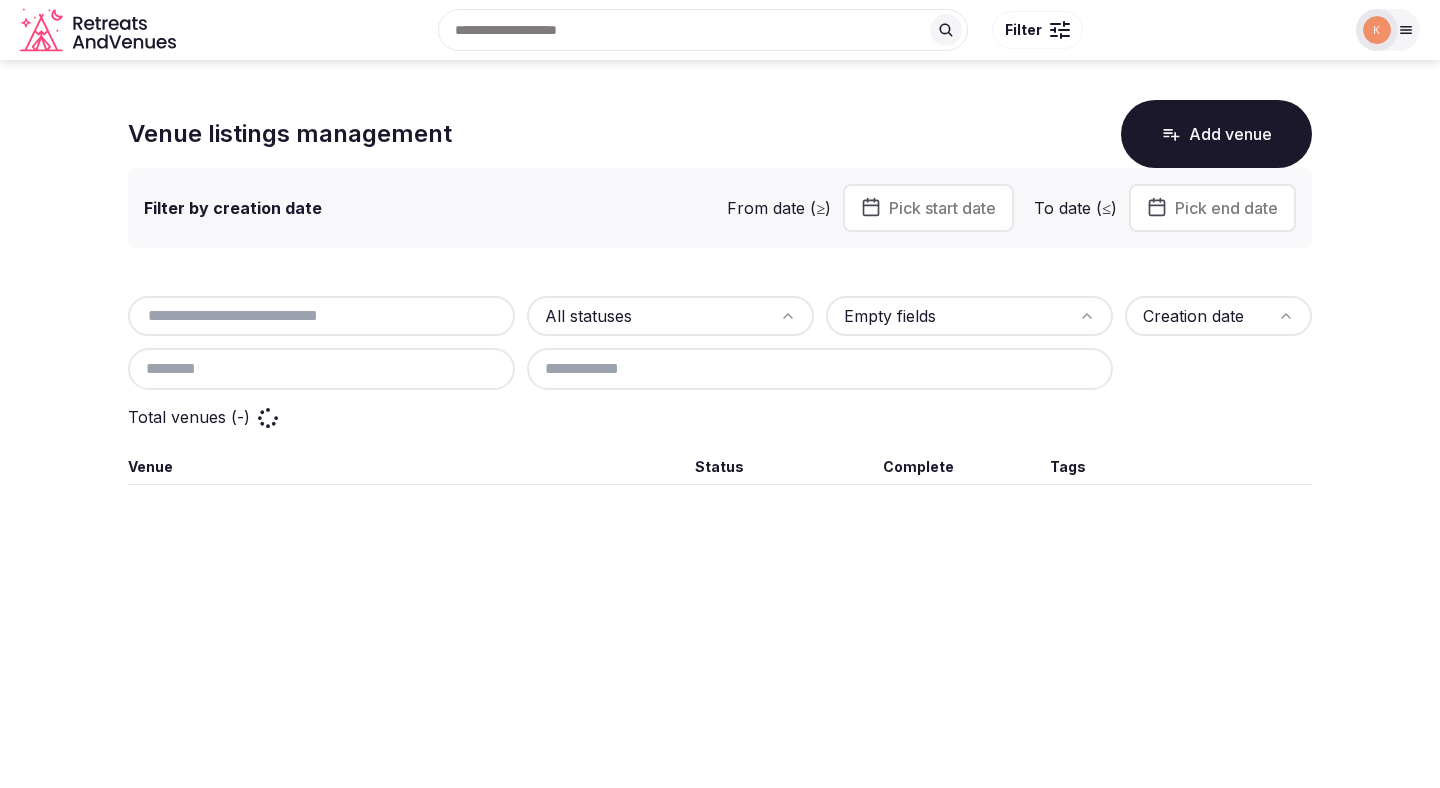 scroll, scrollTop: 0, scrollLeft: 0, axis: both 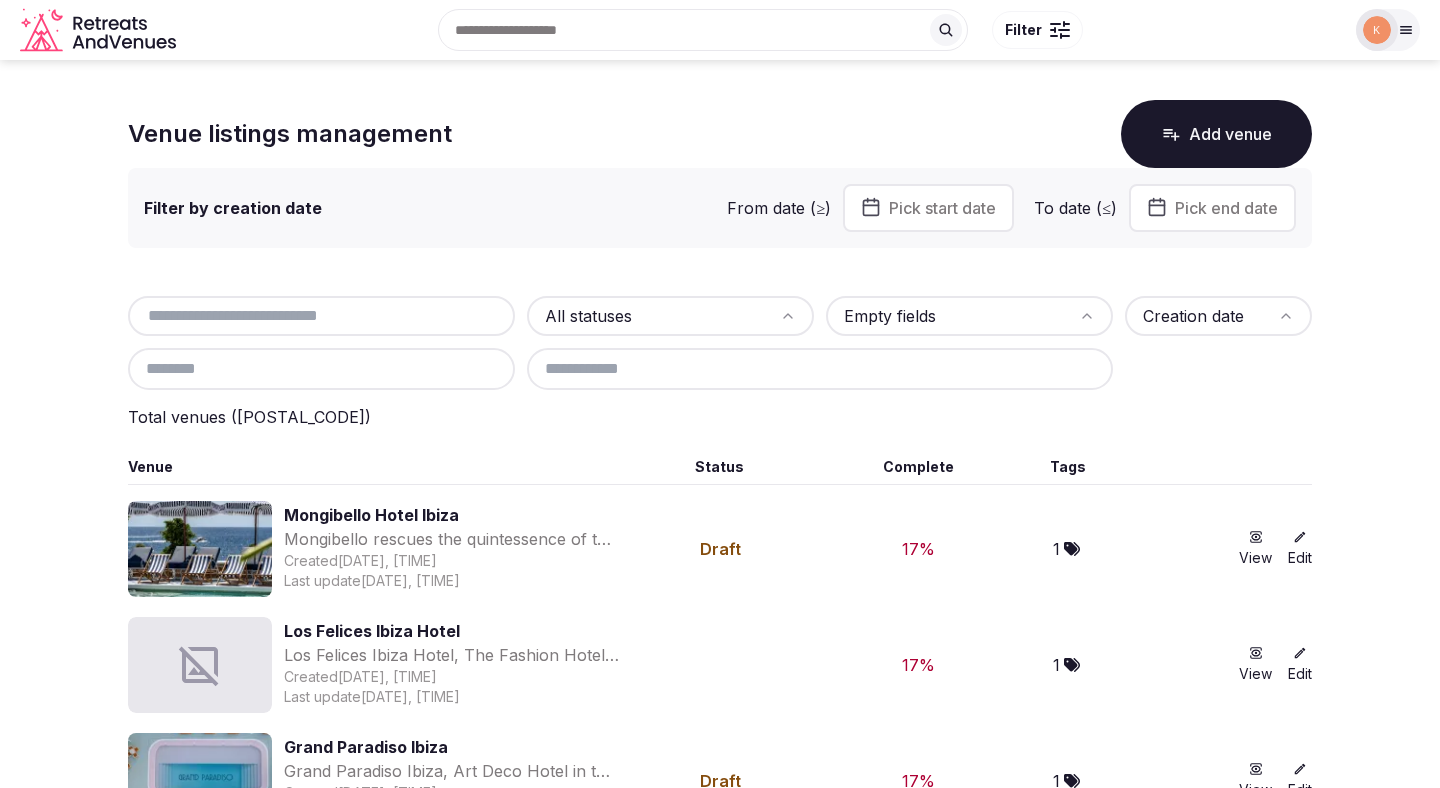 click at bounding box center [321, 316] 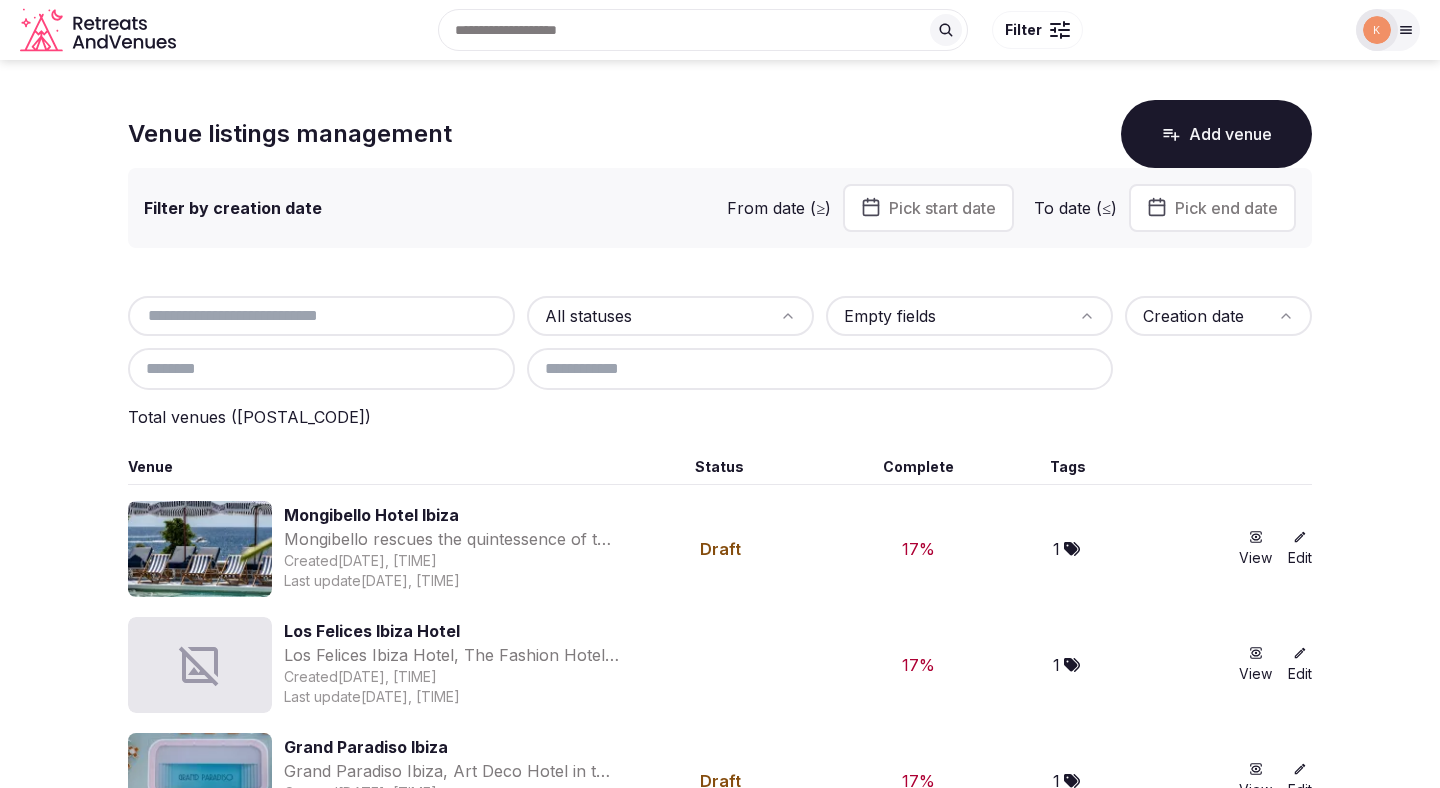 paste on "**********" 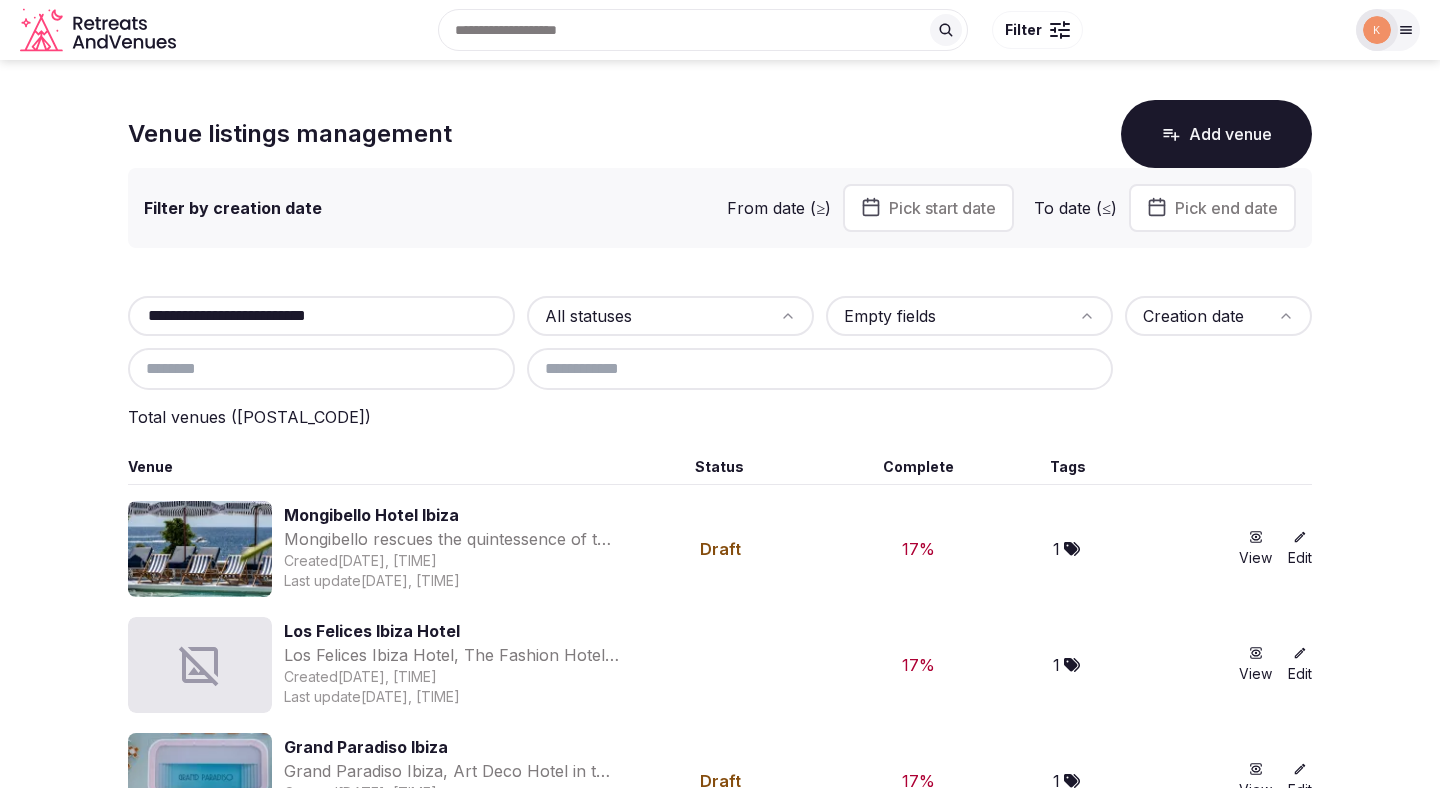 type on "**********" 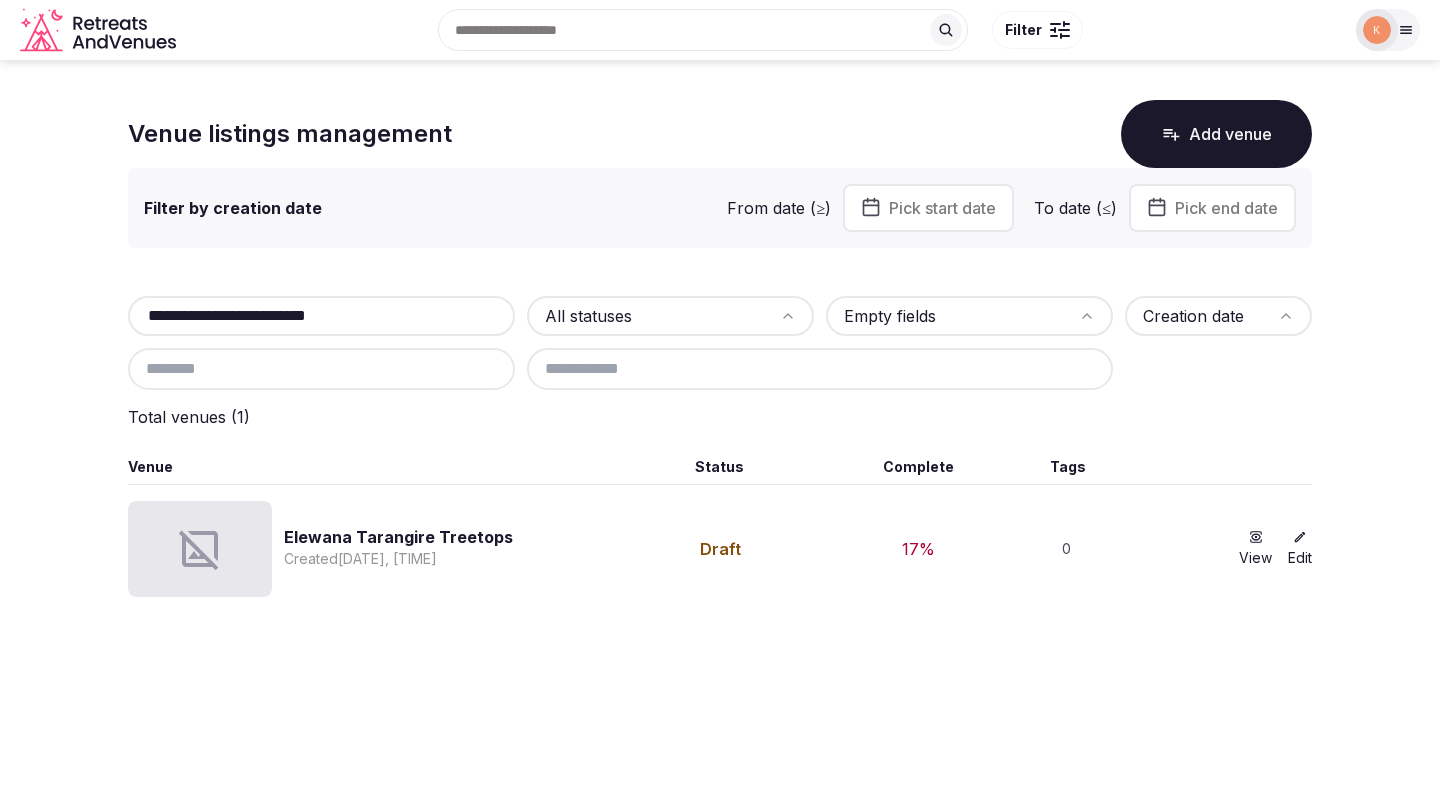 click on "Elewana Tarangire Treetops Created  [DATE], [TIME]" at bounding box center (373, 549) 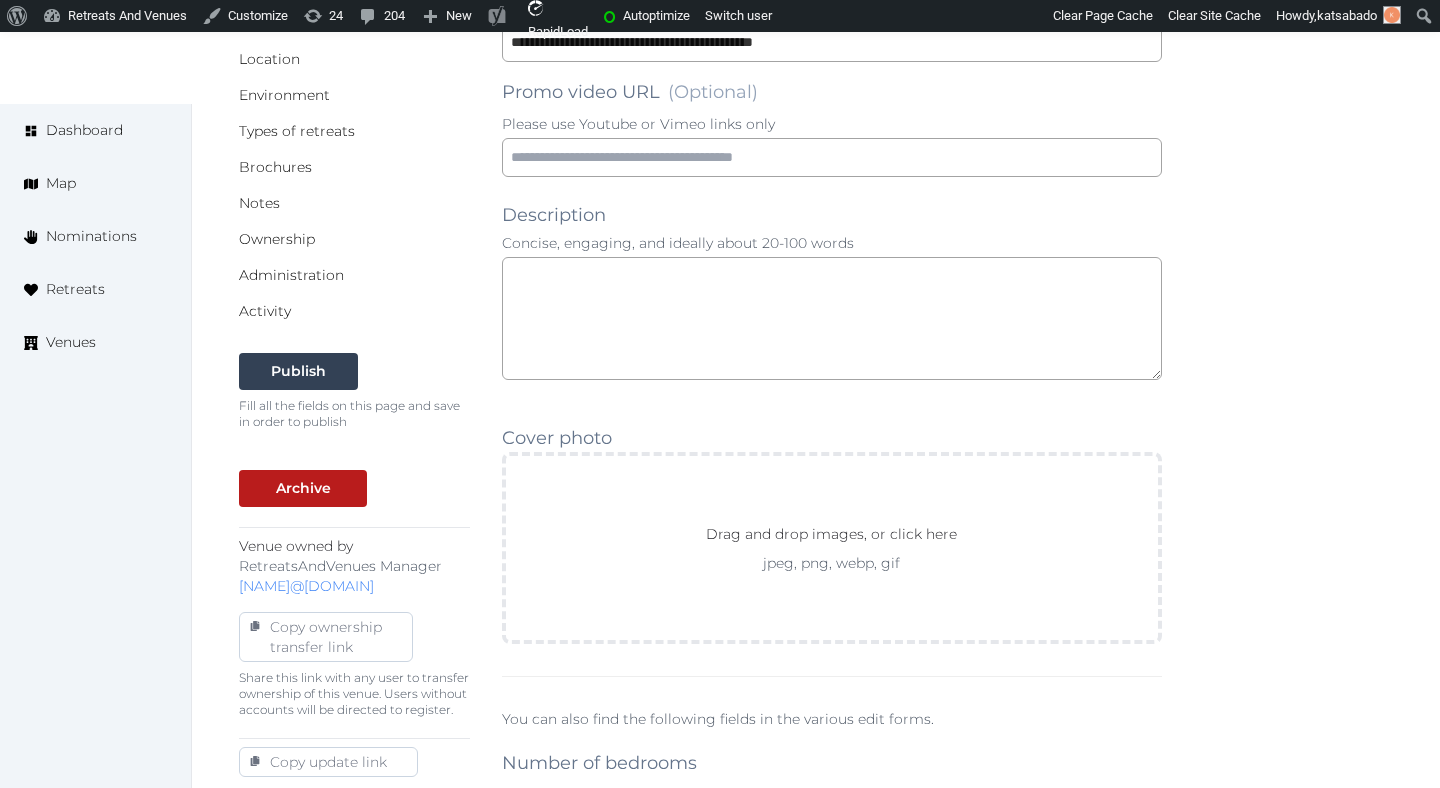 scroll, scrollTop: 485, scrollLeft: 0, axis: vertical 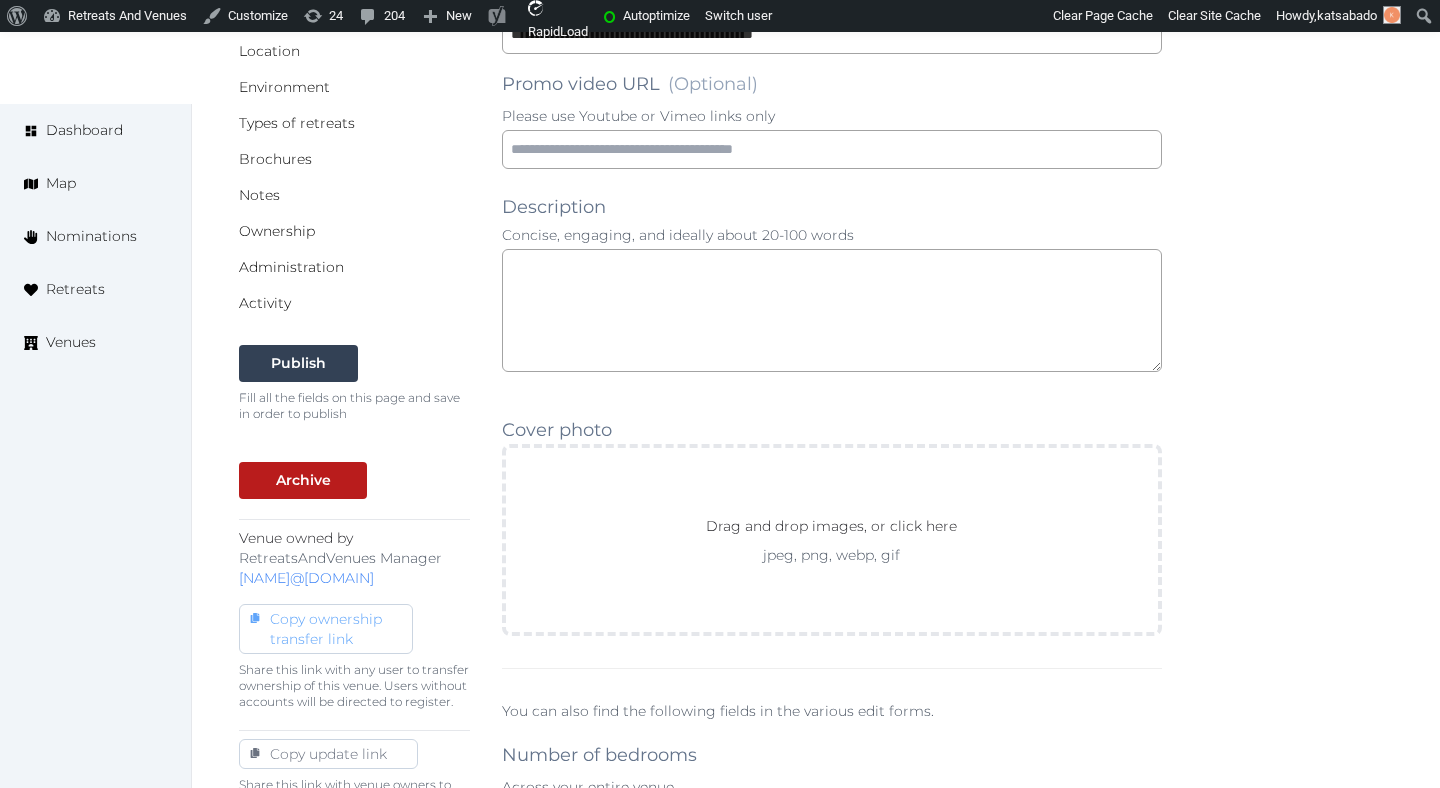 click on "Copy ownership transfer link" at bounding box center (326, 629) 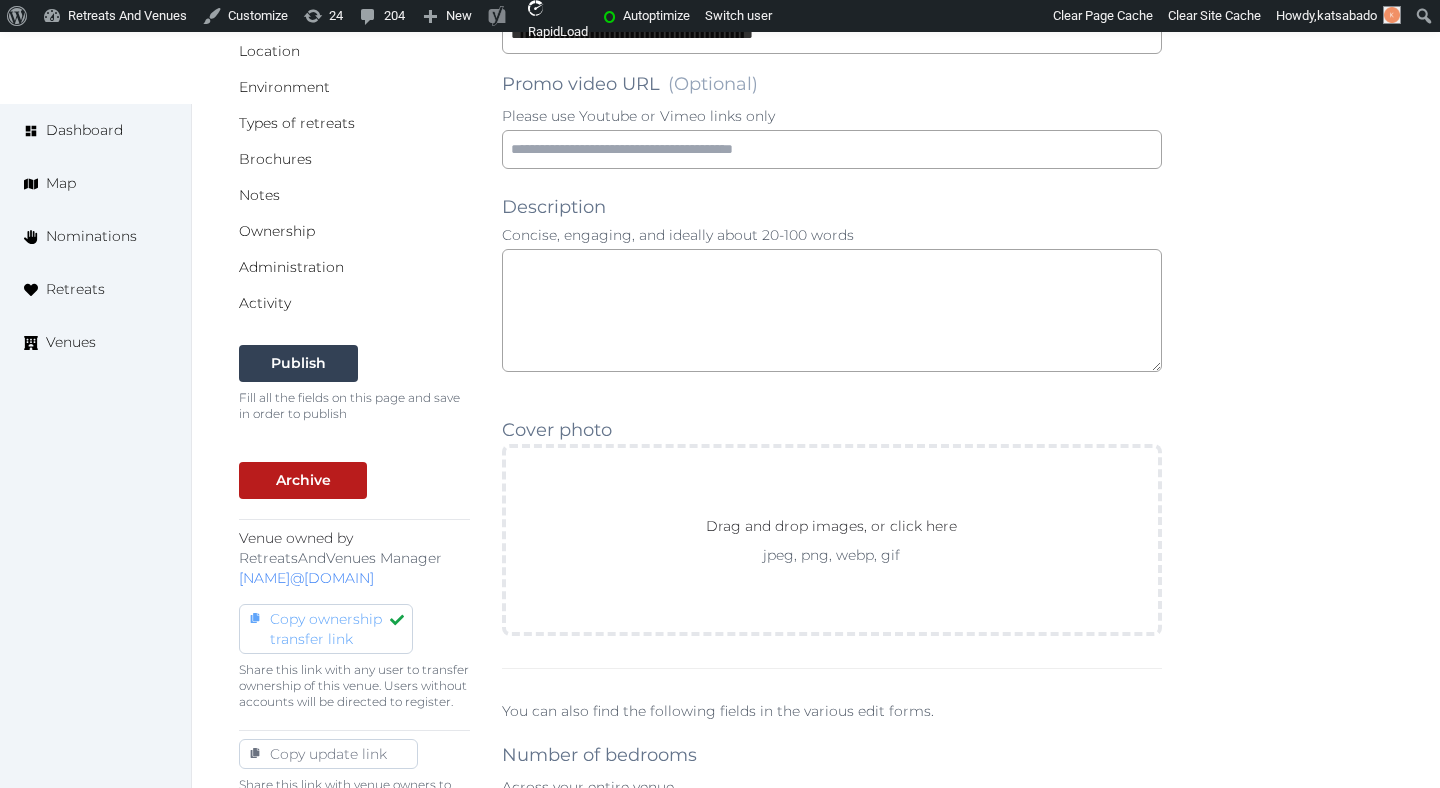 click on "Copy ownership transfer link" at bounding box center [326, 629] 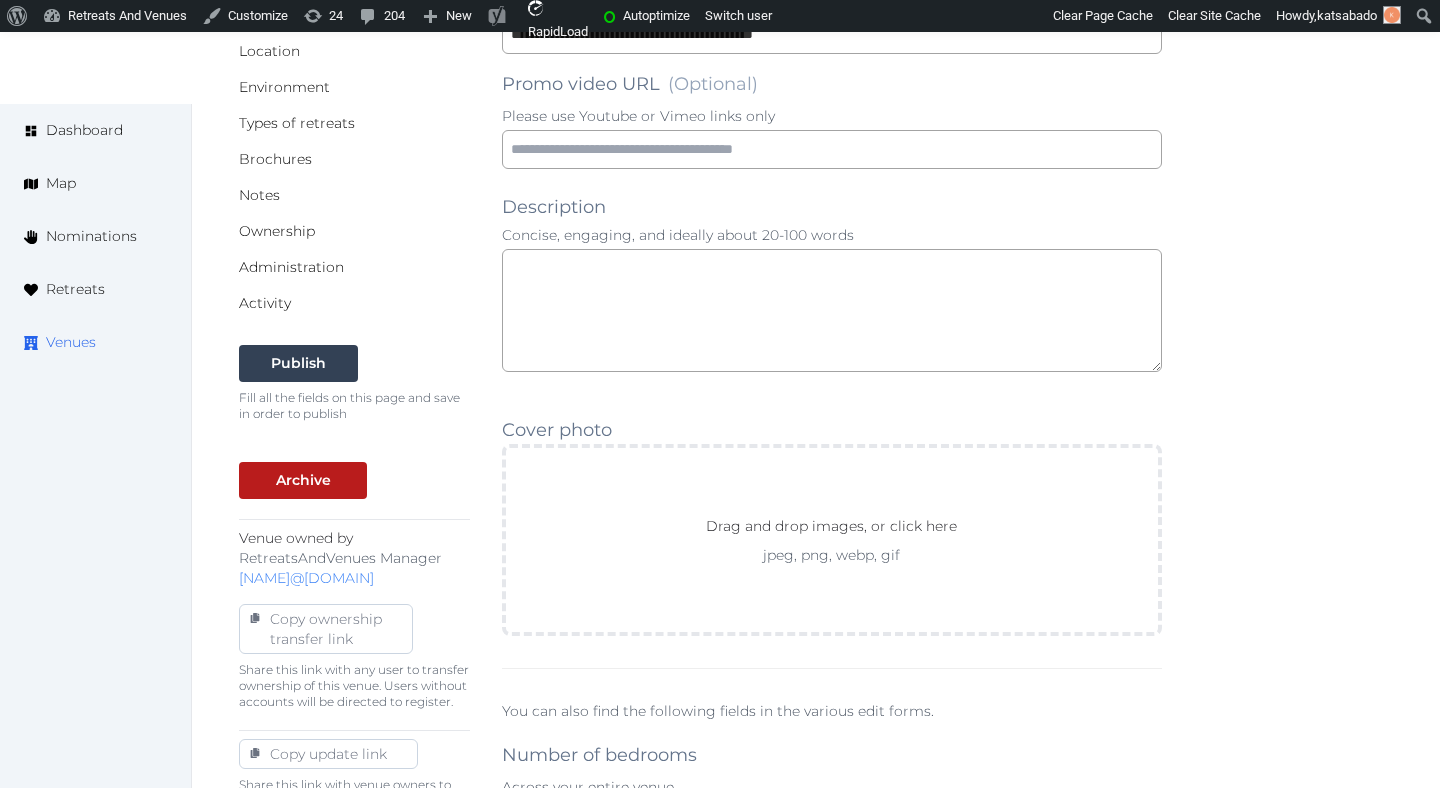 click on "Venues" at bounding box center (71, 342) 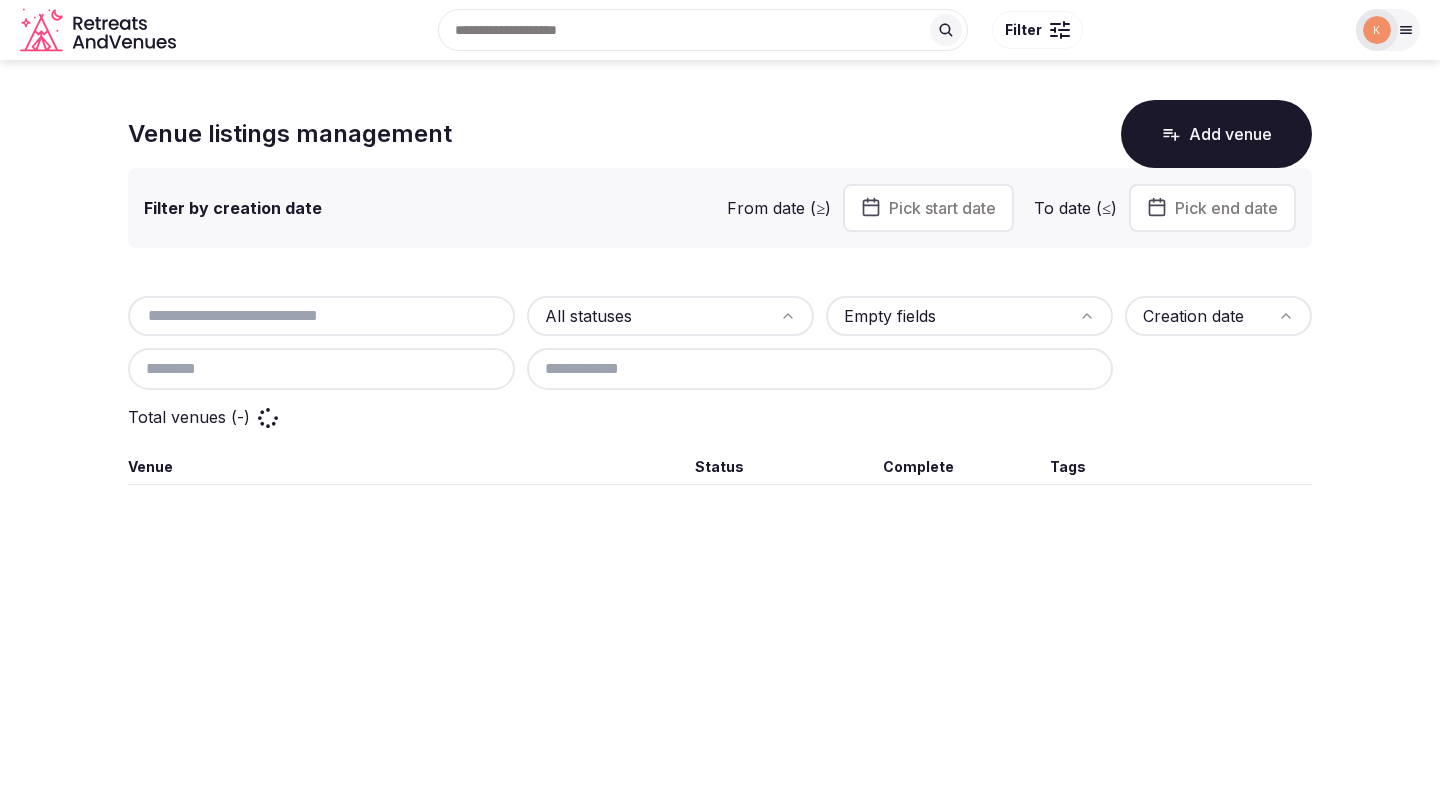 scroll, scrollTop: 0, scrollLeft: 0, axis: both 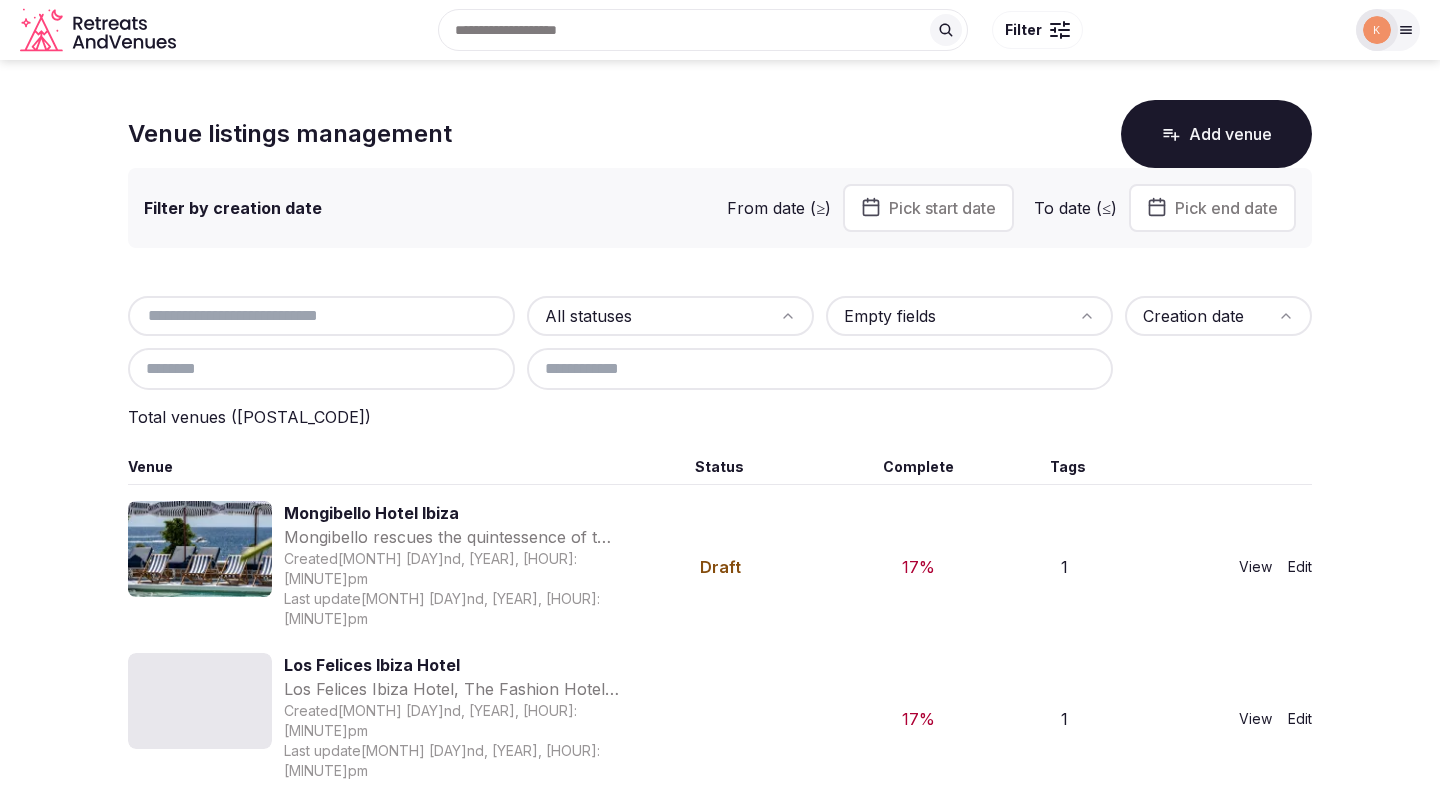 click at bounding box center [321, 316] 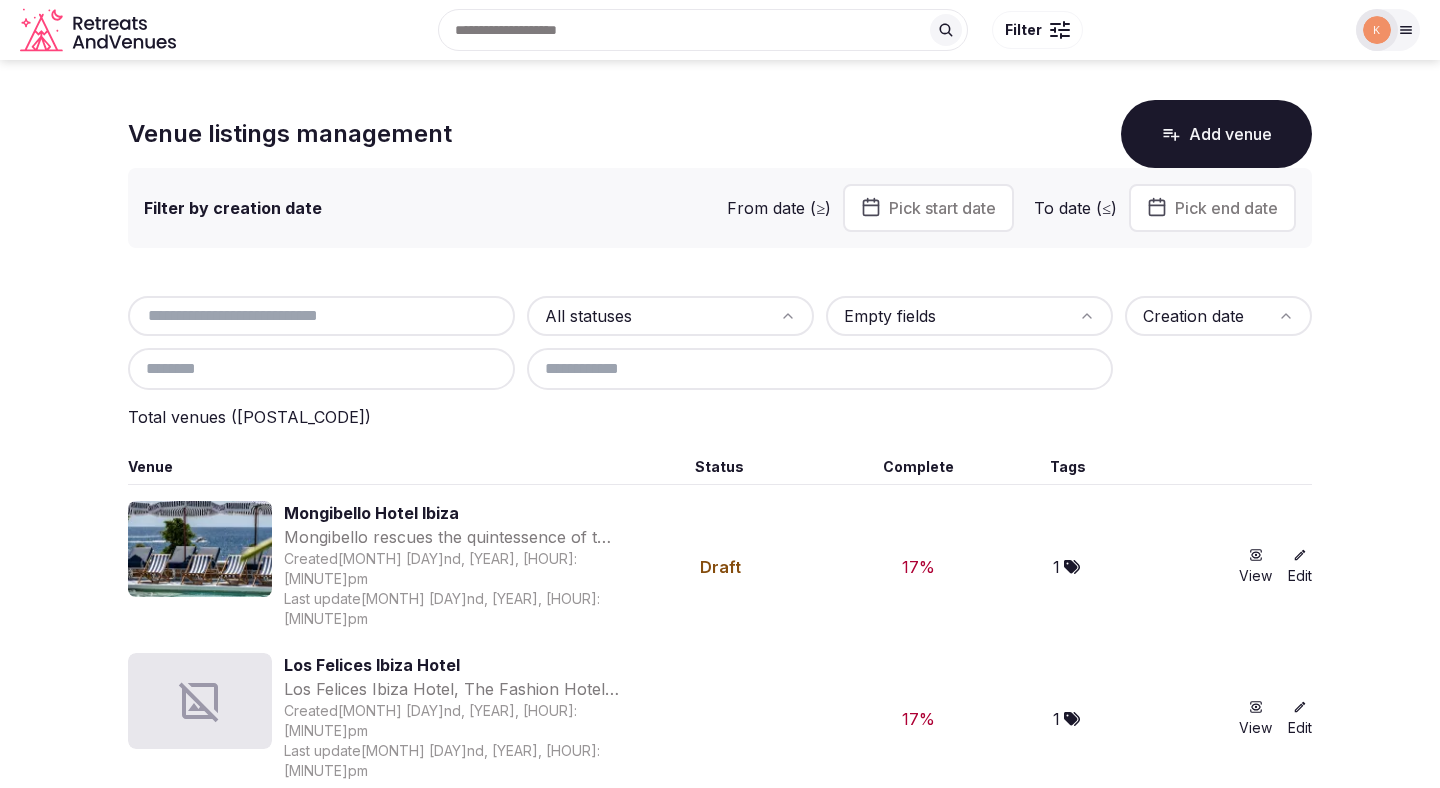 paste on "**********" 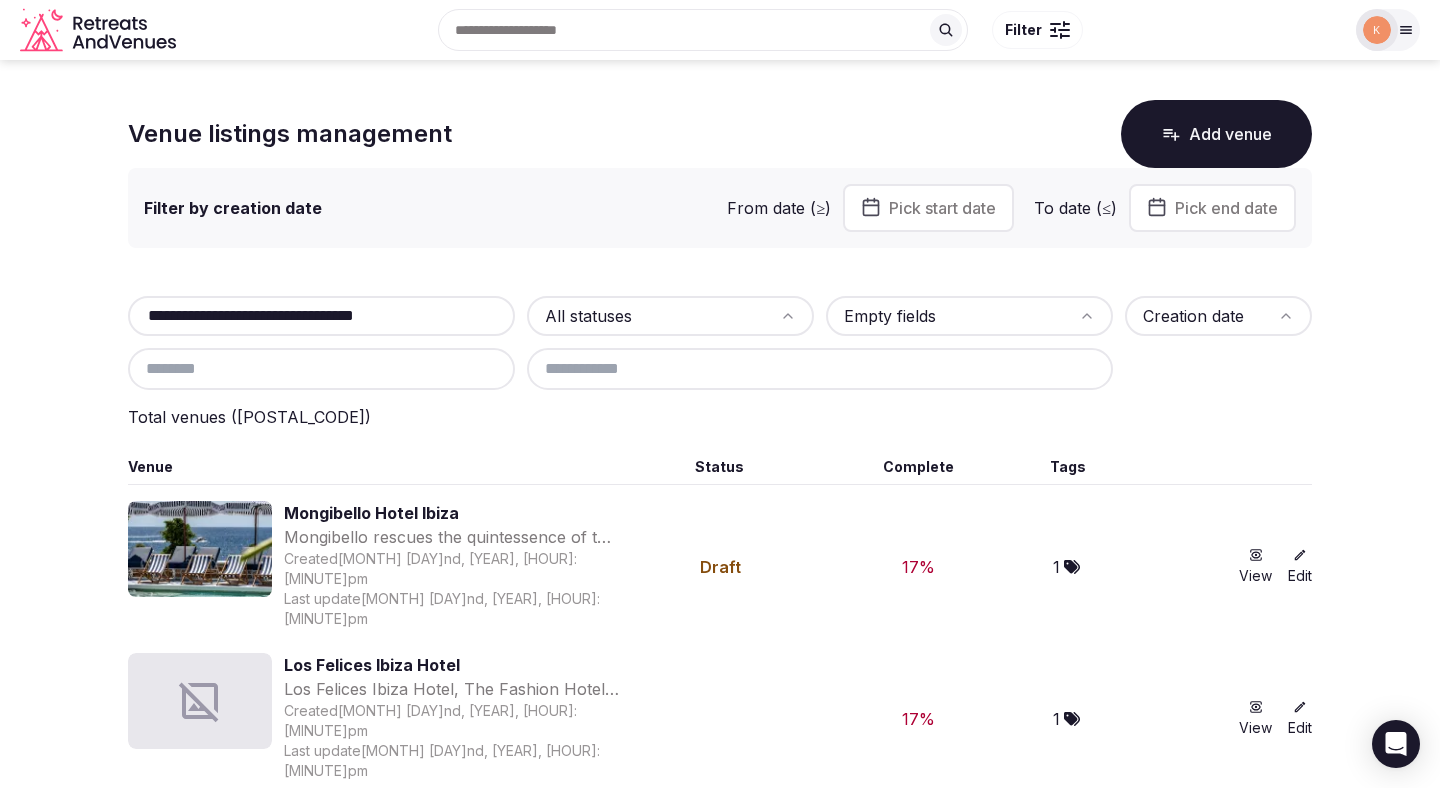 type on "**********" 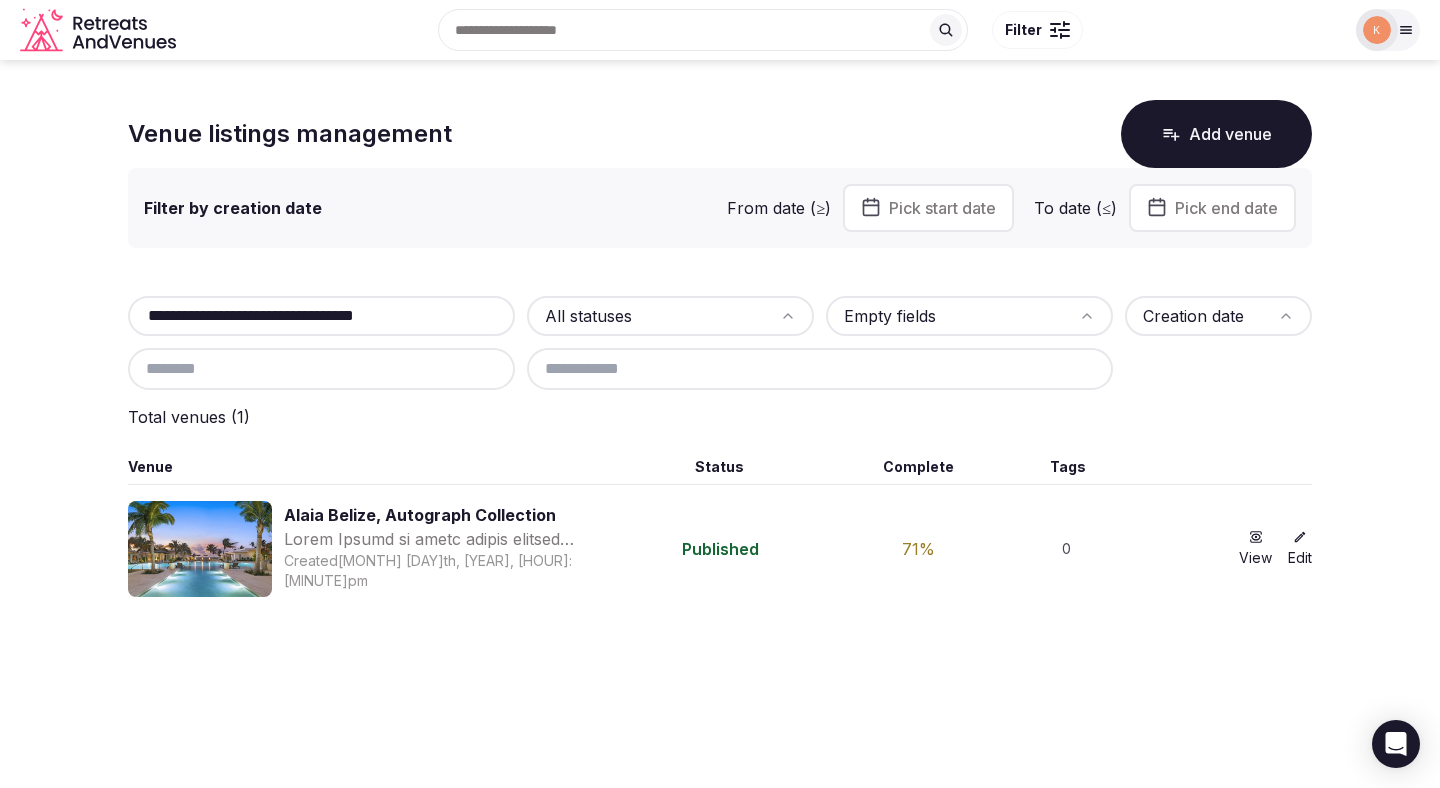 click on "[CITY] Belize, Autograph Collection" at bounding box center (451, 515) 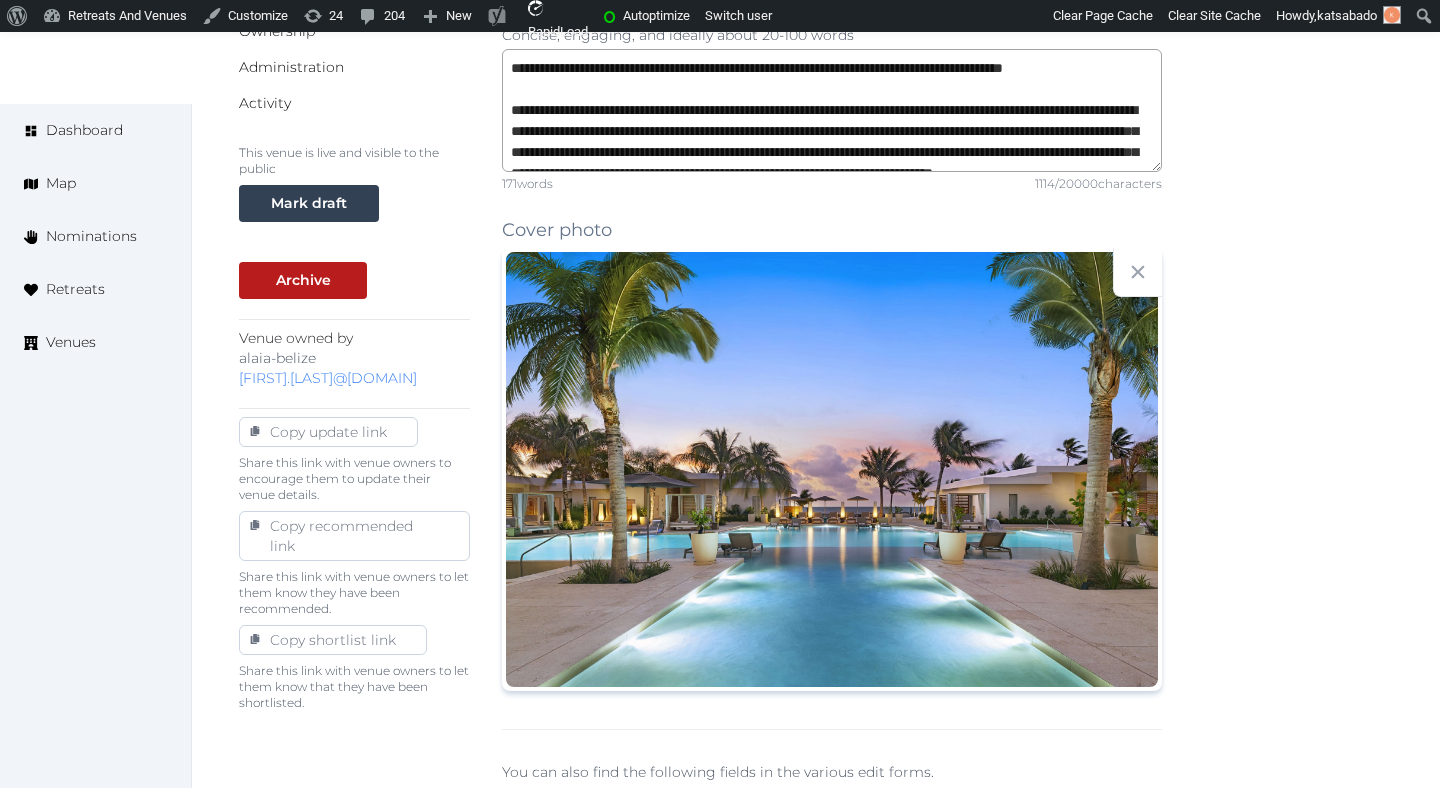 scroll, scrollTop: 693, scrollLeft: 0, axis: vertical 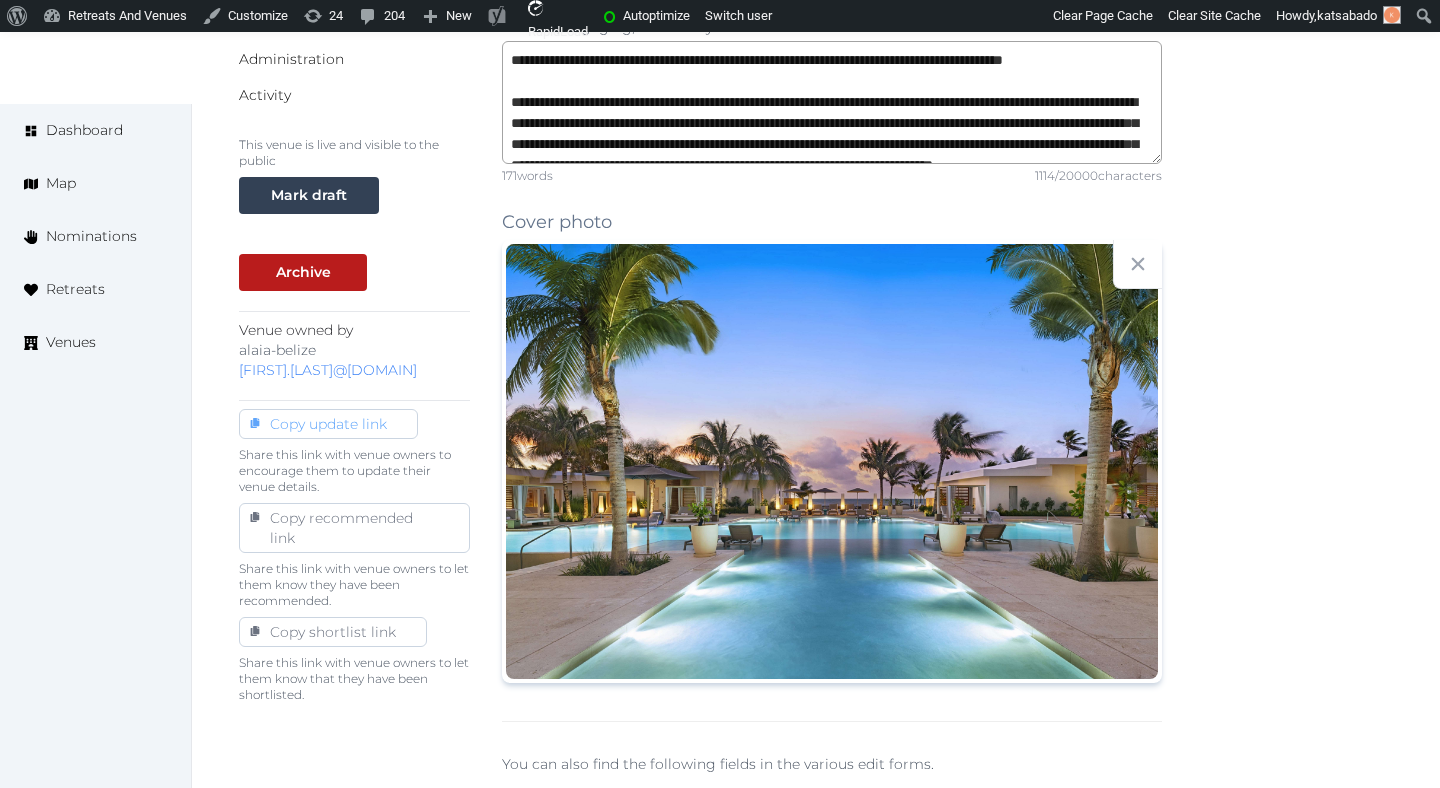 click 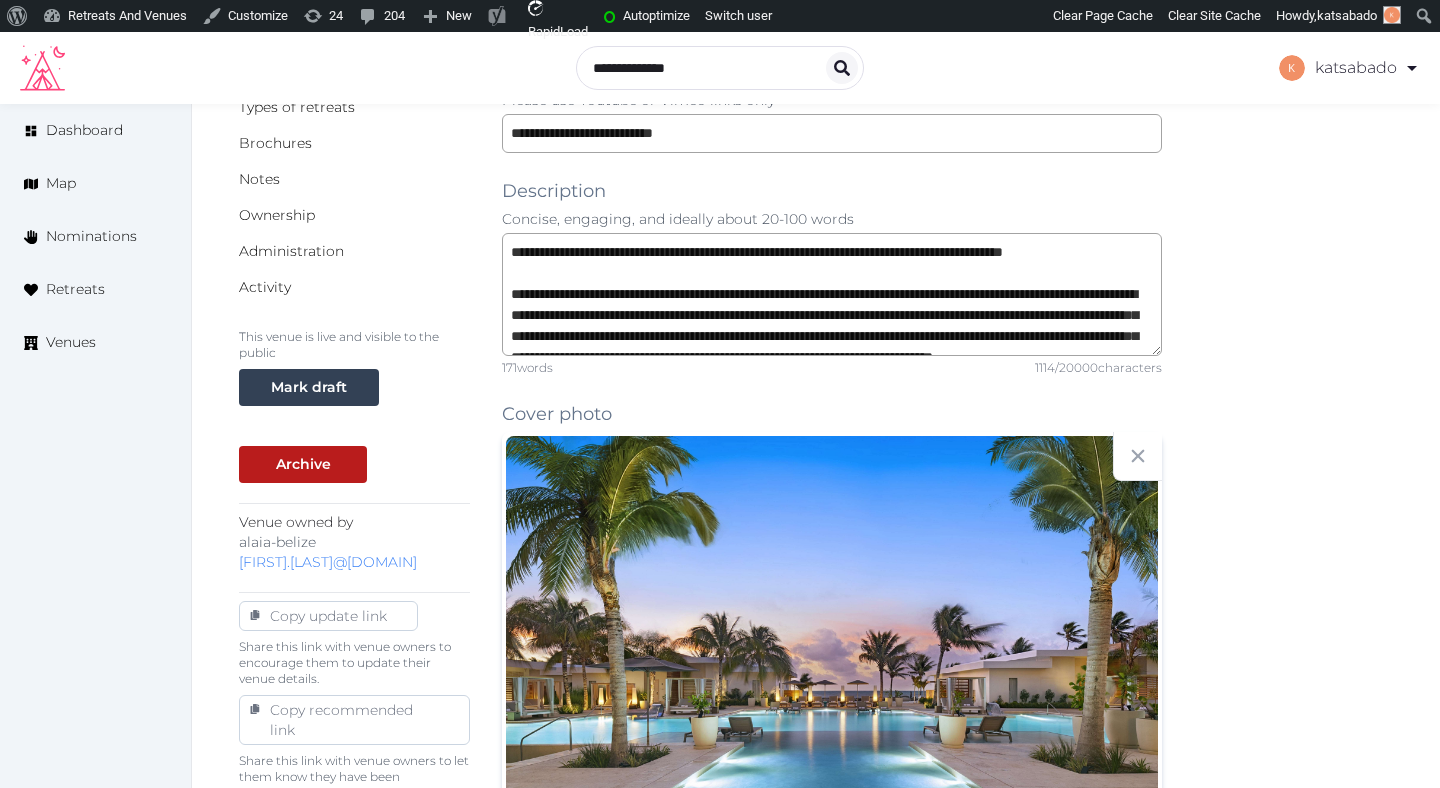 scroll, scrollTop: 499, scrollLeft: 0, axis: vertical 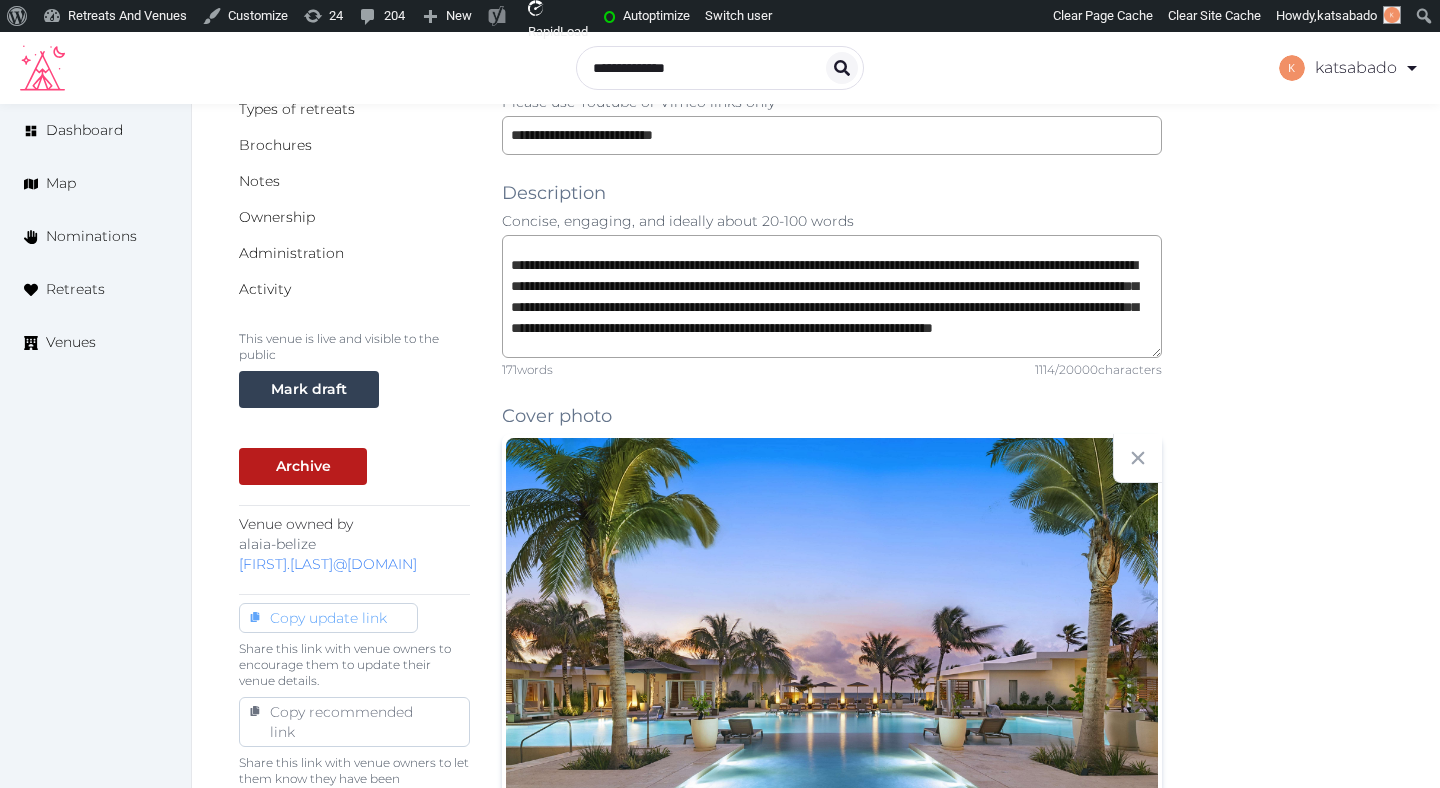 click on "Copy update link" at bounding box center (328, 618) 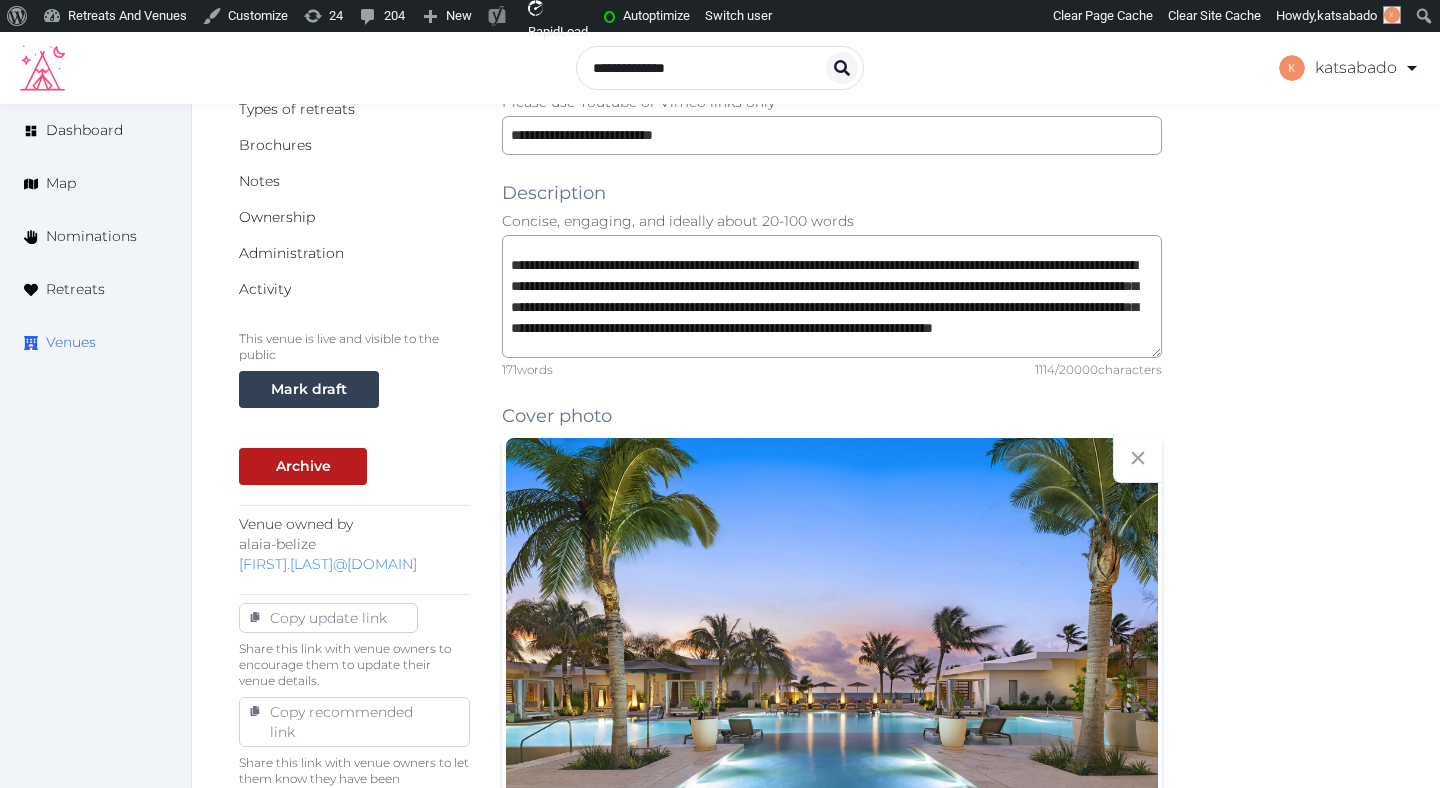 click on "Venues" at bounding box center [71, 342] 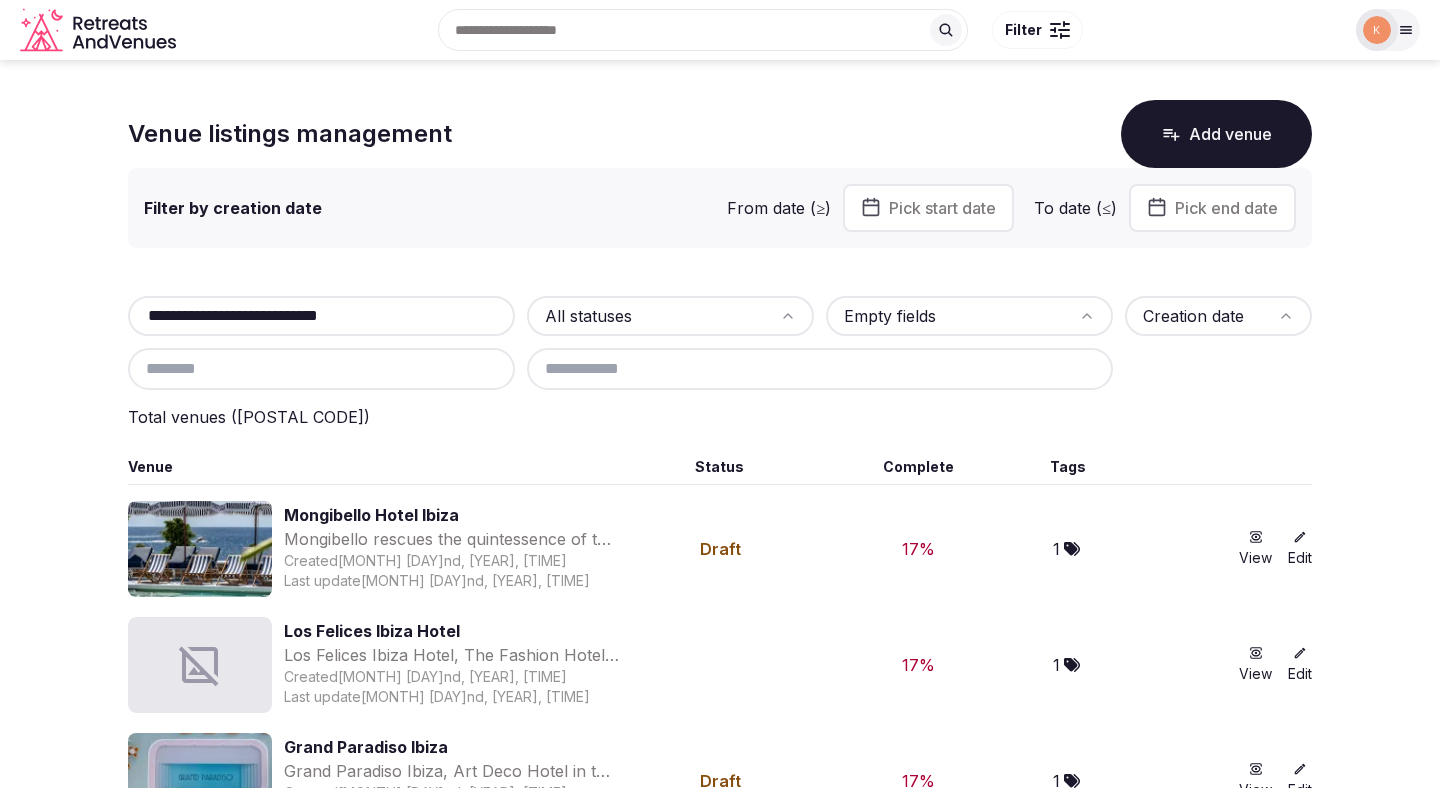scroll, scrollTop: 0, scrollLeft: 0, axis: both 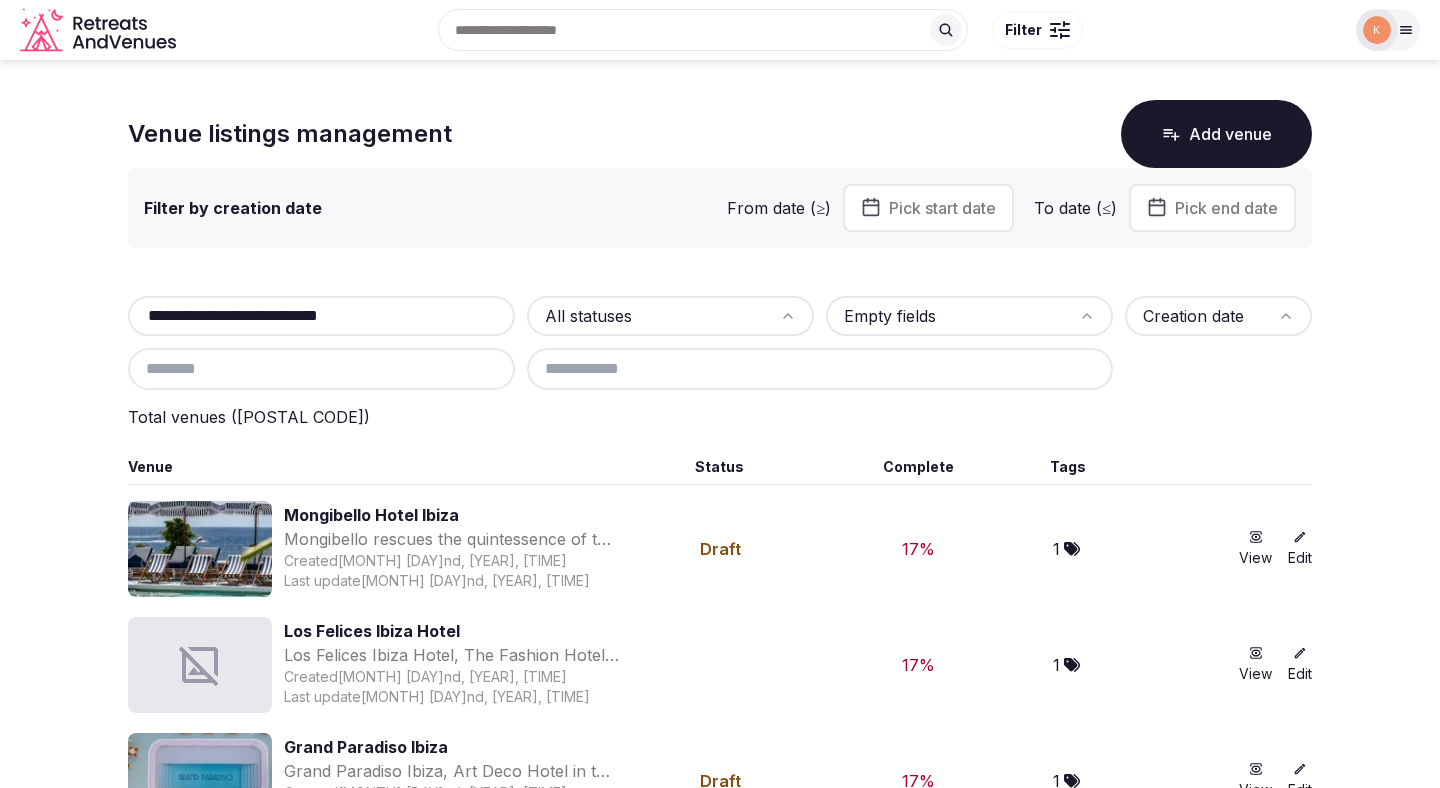 type on "**********" 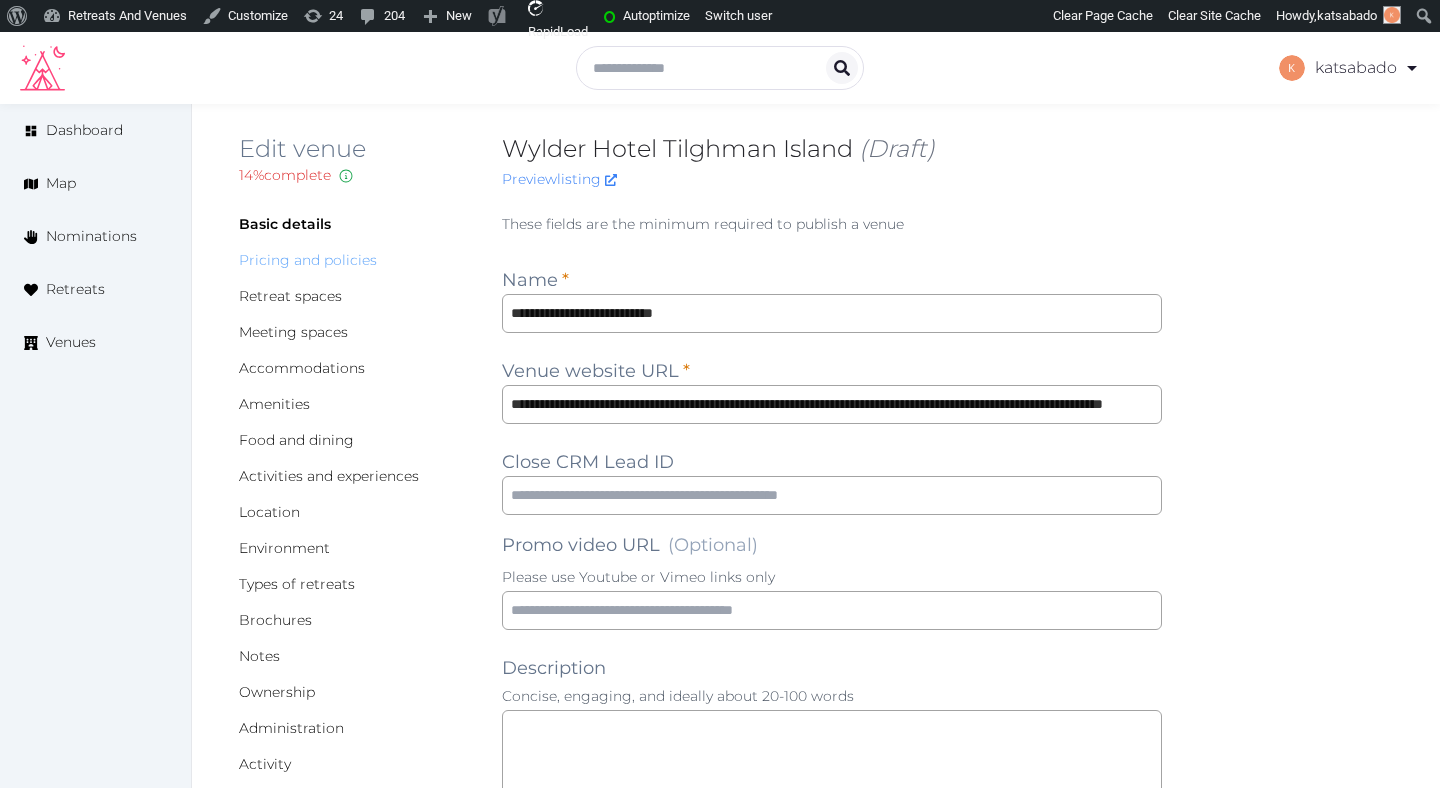 scroll, scrollTop: 7, scrollLeft: 0, axis: vertical 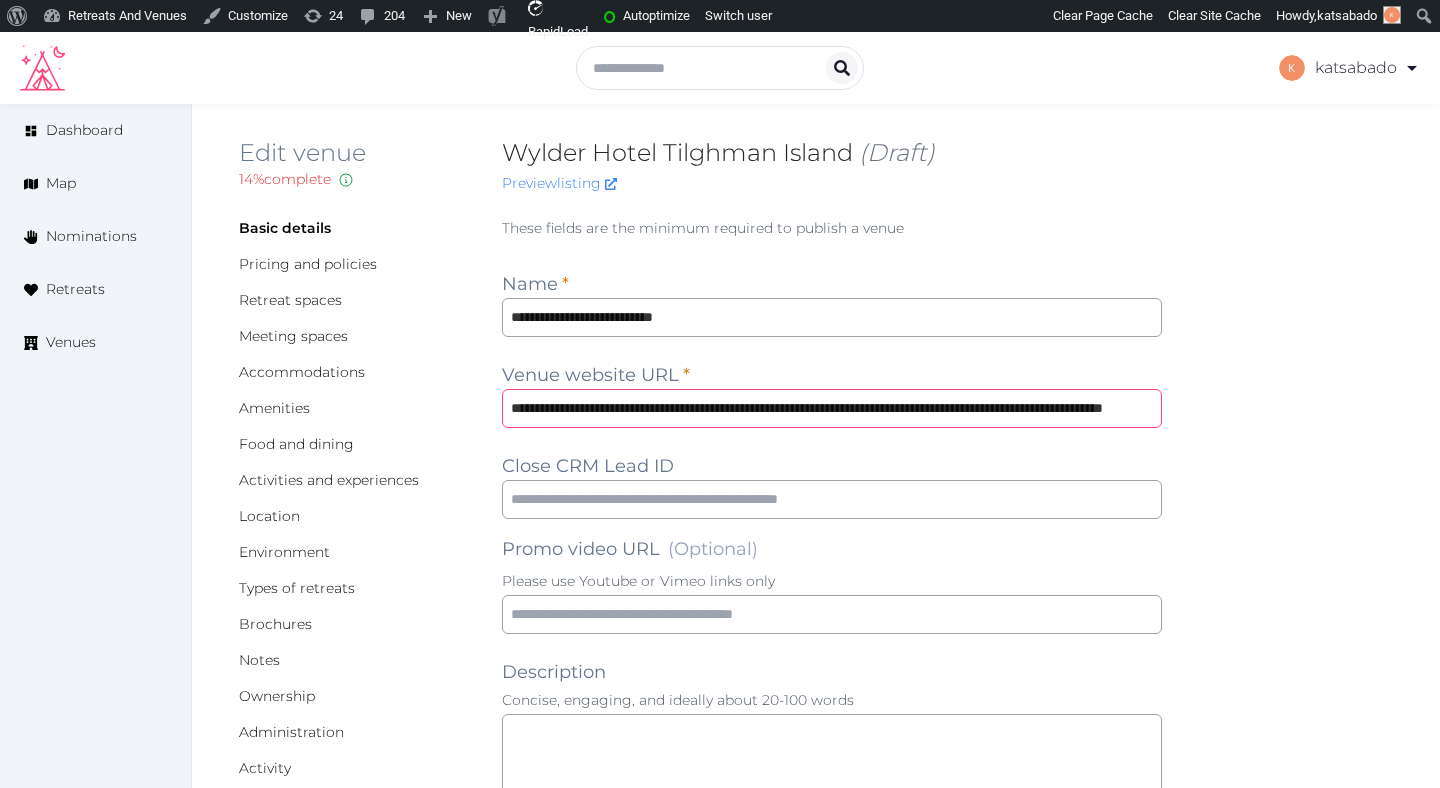 click on "**********" at bounding box center (832, 408) 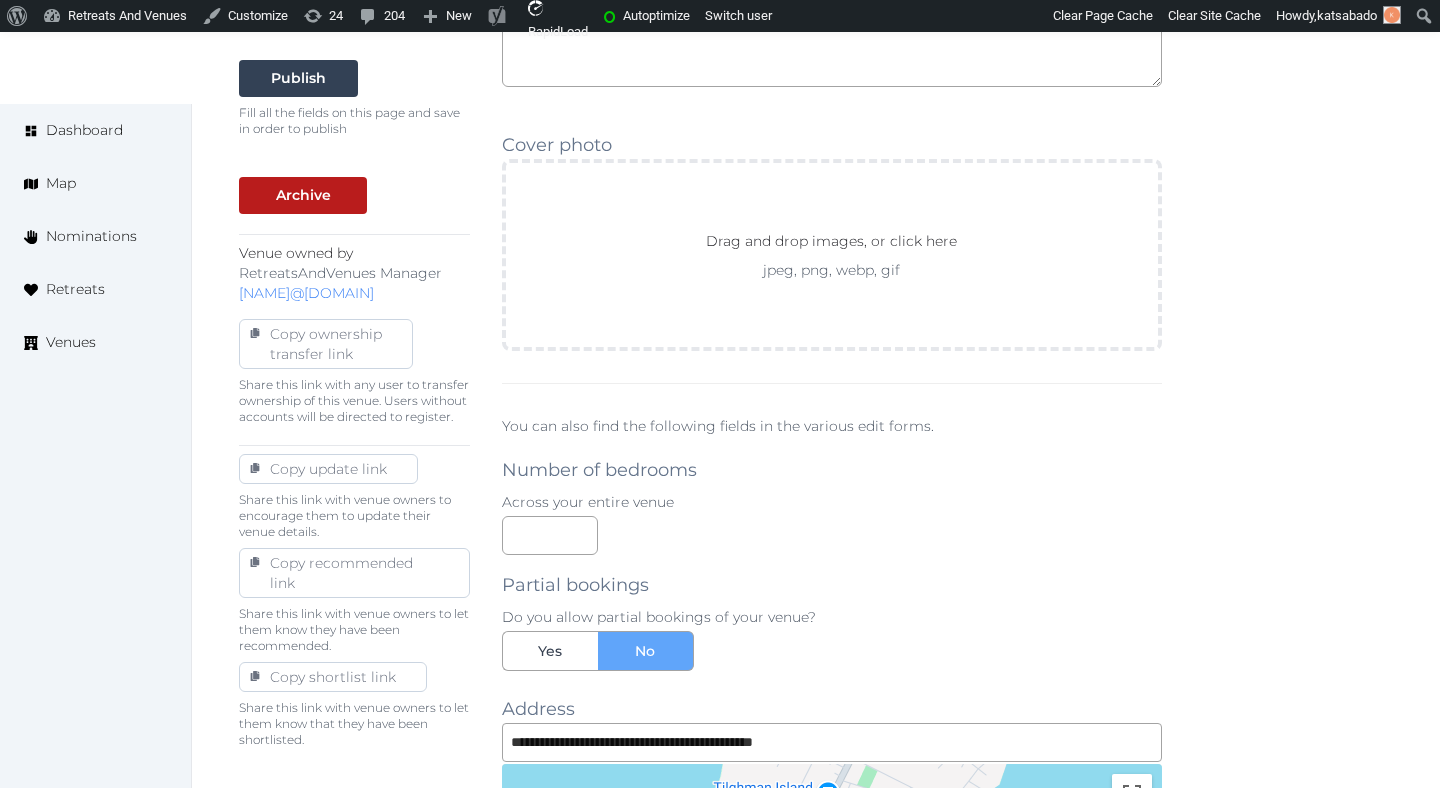 scroll, scrollTop: 761, scrollLeft: 0, axis: vertical 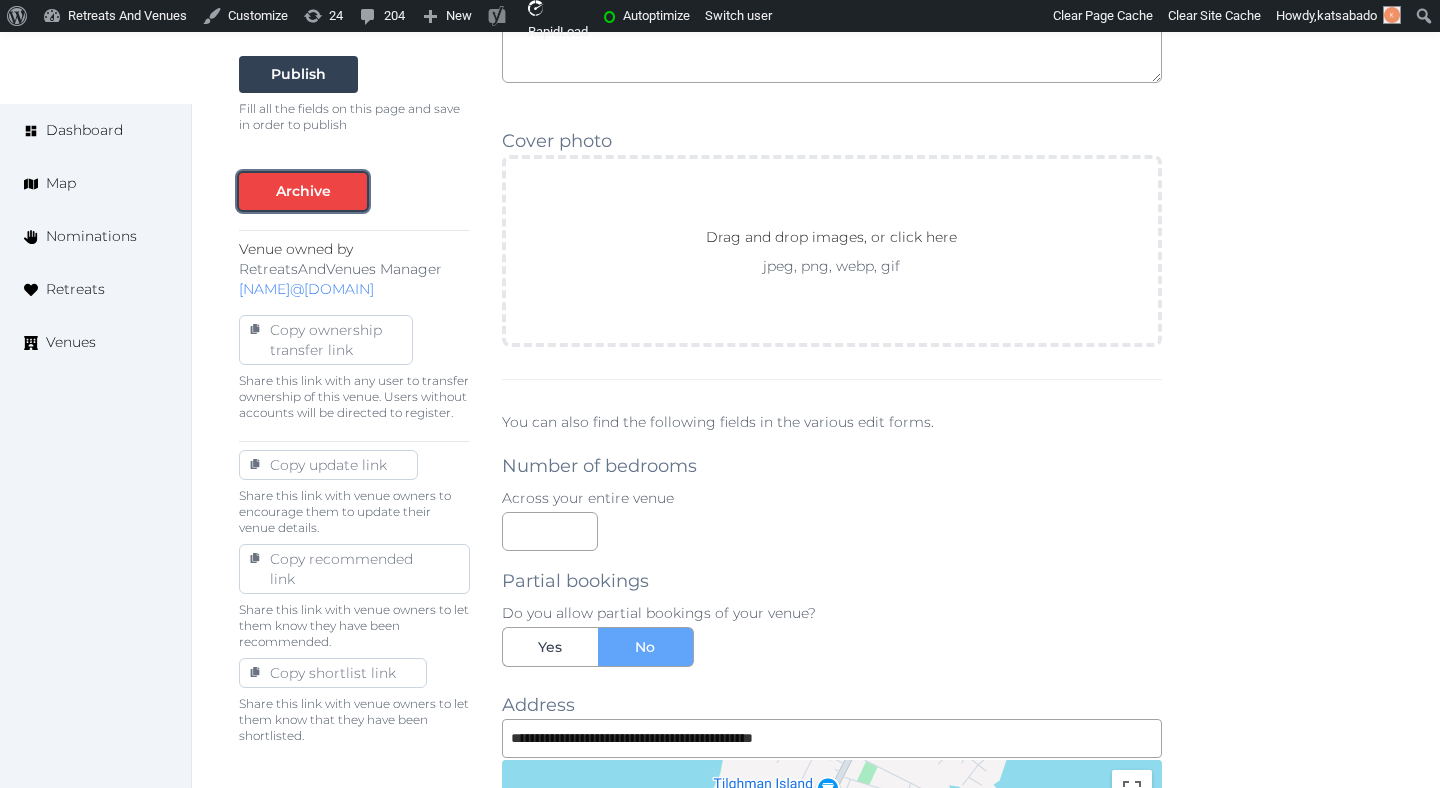 click on "Archive" at bounding box center [303, 191] 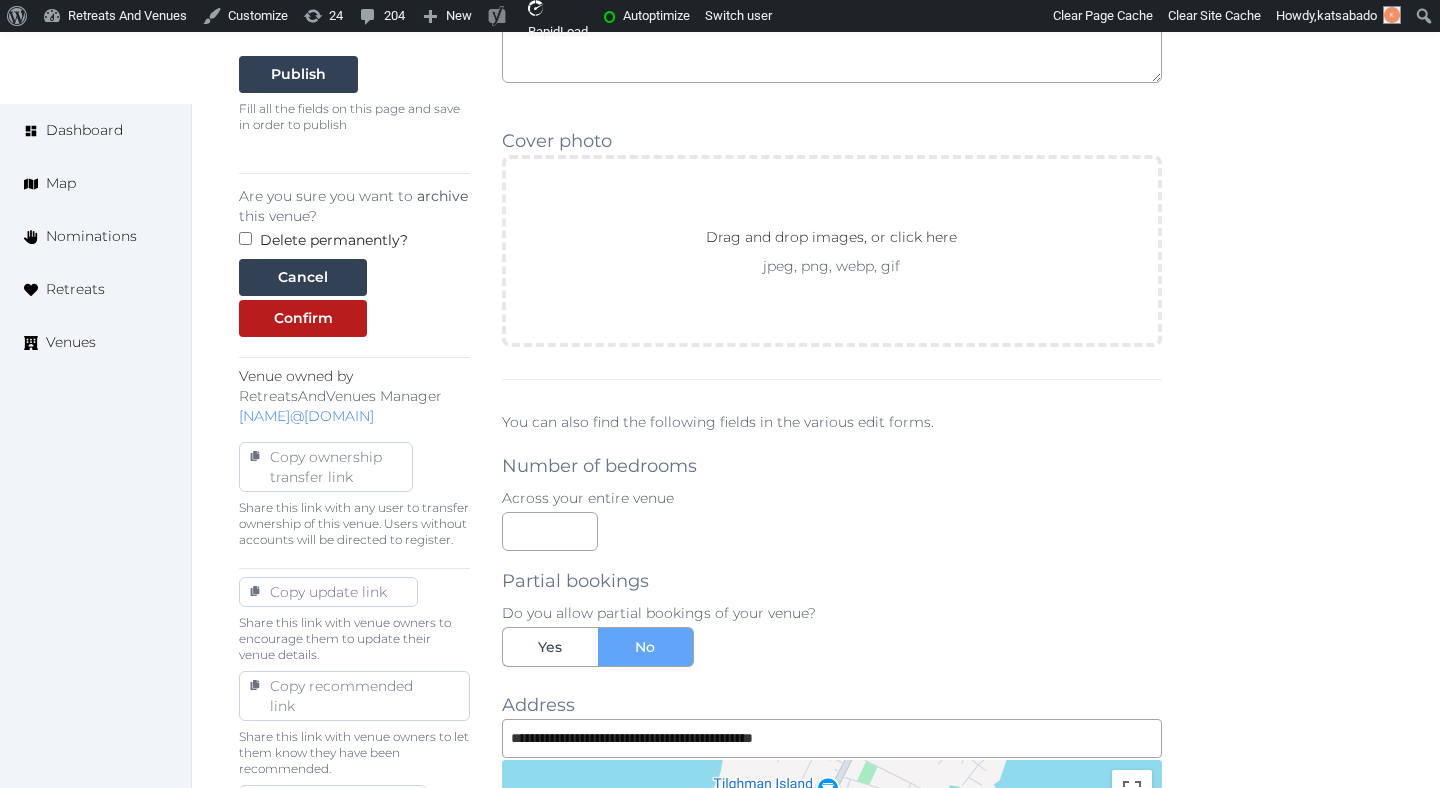 click on "Delete permanently?" at bounding box center (334, 240) 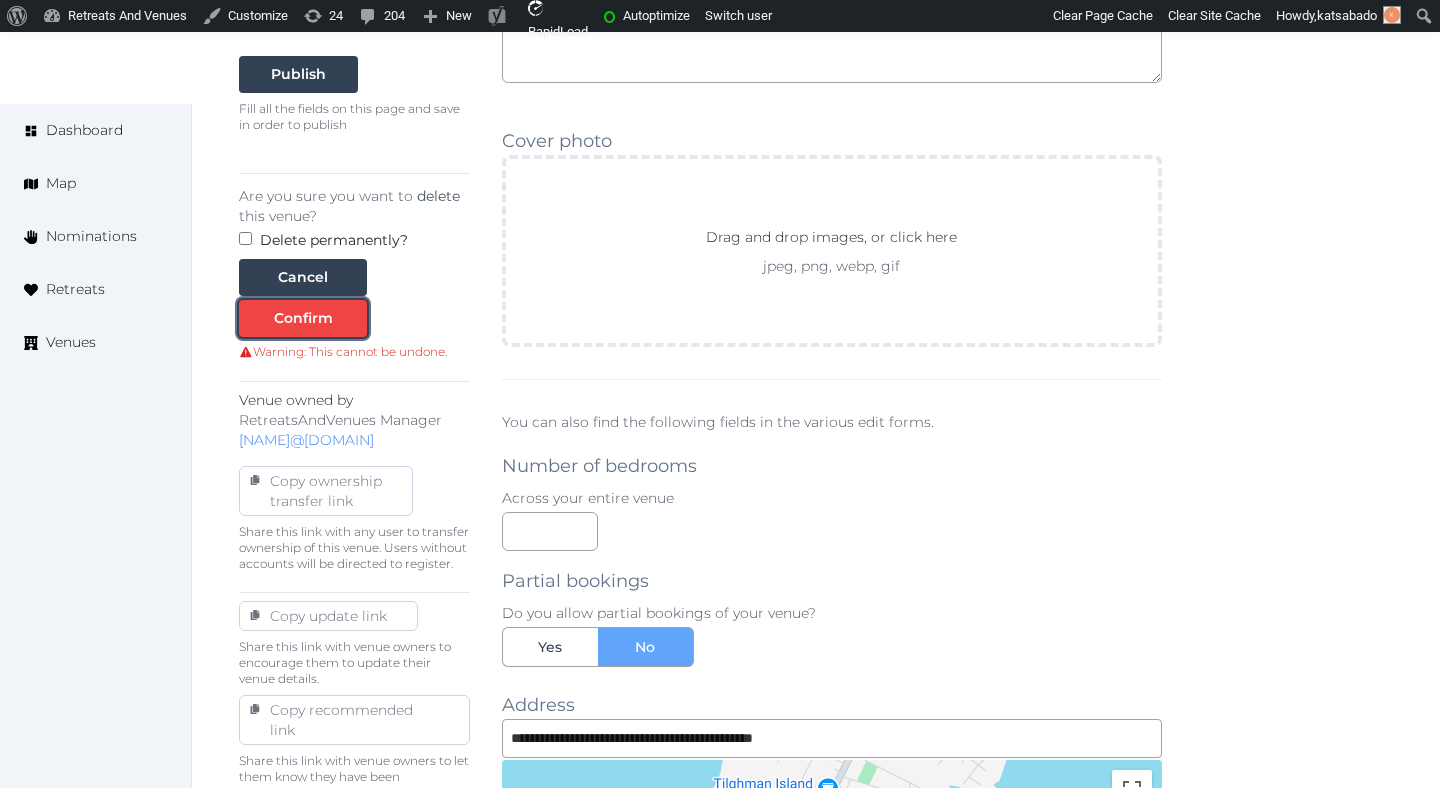 click on "Confirm" at bounding box center [303, 318] 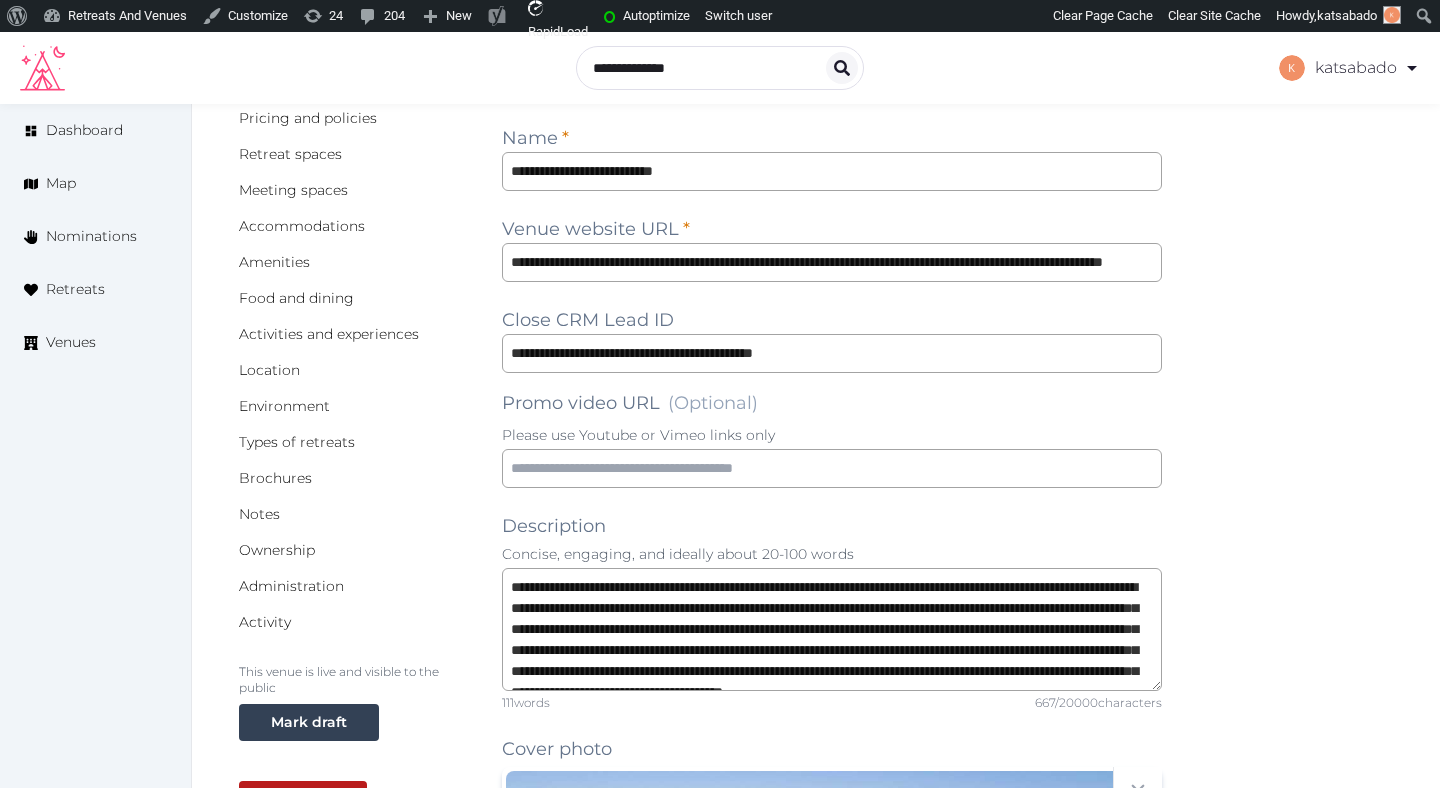 scroll, scrollTop: 0, scrollLeft: 0, axis: both 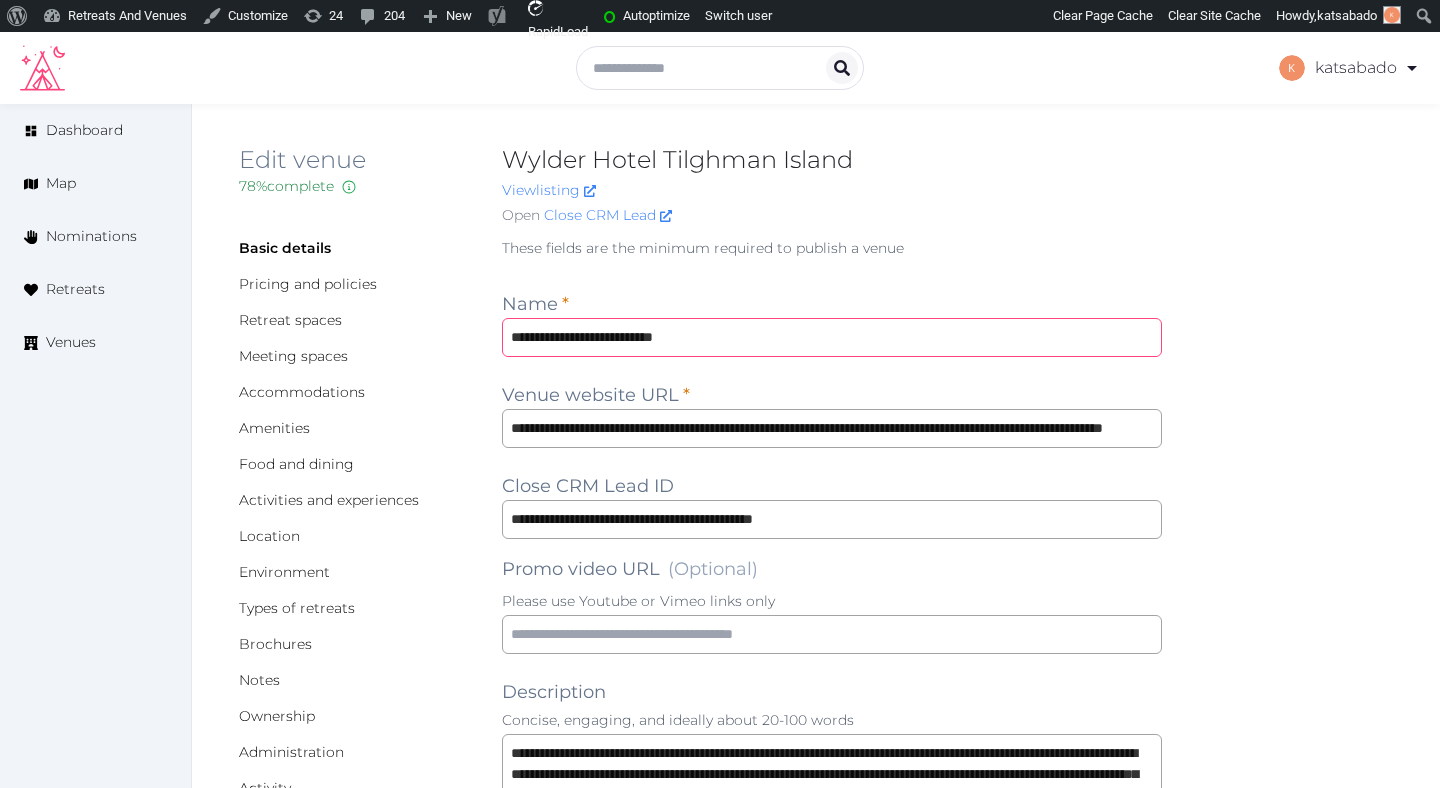 click on "**********" at bounding box center (832, 337) 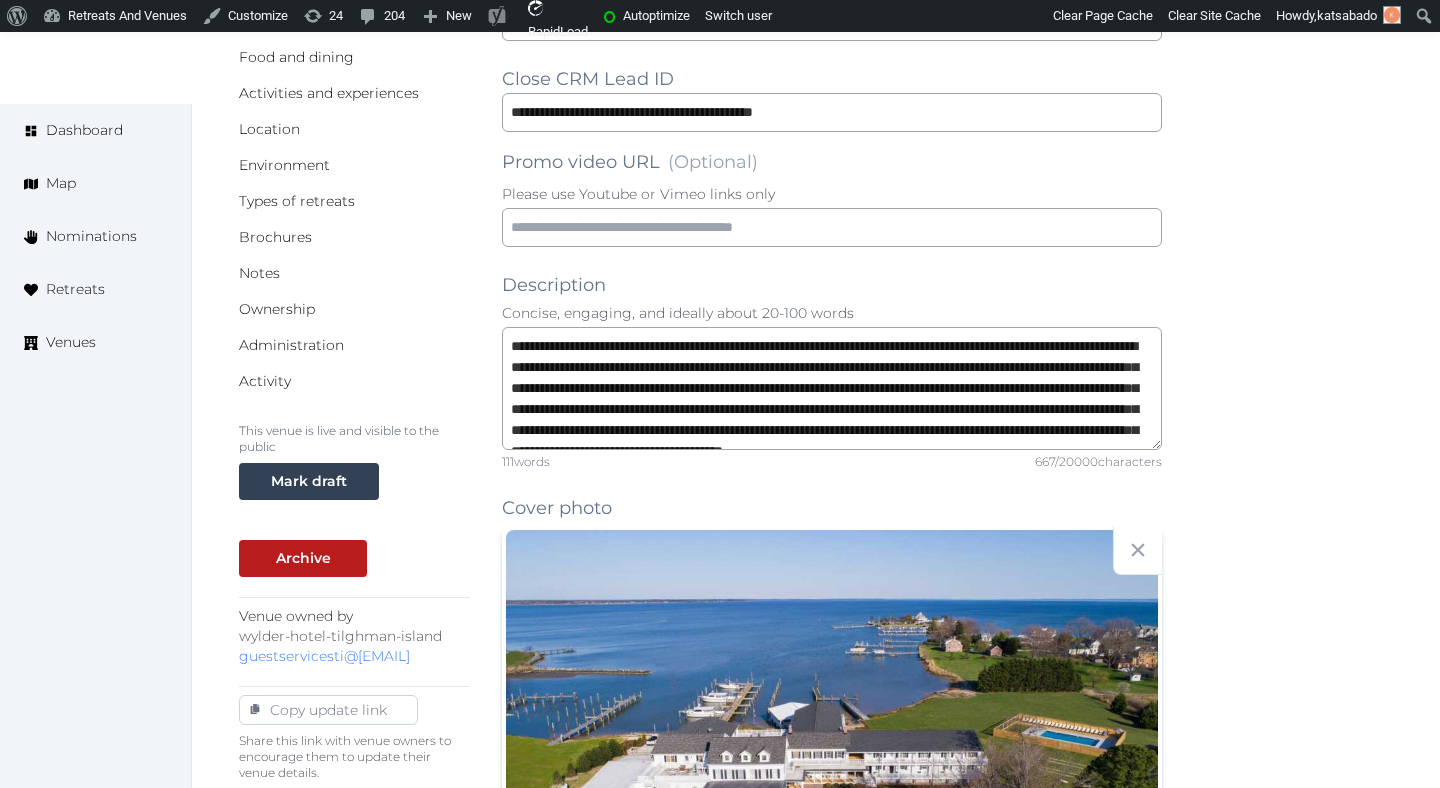 scroll, scrollTop: 443, scrollLeft: 0, axis: vertical 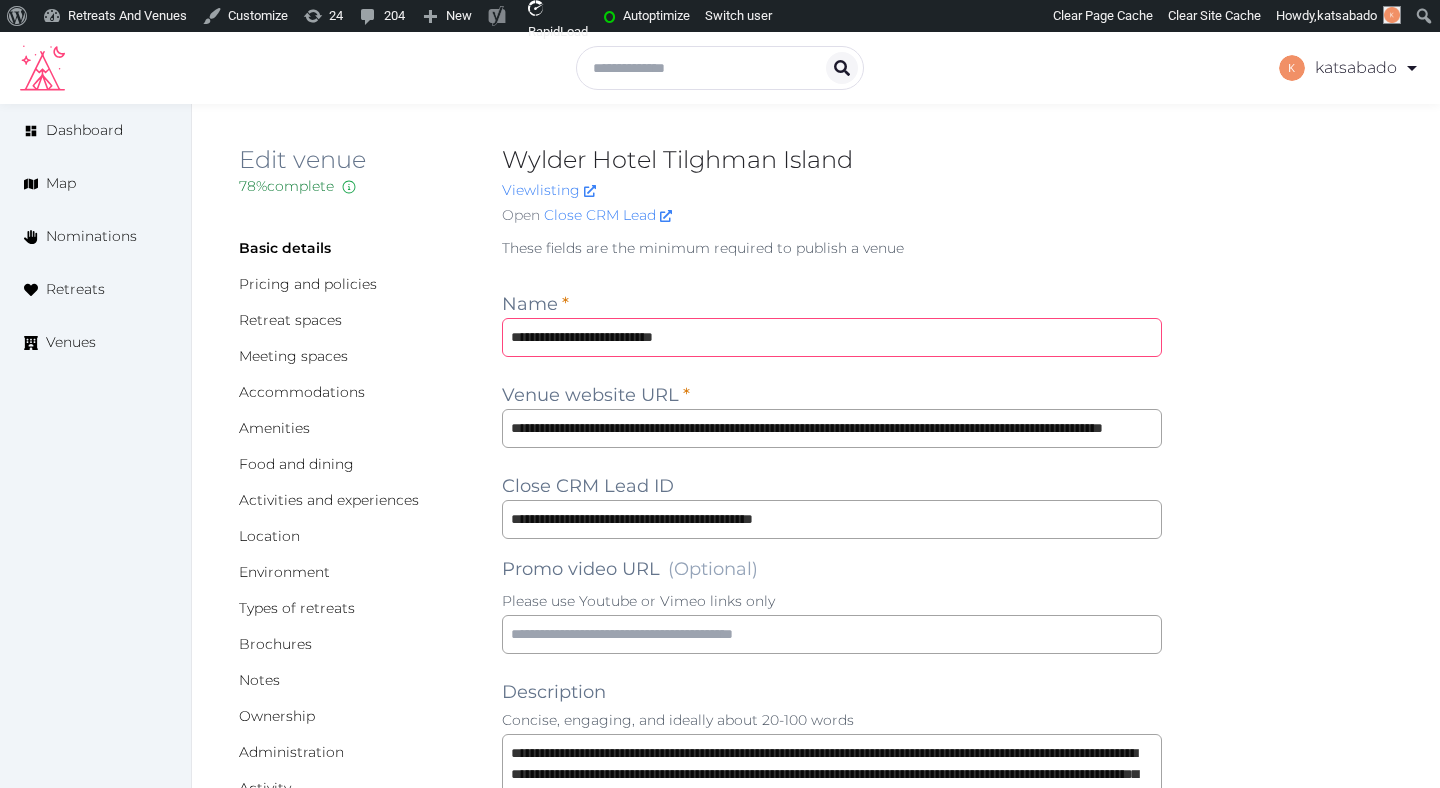 click on "**********" at bounding box center (832, 337) 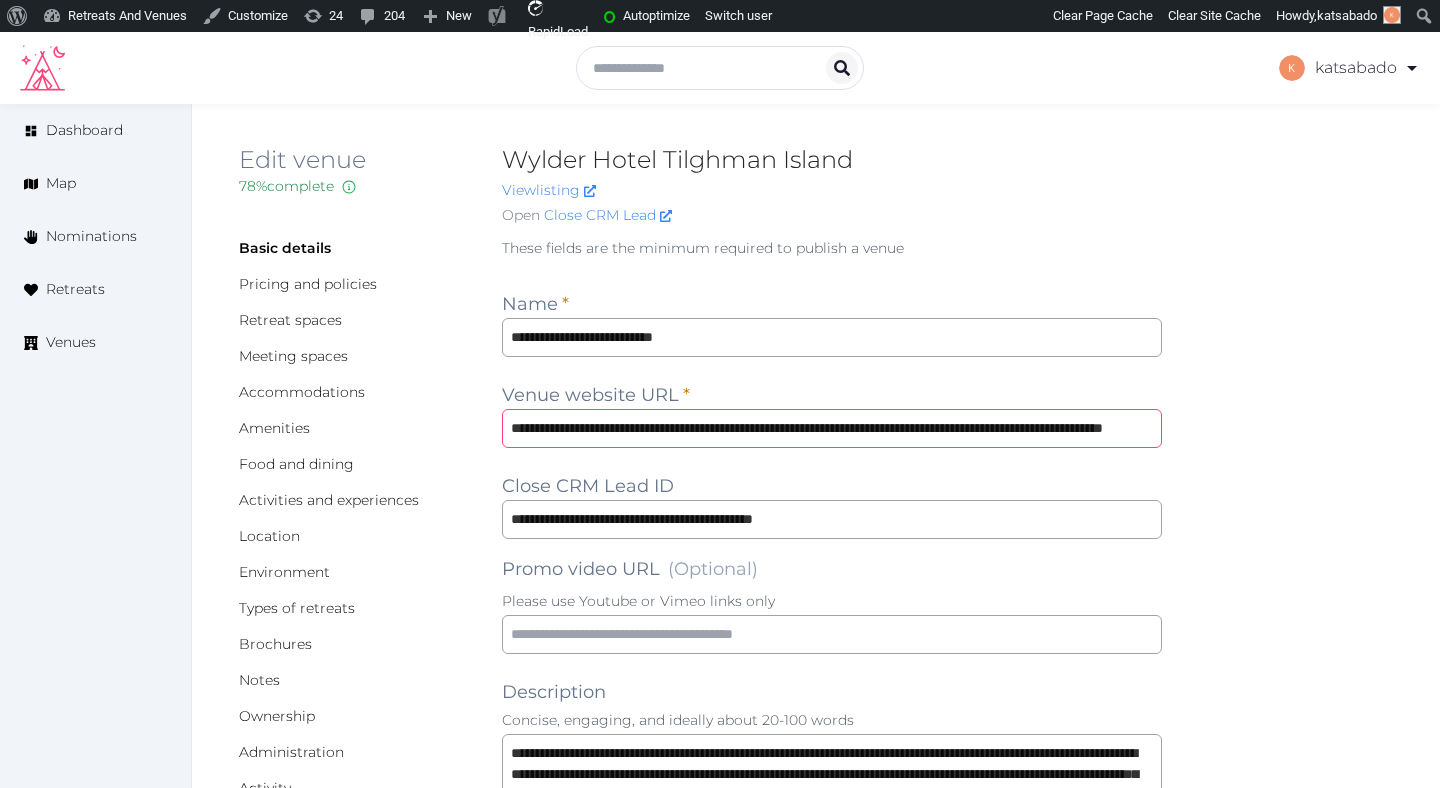 click on "**********" at bounding box center (832, 428) 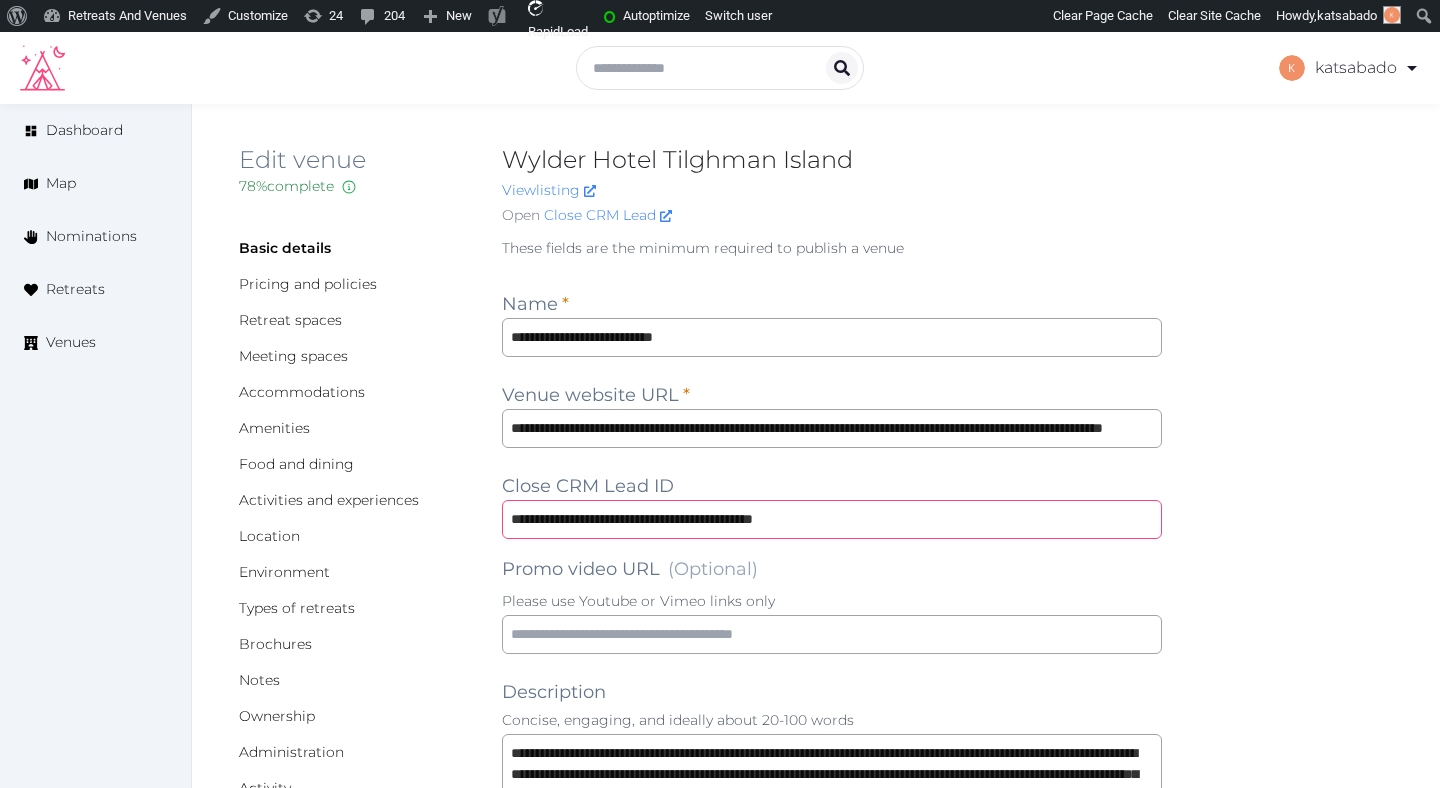 click on "**********" at bounding box center [832, 519] 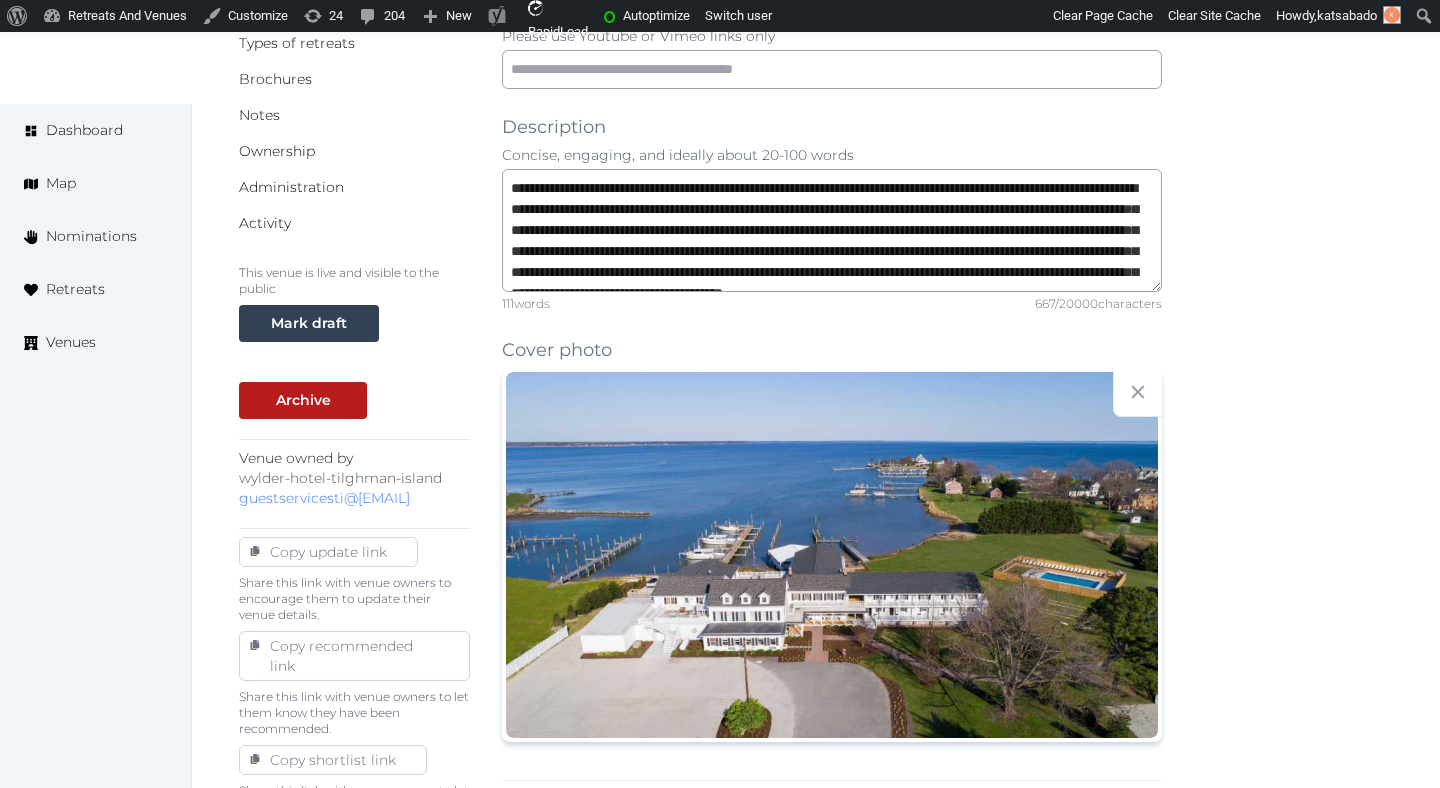scroll, scrollTop: 574, scrollLeft: 0, axis: vertical 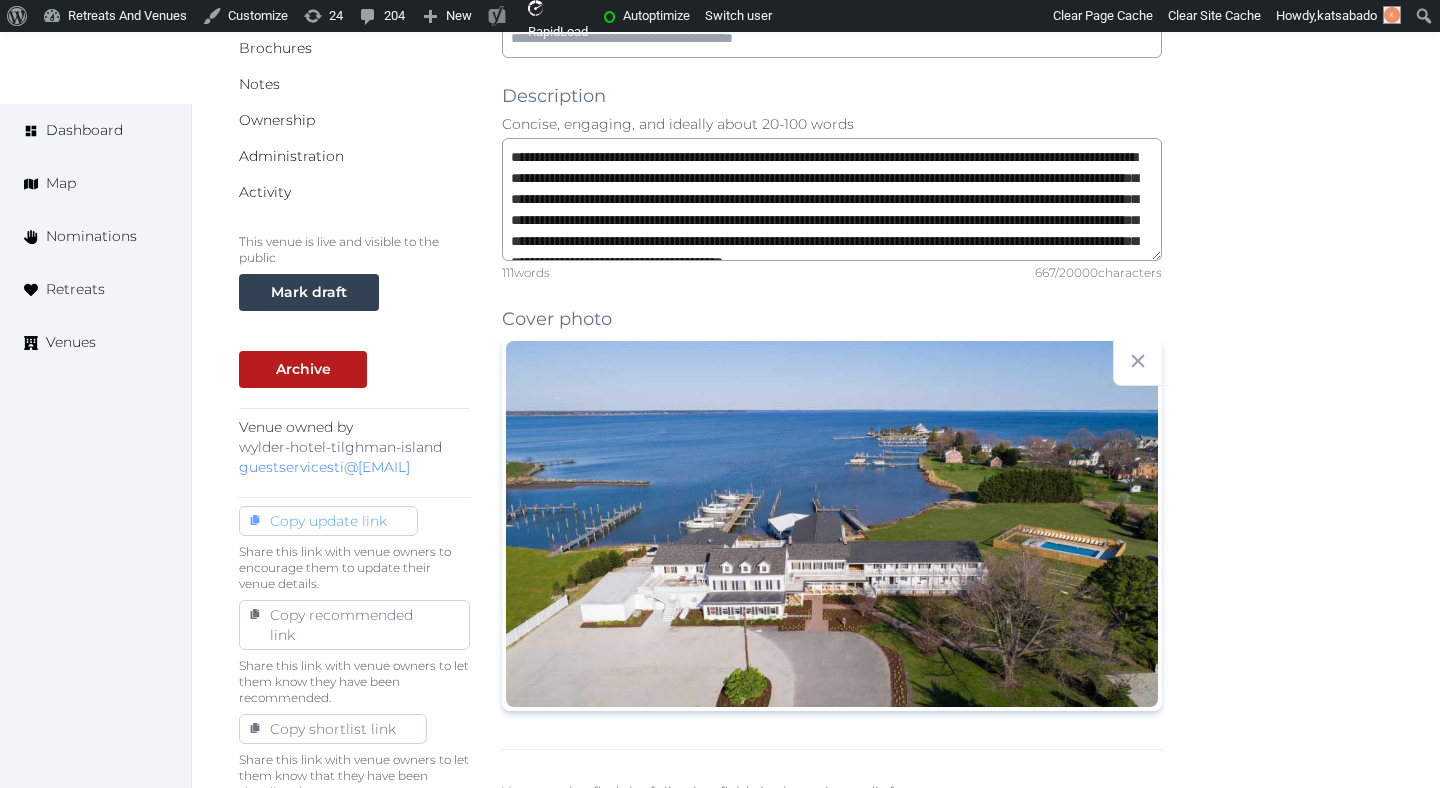 click on "Copy update link" at bounding box center [328, 521] 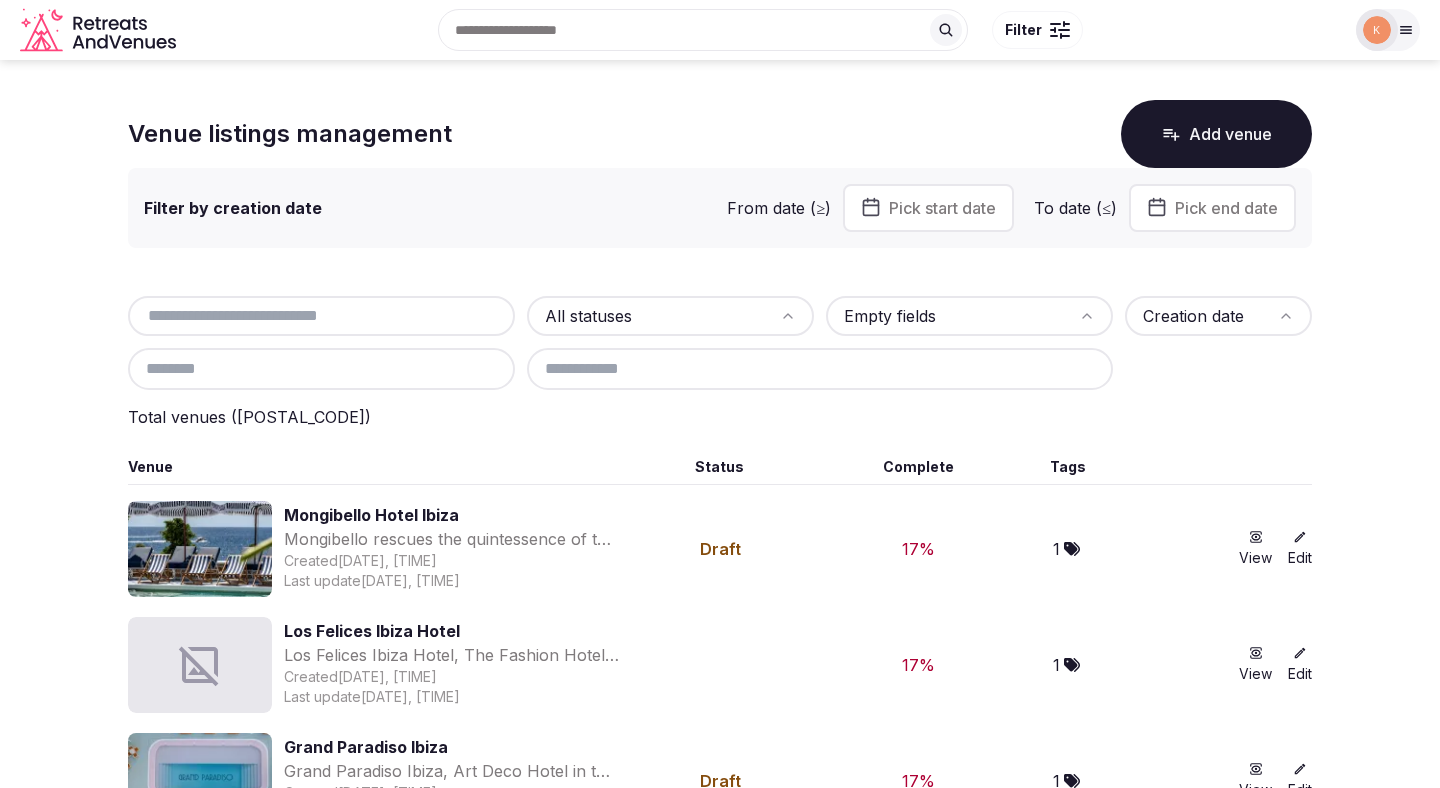 scroll, scrollTop: 0, scrollLeft: 0, axis: both 